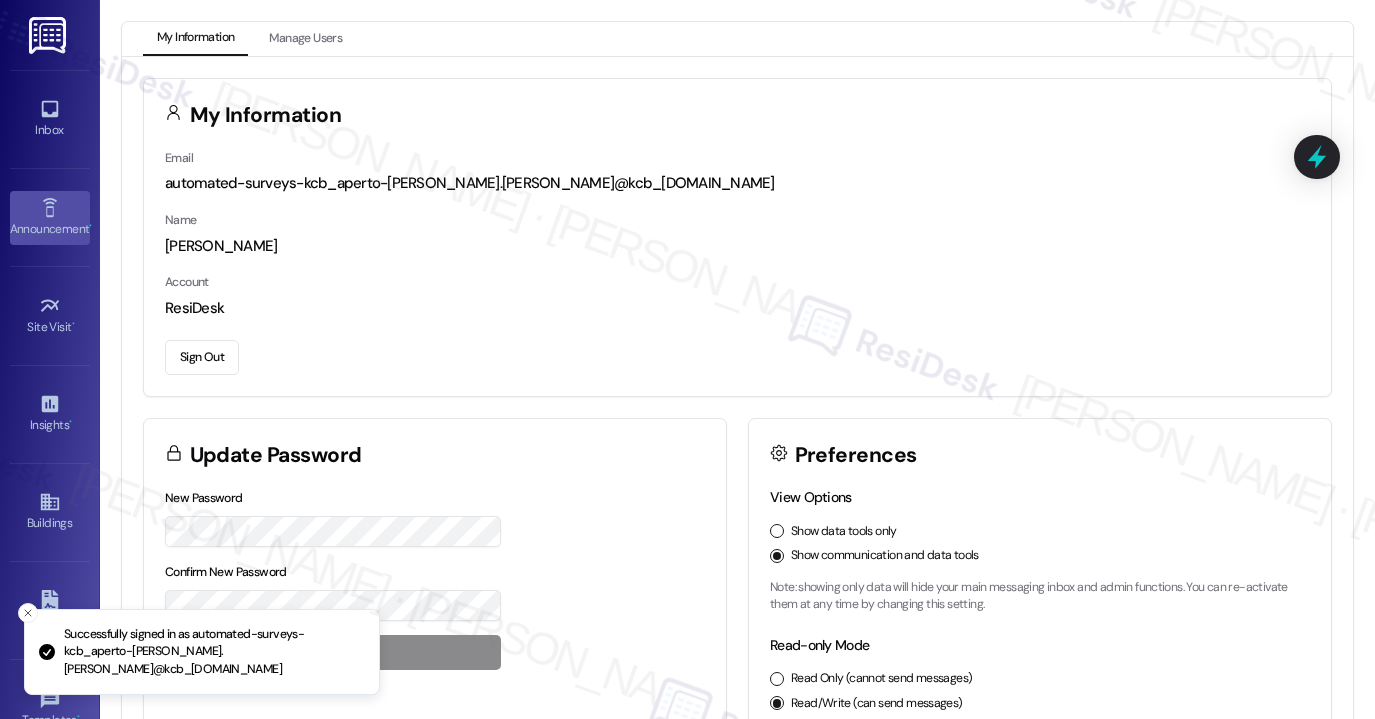 scroll, scrollTop: 0, scrollLeft: 0, axis: both 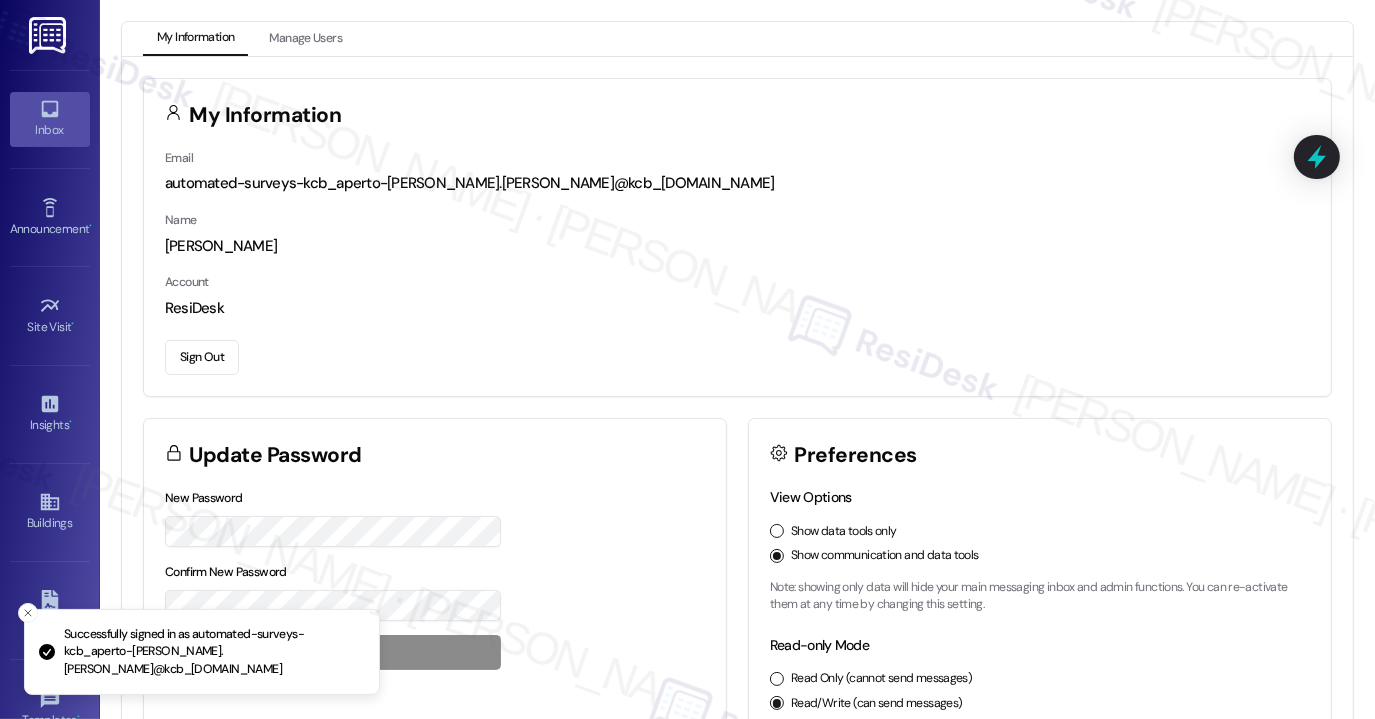 click on "Inbox" at bounding box center [50, 130] 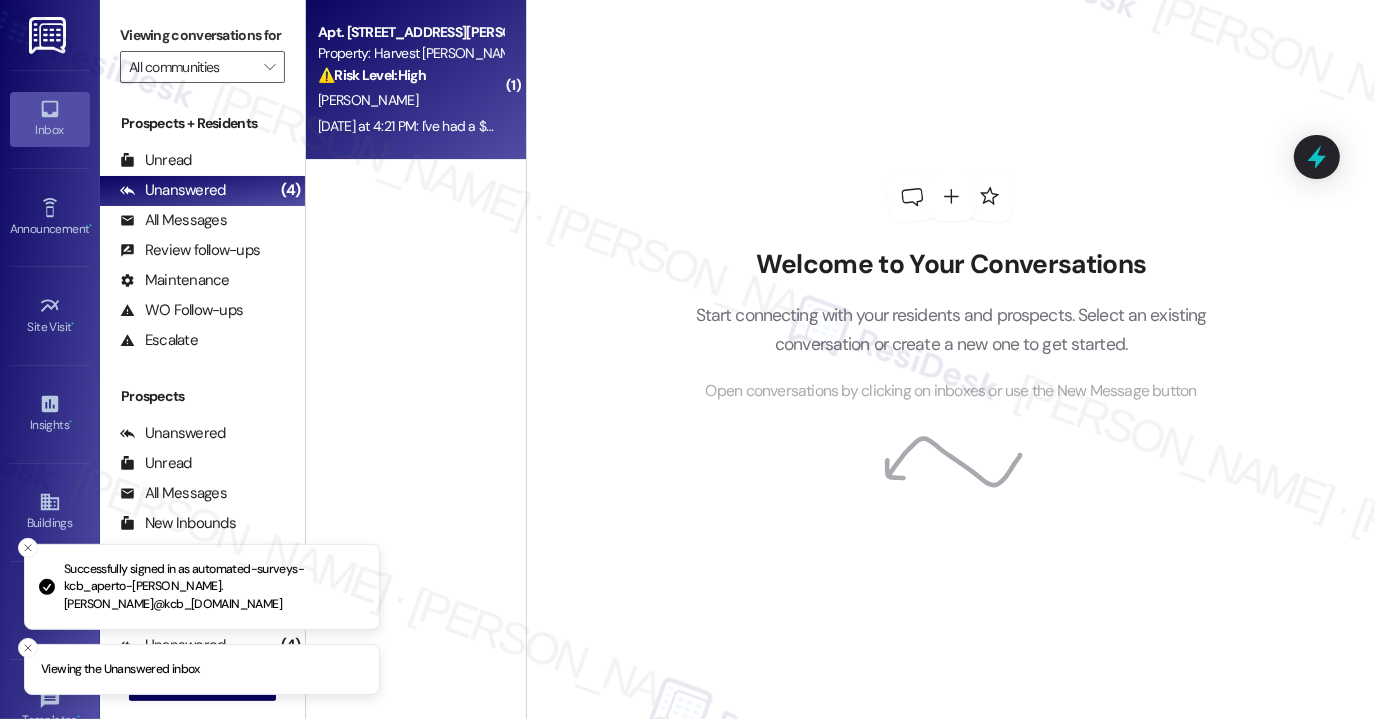 click on "[DATE] at 4:21 PM: I've had a $0 balance since last month  [DATE] at 4:21 PM: I've had a $0 balance since last month" at bounding box center (481, 126) 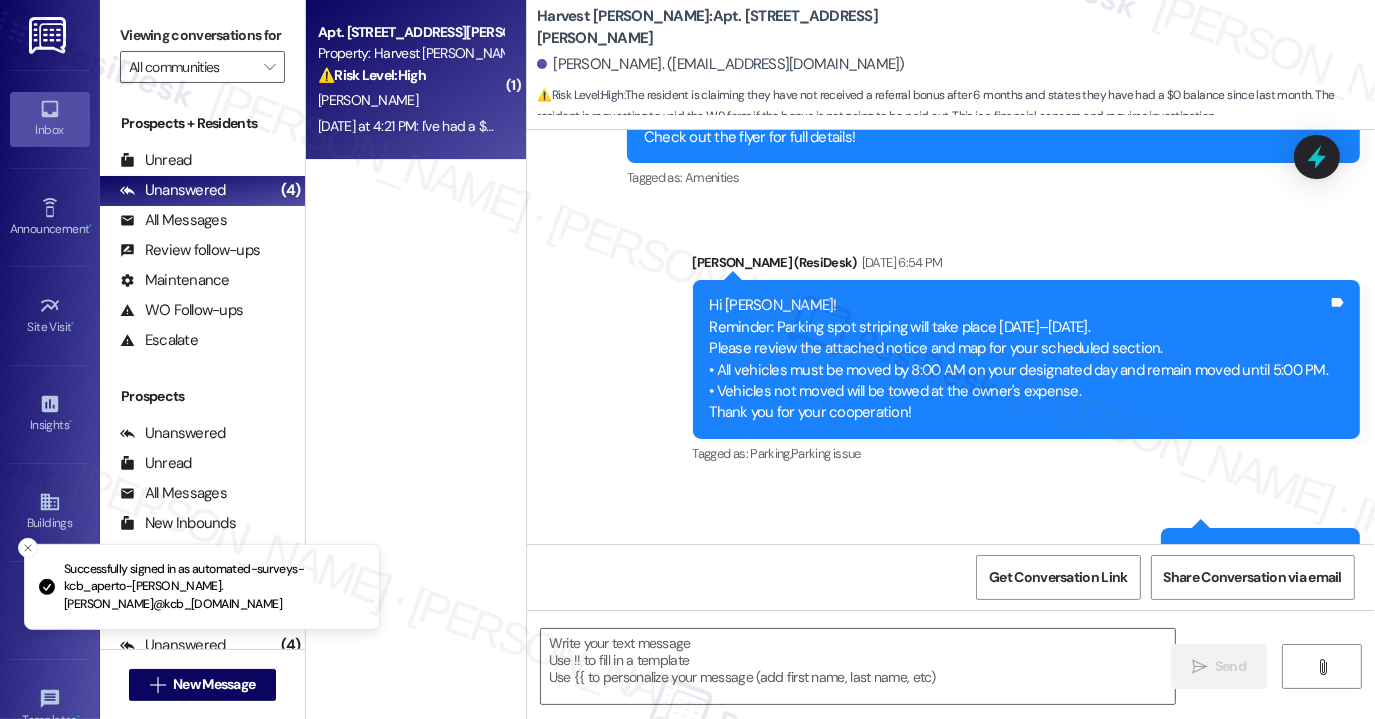 scroll, scrollTop: 5739, scrollLeft: 0, axis: vertical 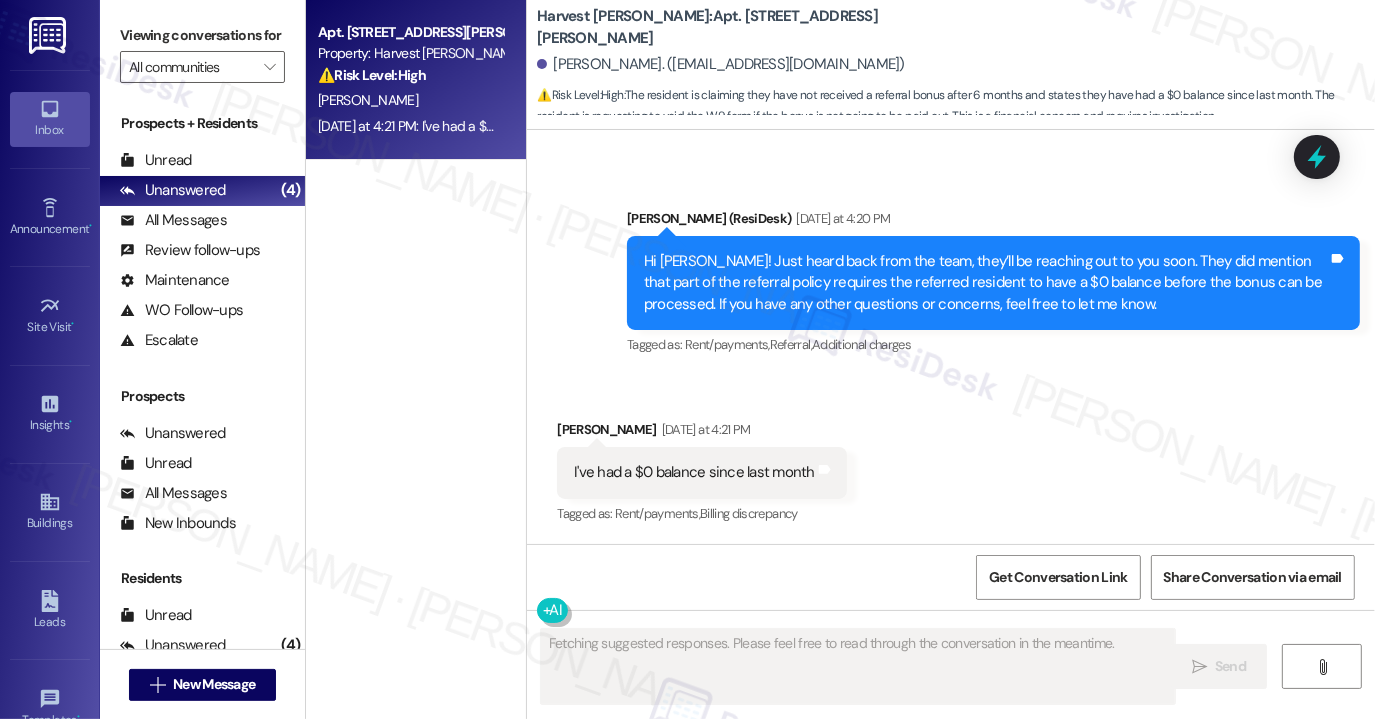 click on "I've had a $0 balance since last month" at bounding box center [694, 472] 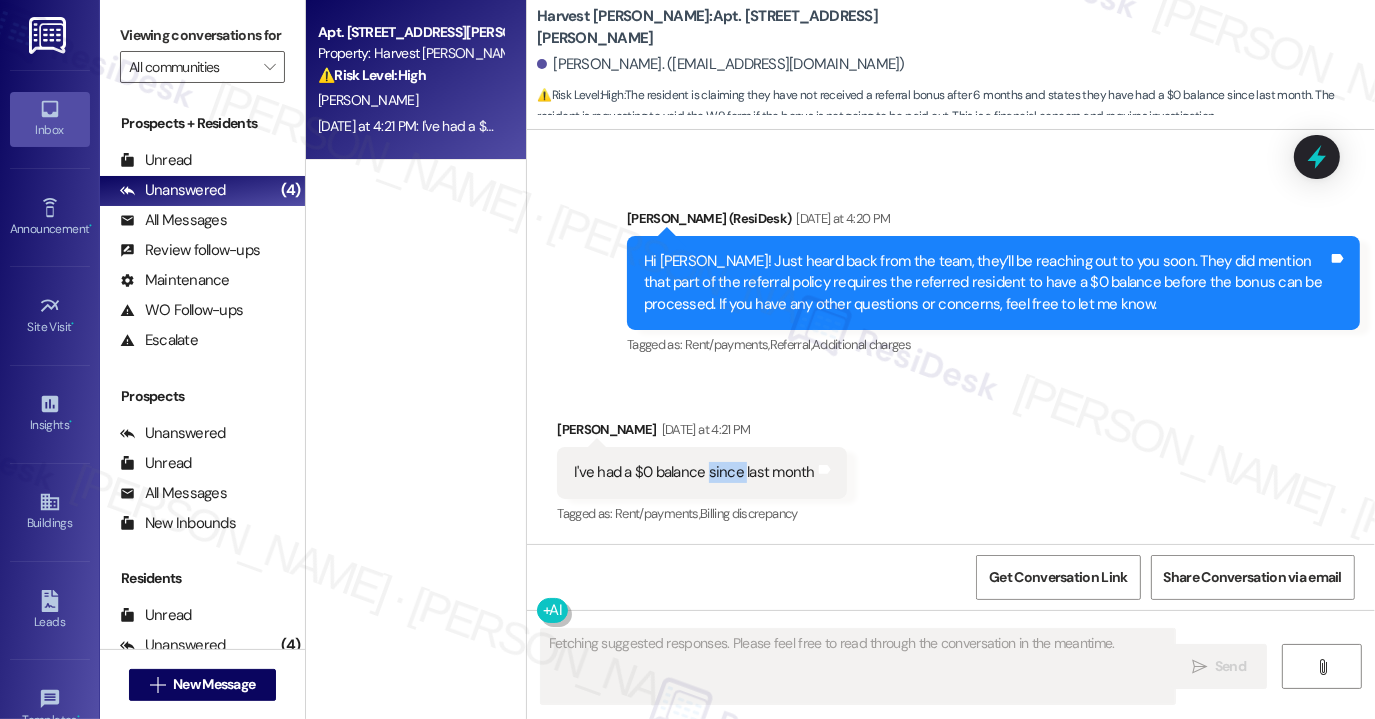 click on "I've had a $0 balance since last month" at bounding box center [694, 472] 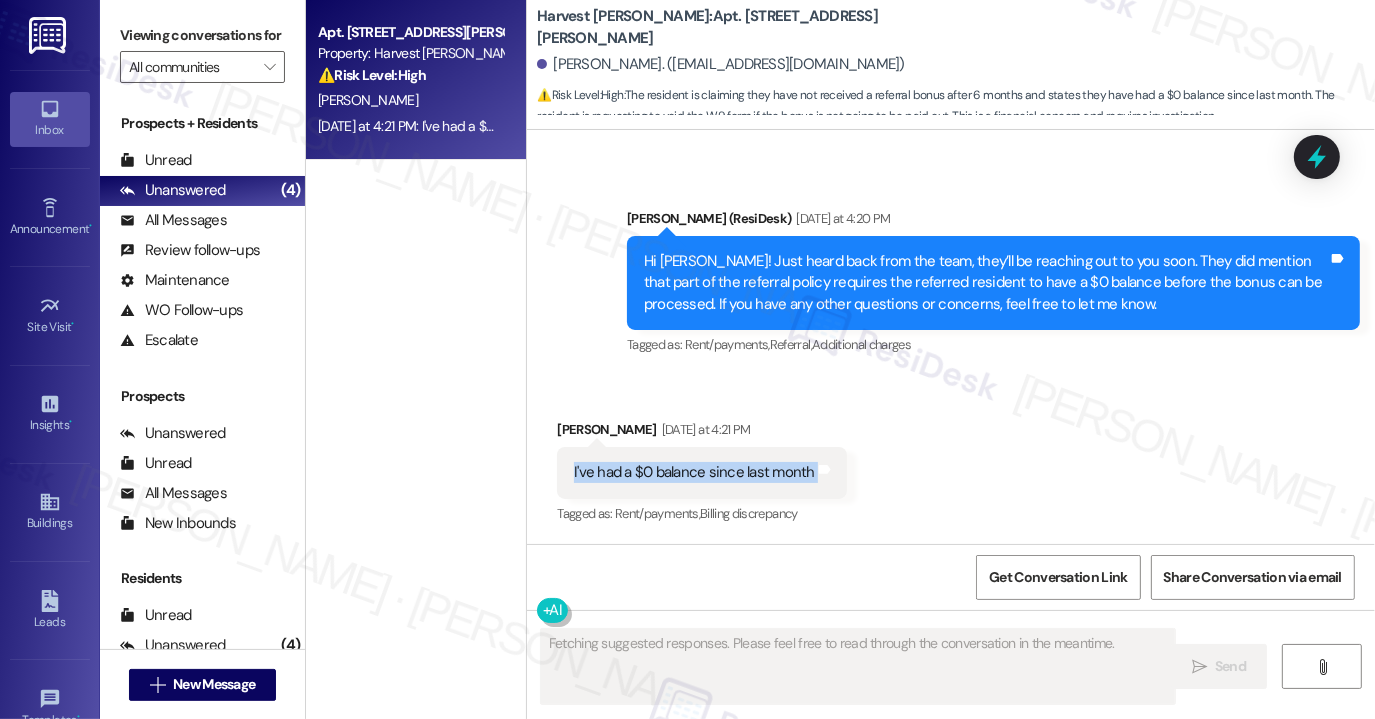 click on "I've had a $0 balance since last month" at bounding box center (694, 472) 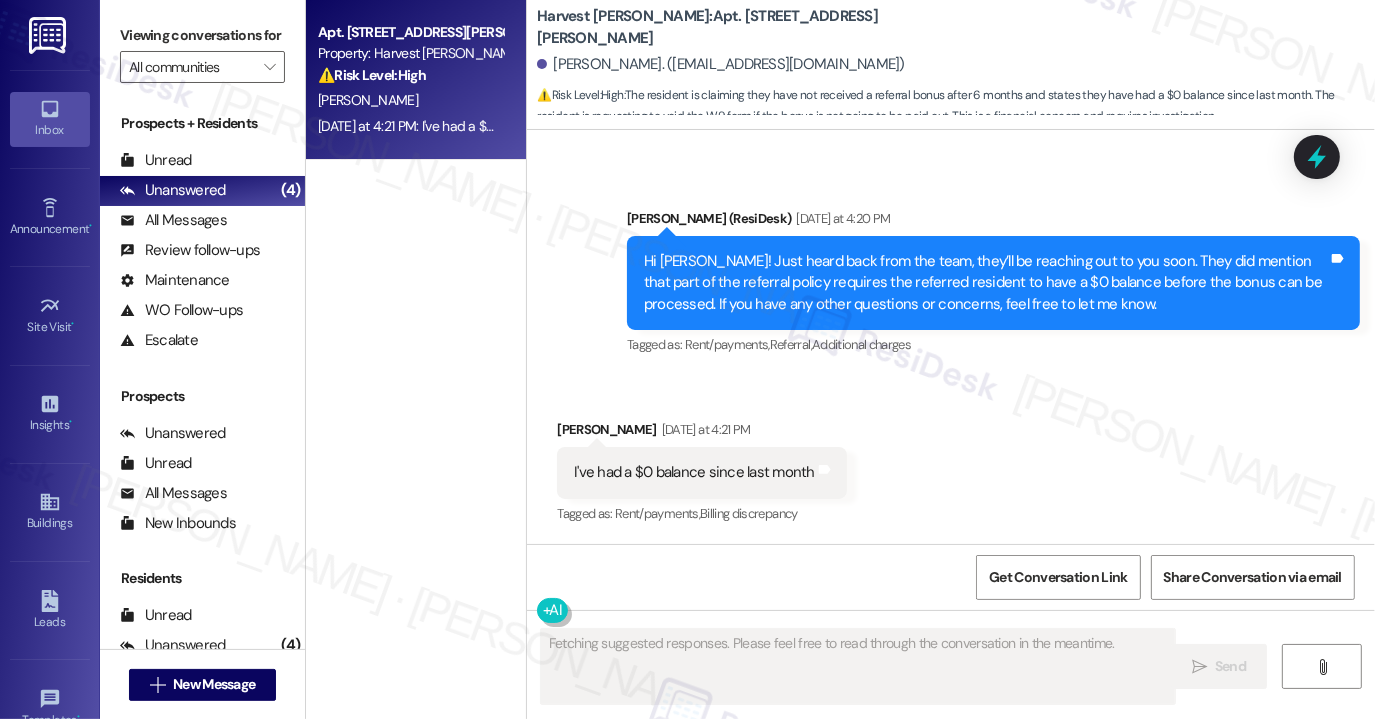 click on "Hi [PERSON_NAME]! Just heard back from the team, they’ll be reaching out to you soon. They did mention that part of the referral policy requires the referred resident to have a $0 balance before the bonus can be processed. If you have any other questions or concerns, feel free to let me know." at bounding box center (986, 283) 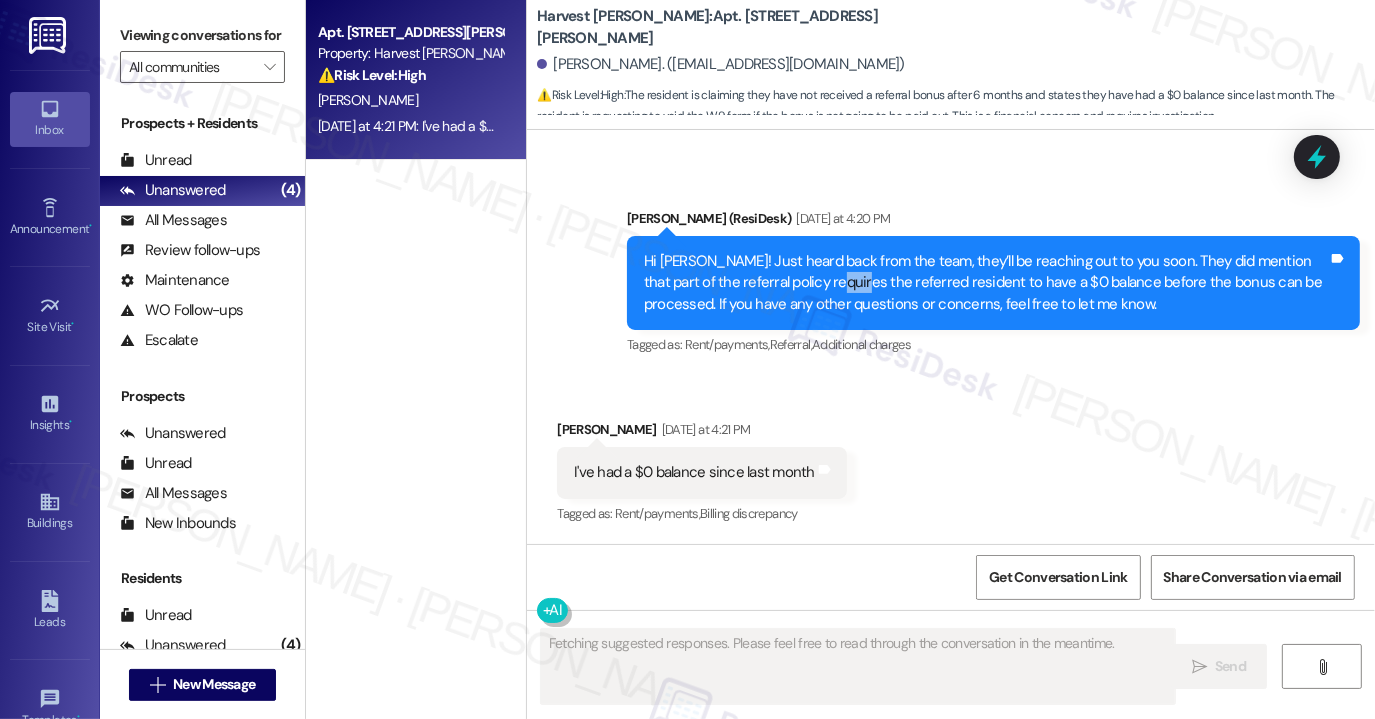 click on "Hi [PERSON_NAME]! Just heard back from the team, they’ll be reaching out to you soon. They did mention that part of the referral policy requires the referred resident to have a $0 balance before the bonus can be processed. If you have any other questions or concerns, feel free to let me know." at bounding box center (986, 283) 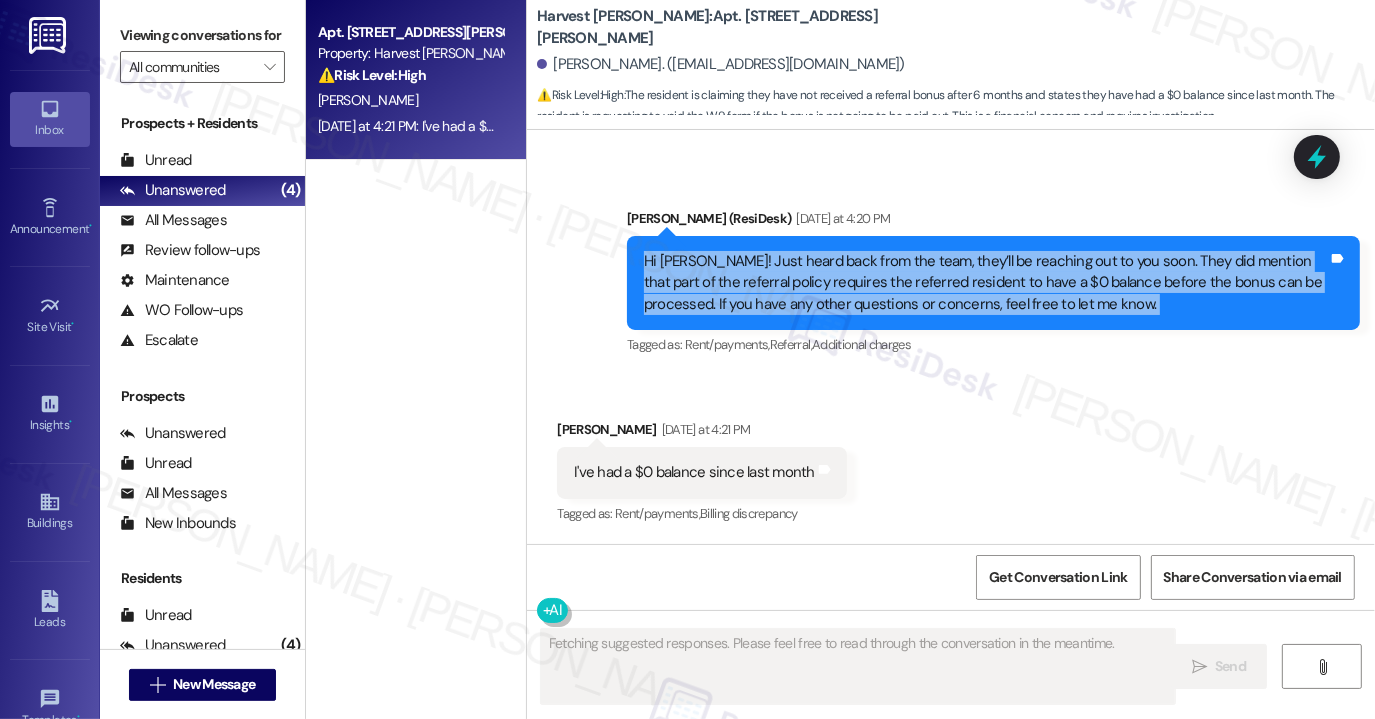 click on "Hi [PERSON_NAME]! Just heard back from the team, they’ll be reaching out to you soon. They did mention that part of the referral policy requires the referred resident to have a $0 balance before the bonus can be processed. If you have any other questions or concerns, feel free to let me know." at bounding box center [986, 283] 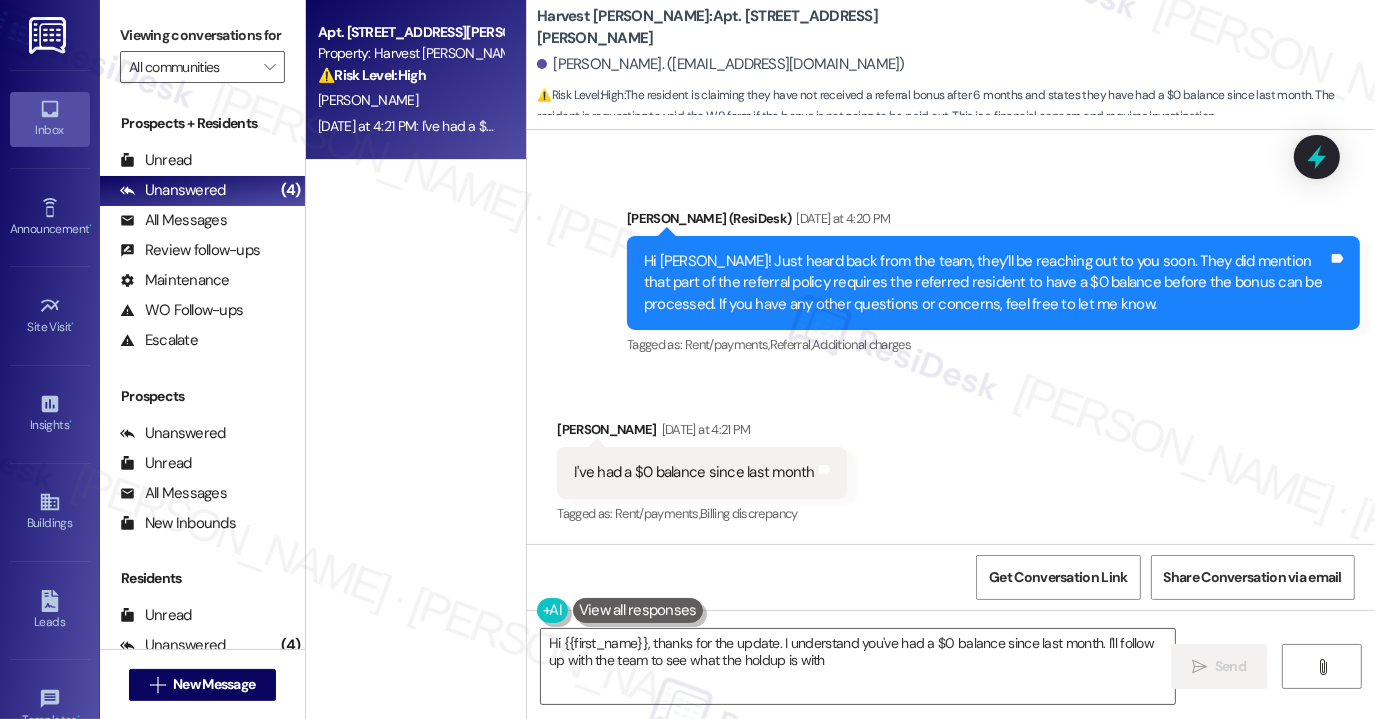 click on "[PERSON_NAME]   (ResiDesk) [DATE] at 4:20 PM" at bounding box center (993, 222) 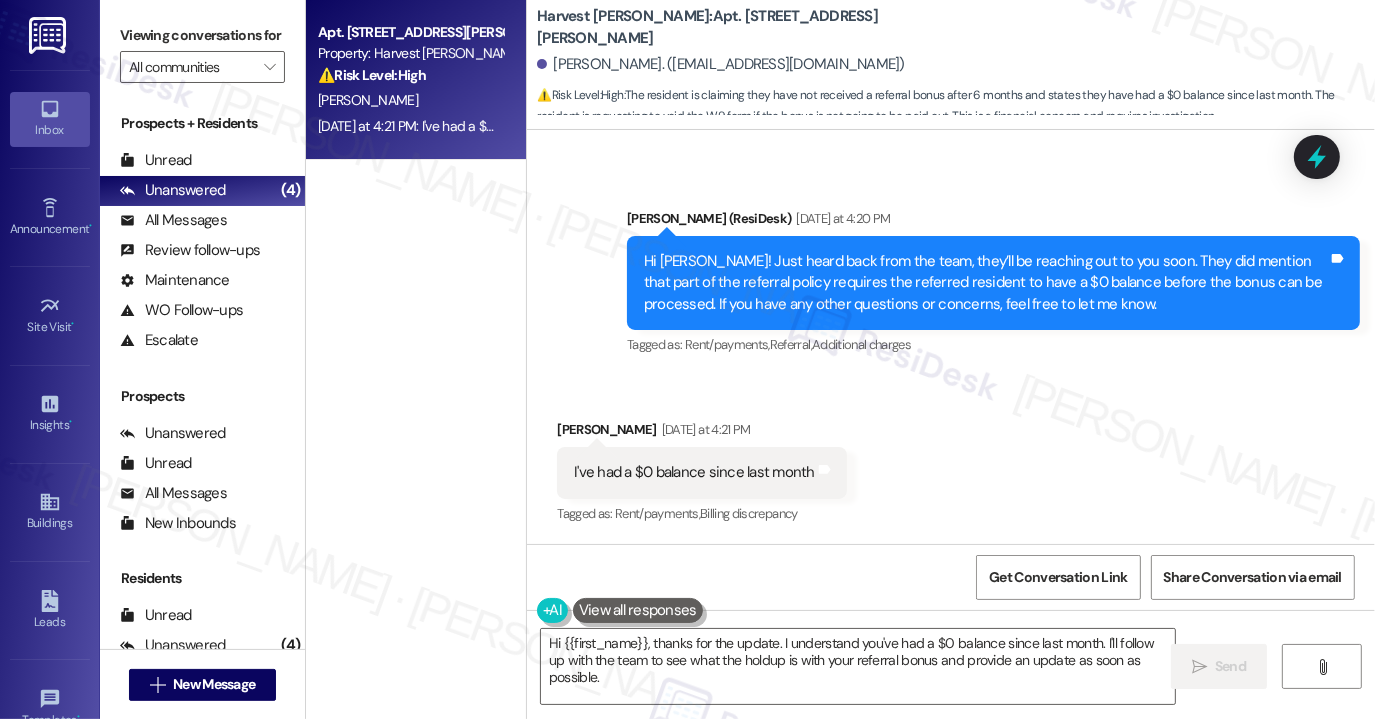 click on "Hi [PERSON_NAME]! Just heard back from the team, they’ll be reaching out to you soon. They did mention that part of the referral policy requires the referred resident to have a $0 balance before the bonus can be processed. If you have any other questions or concerns, feel free to let me know." at bounding box center (986, 283) 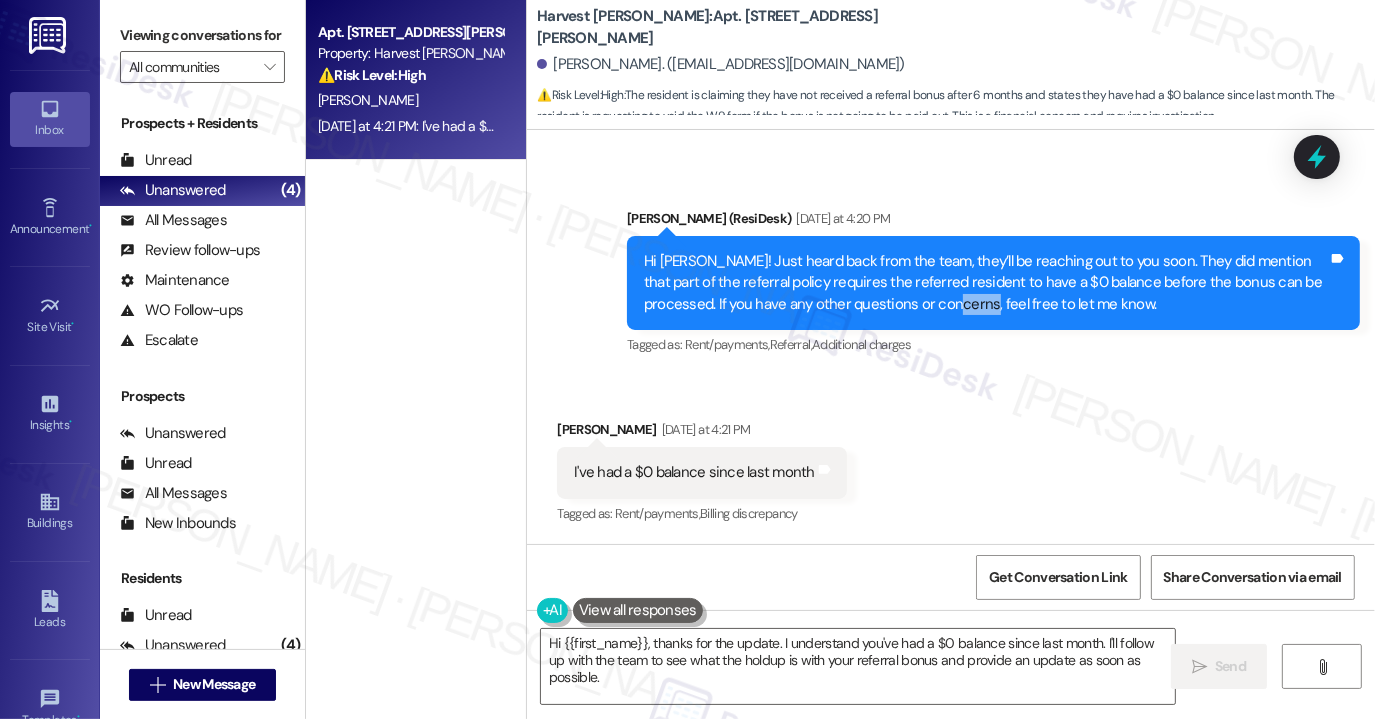 click on "Hi [PERSON_NAME]! Just heard back from the team, they’ll be reaching out to you soon. They did mention that part of the referral policy requires the referred resident to have a $0 balance before the bonus can be processed. If you have any other questions or concerns, feel free to let me know." at bounding box center [986, 283] 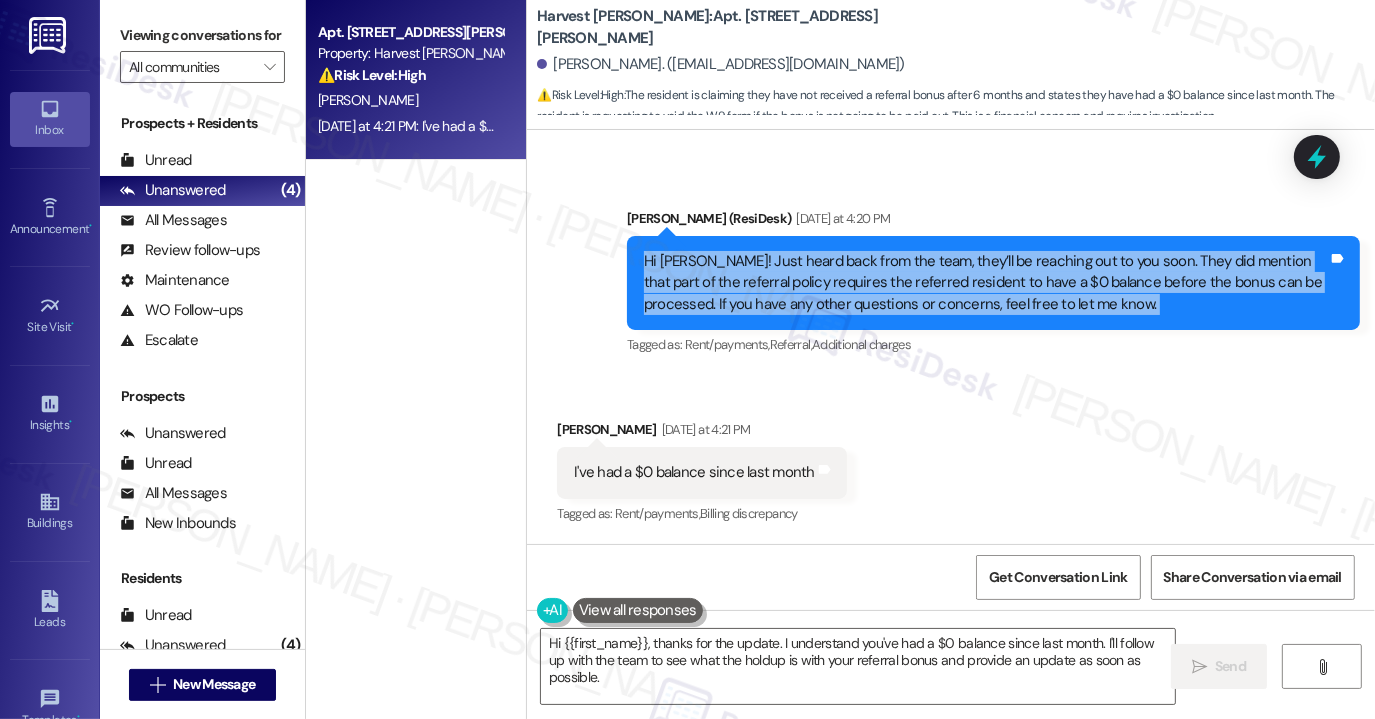 click on "Hi [PERSON_NAME]! Just heard back from the team, they’ll be reaching out to you soon. They did mention that part of the referral policy requires the referred resident to have a $0 balance before the bonus can be processed. If you have any other questions or concerns, feel free to let me know." at bounding box center (986, 283) 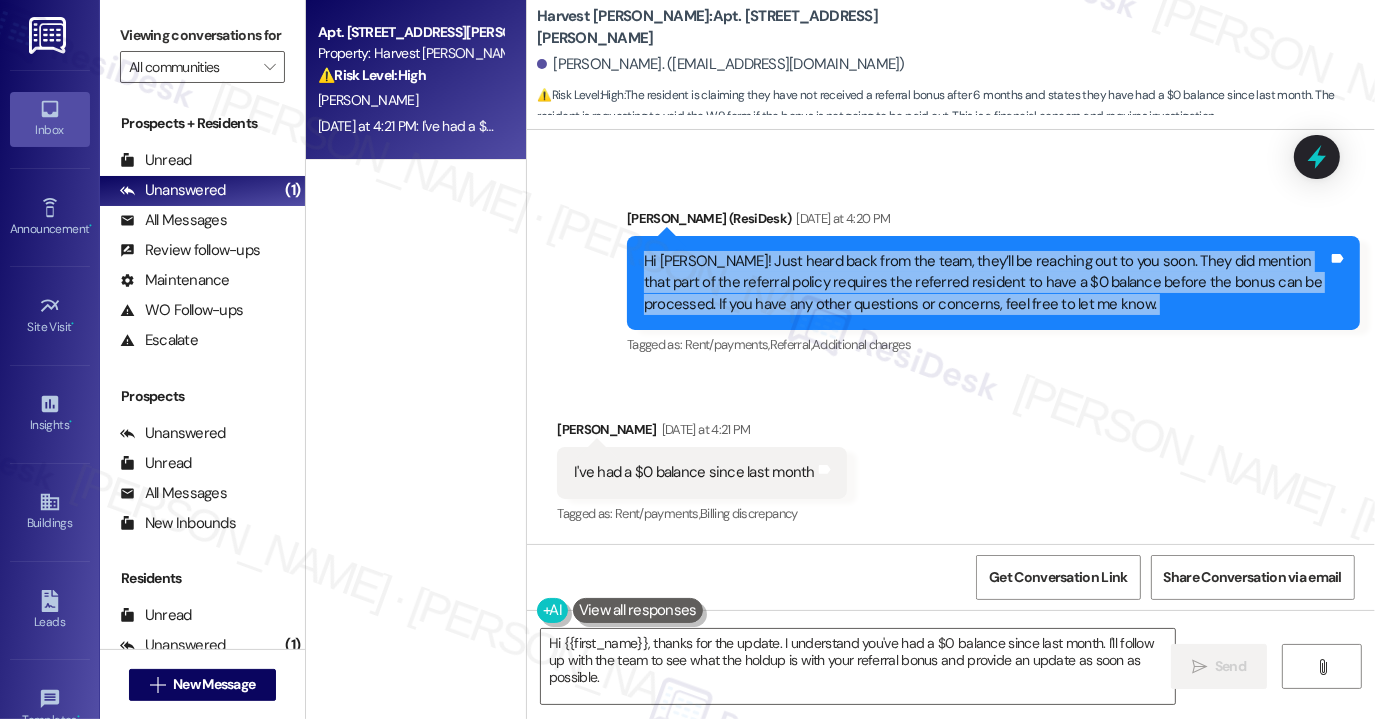 click on "Hi [PERSON_NAME]! Just heard back from the team, they’ll be reaching out to you soon. They did mention that part of the referral policy requires the referred resident to have a $0 balance before the bonus can be processed. If you have any other questions or concerns, feel free to let me know." at bounding box center [986, 283] 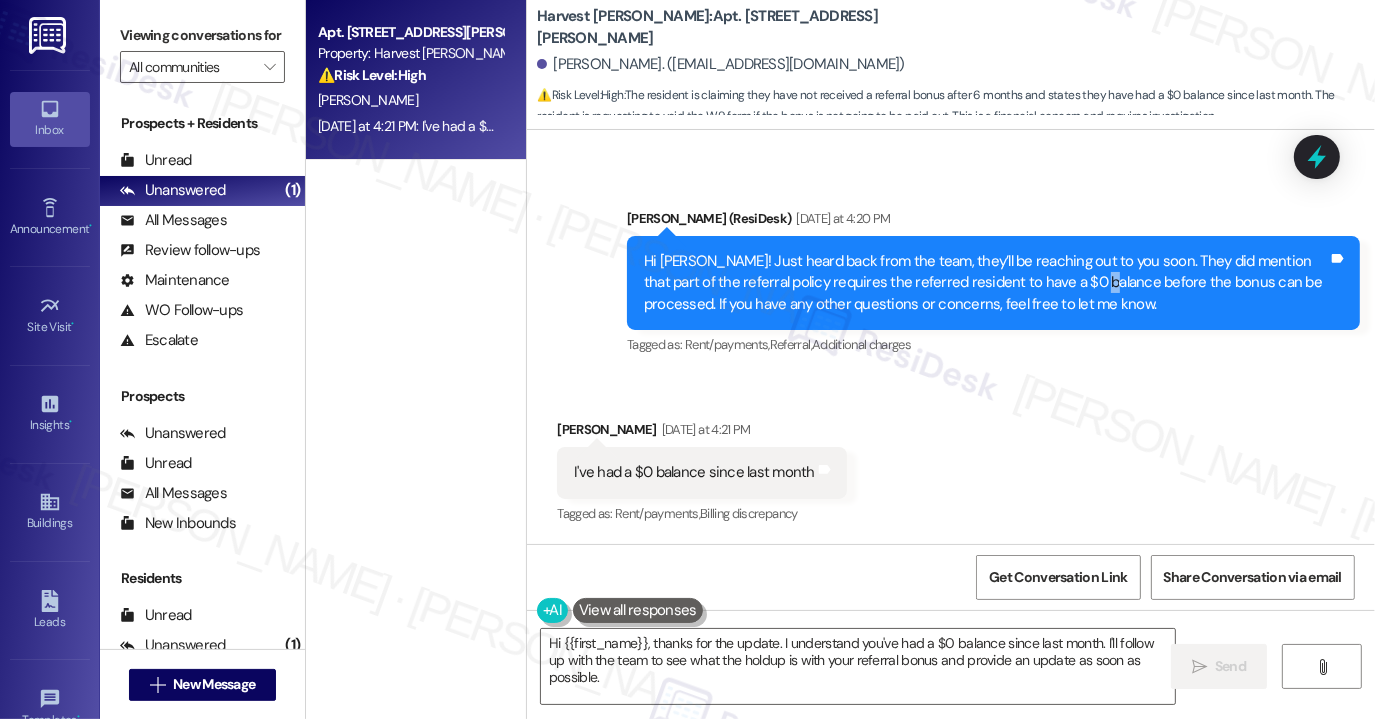 click on "Hi [PERSON_NAME]! Just heard back from the team, they’ll be reaching out to you soon. They did mention that part of the referral policy requires the referred resident to have a $0 balance before the bonus can be processed. If you have any other questions or concerns, feel free to let me know." at bounding box center [986, 283] 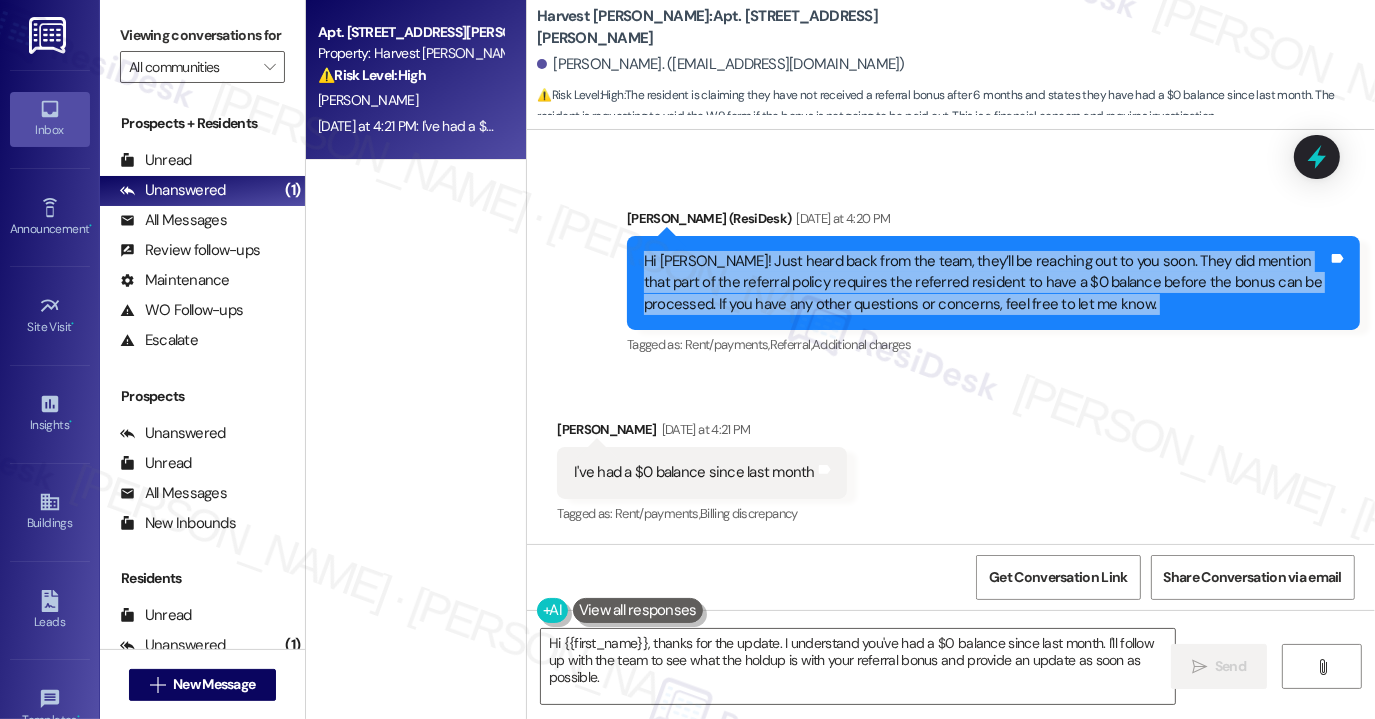 click on "Hi [PERSON_NAME]! Just heard back from the team, they’ll be reaching out to you soon. They did mention that part of the referral policy requires the referred resident to have a $0 balance before the bonus can be processed. If you have any other questions or concerns, feel free to let me know." at bounding box center (986, 283) 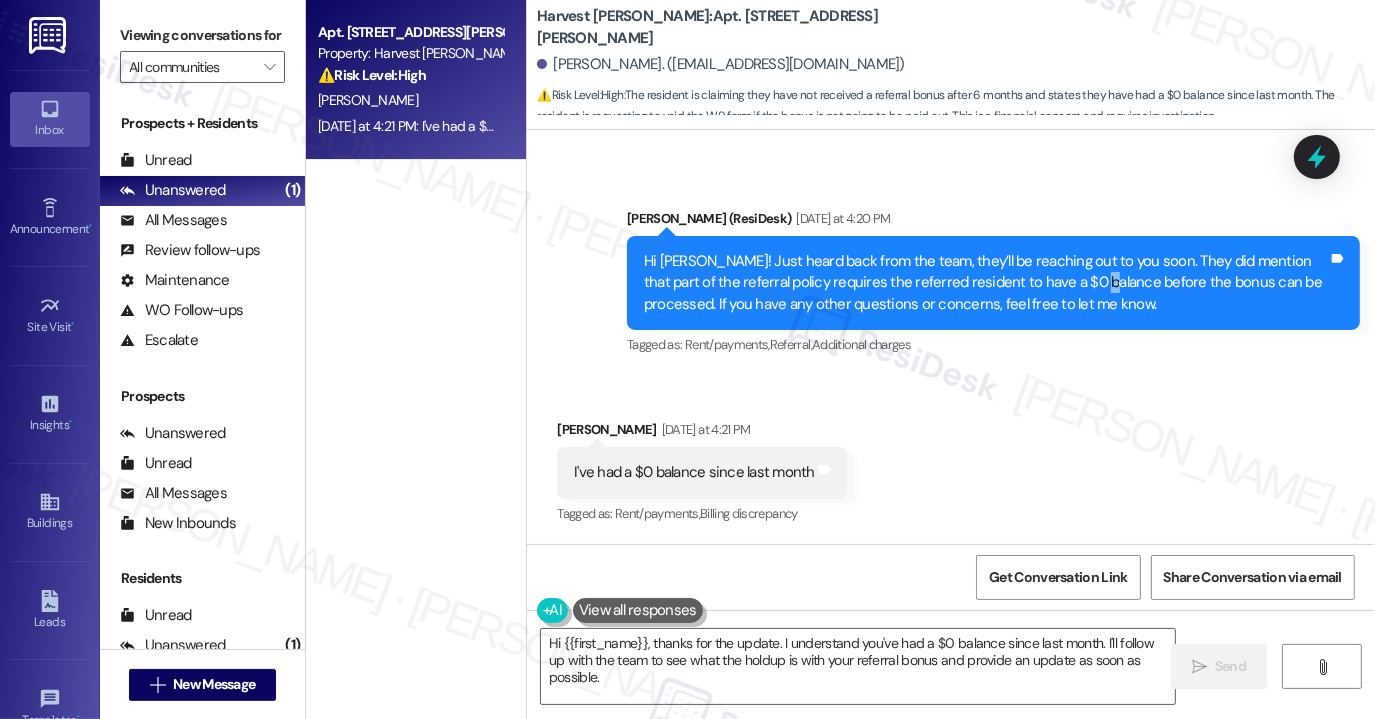click on "Hi [PERSON_NAME]! Just heard back from the team, they’ll be reaching out to you soon. They did mention that part of the referral policy requires the referred resident to have a $0 balance before the bonus can be processed. If you have any other questions or concerns, feel free to let me know." at bounding box center [986, 283] 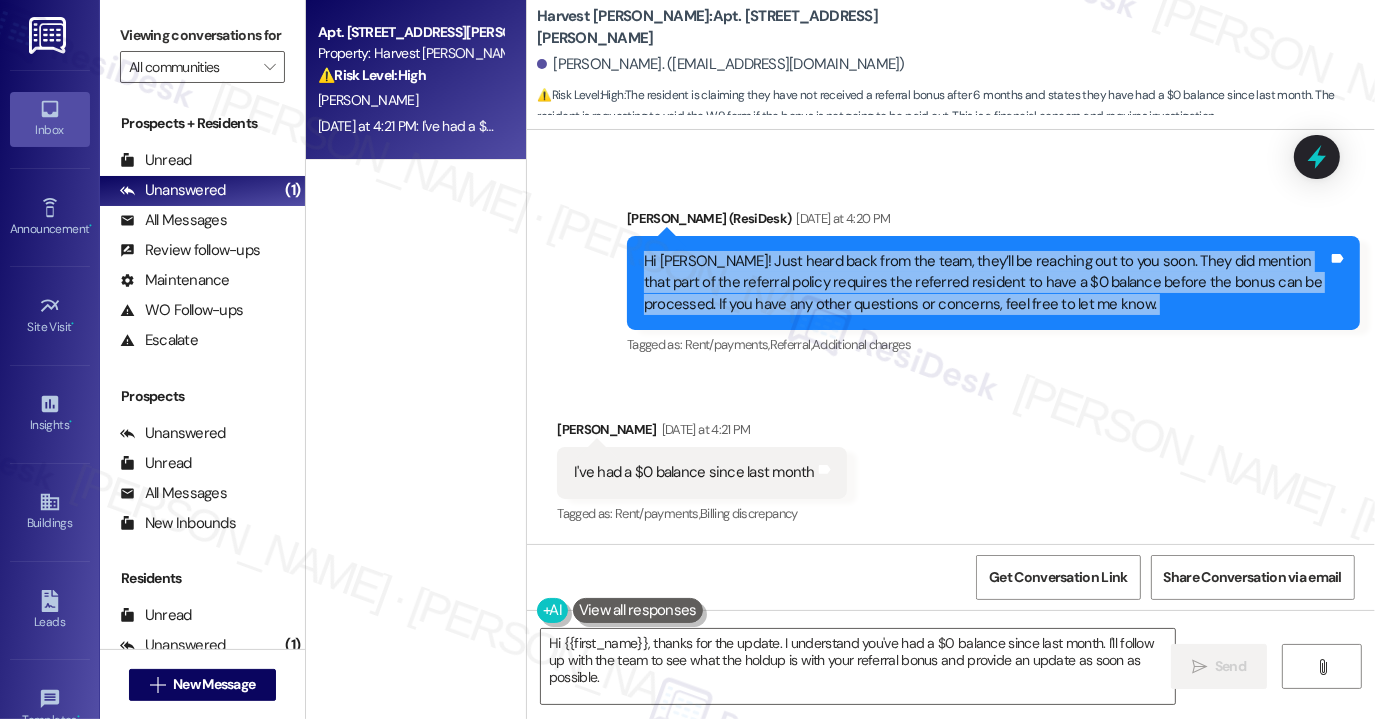 click on "Hi [PERSON_NAME]! Just heard back from the team, they’ll be reaching out to you soon. They did mention that part of the referral policy requires the referred resident to have a $0 balance before the bonus can be processed. If you have any other questions or concerns, feel free to let me know." at bounding box center (986, 283) 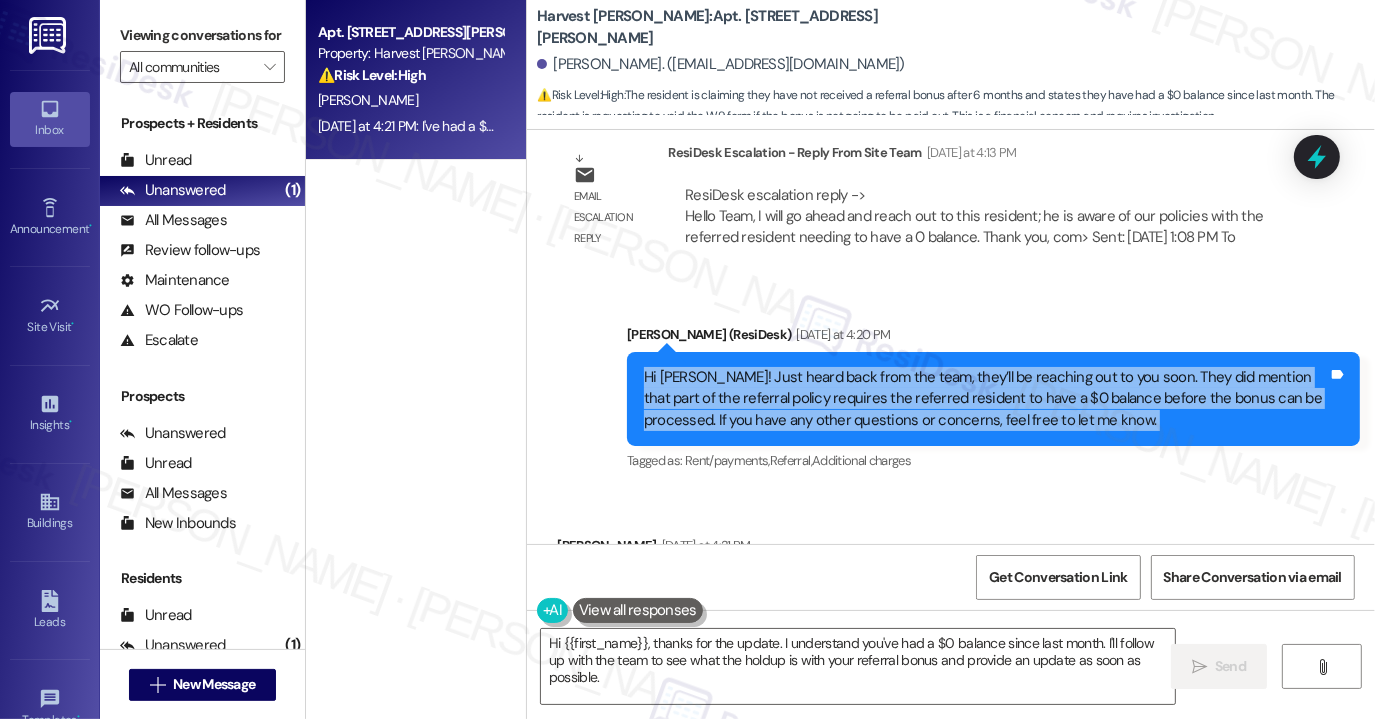scroll, scrollTop: 5439, scrollLeft: 0, axis: vertical 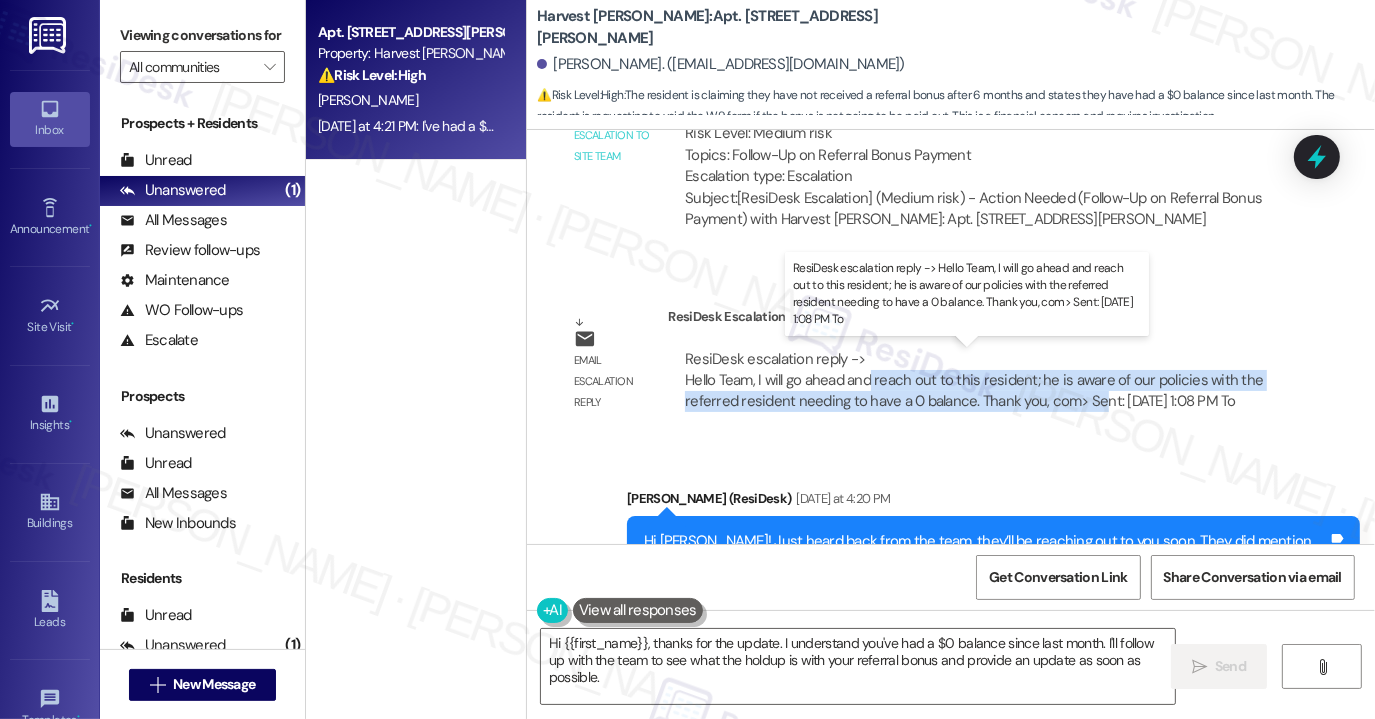 drag, startPoint x: 862, startPoint y: 380, endPoint x: 1095, endPoint y: 400, distance: 233.8568 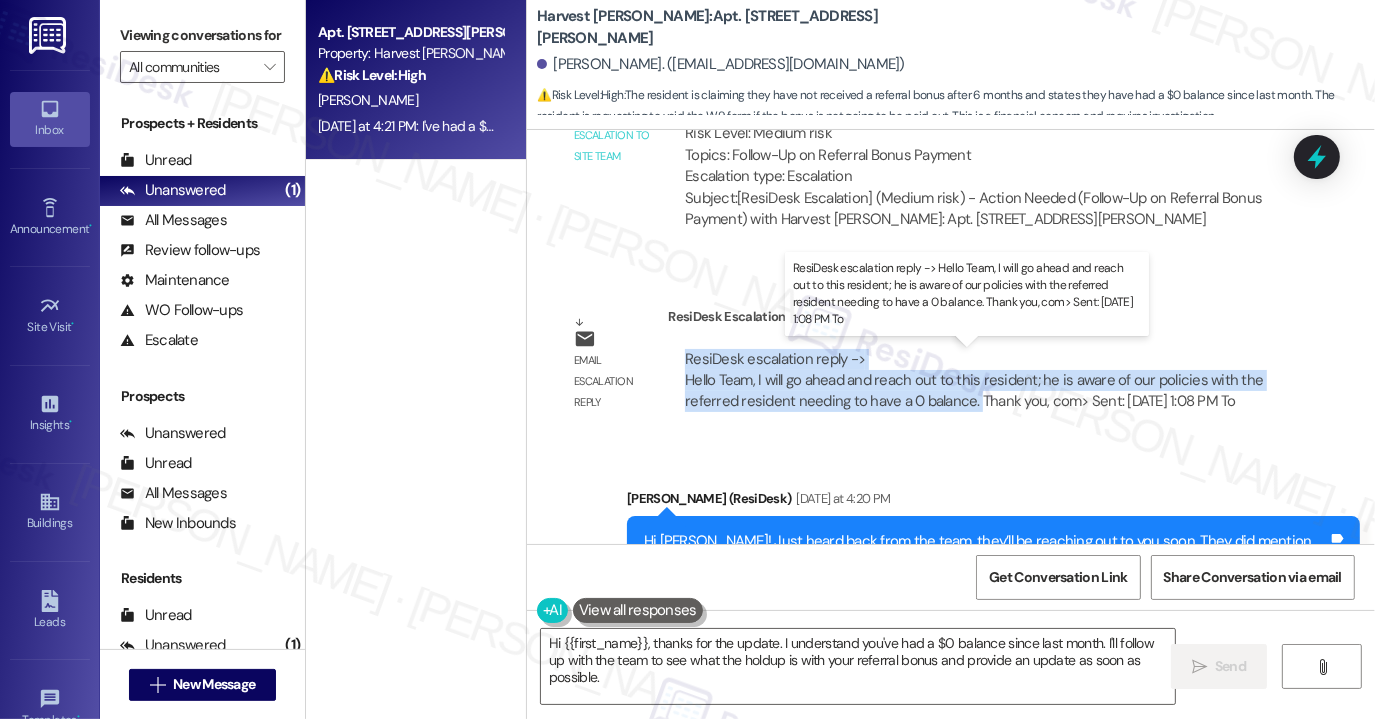 drag, startPoint x: 967, startPoint y: 398, endPoint x: 680, endPoint y: 366, distance: 288.77847 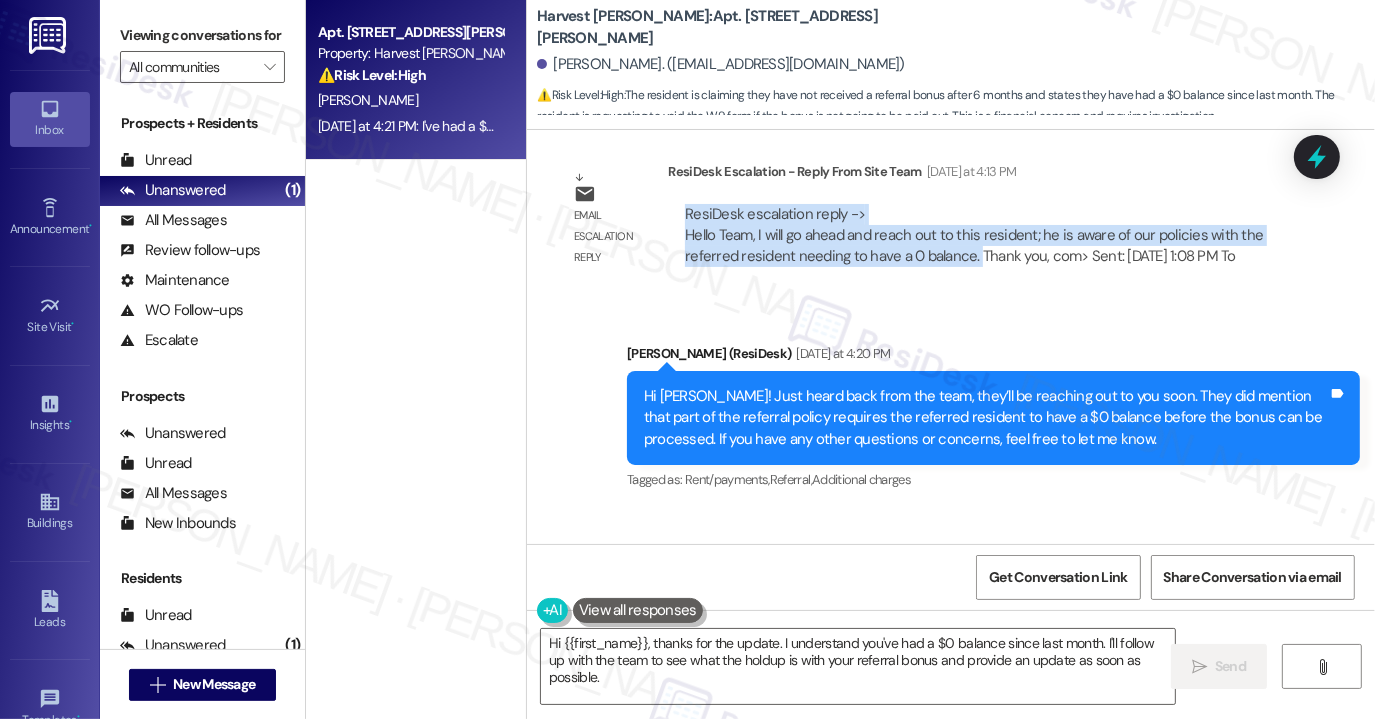 scroll, scrollTop: 5739, scrollLeft: 0, axis: vertical 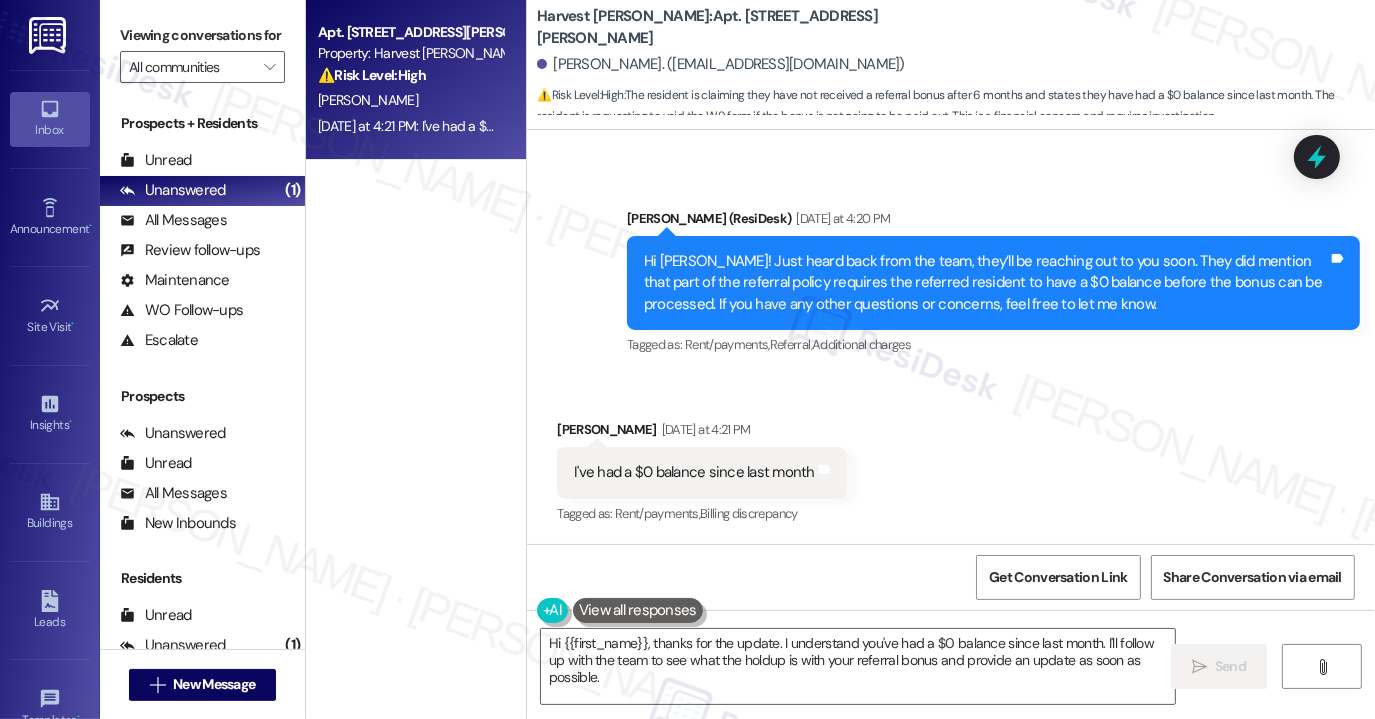 click on "I've had a $0 balance since last month" at bounding box center (694, 472) 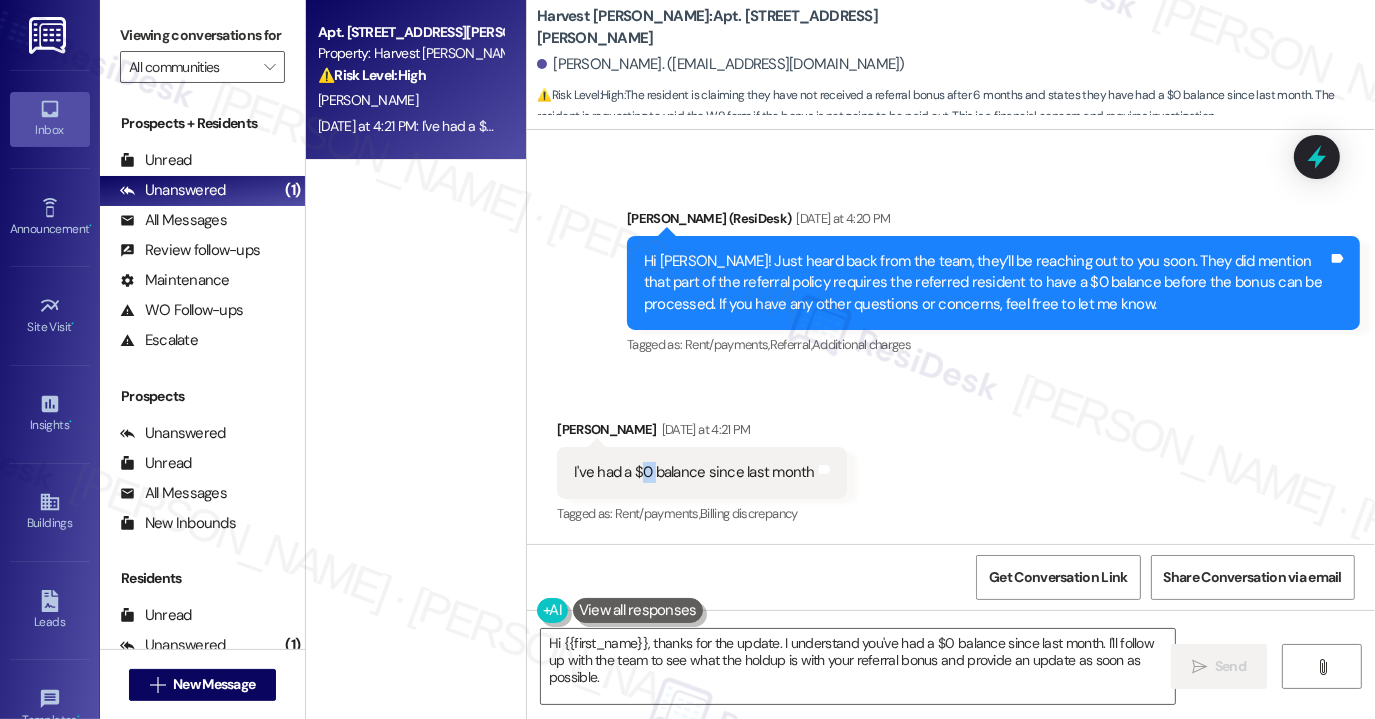 click on "I've had a $0 balance since last month" at bounding box center (694, 472) 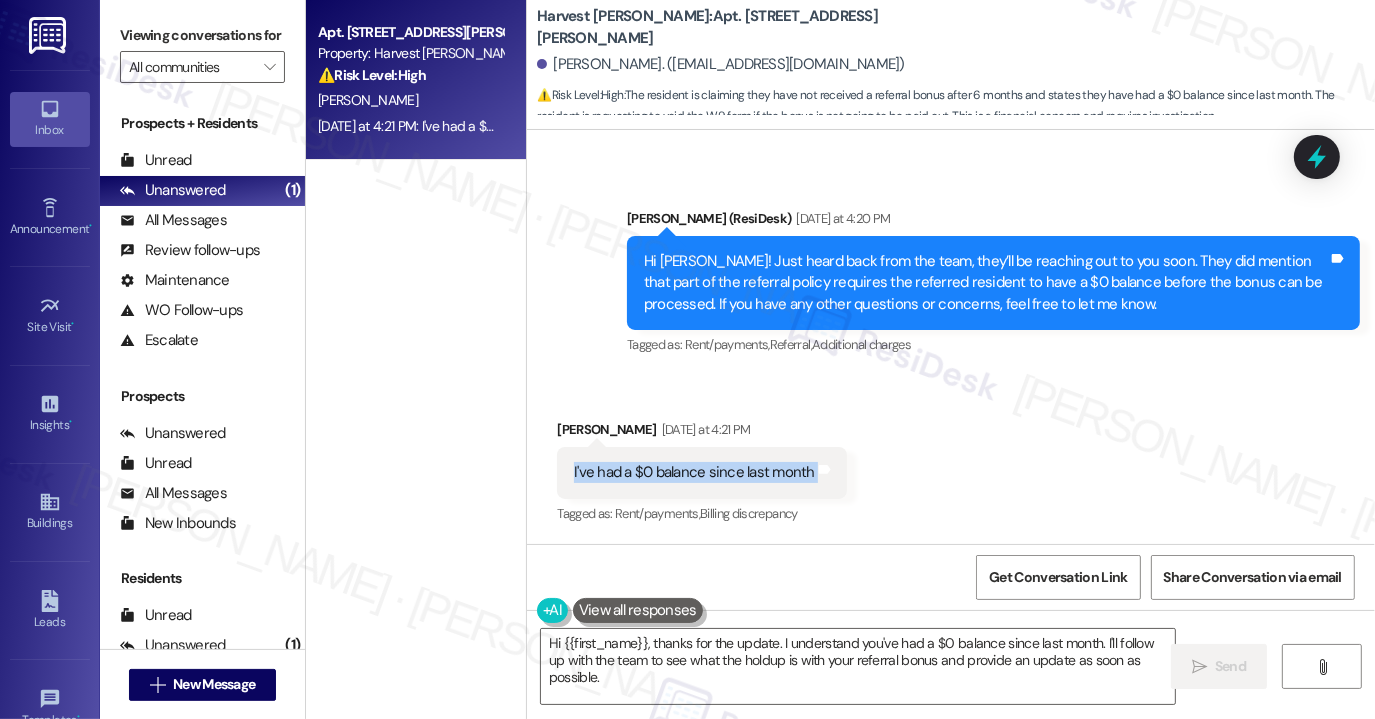 click on "I've had a $0 balance since last month" at bounding box center [694, 472] 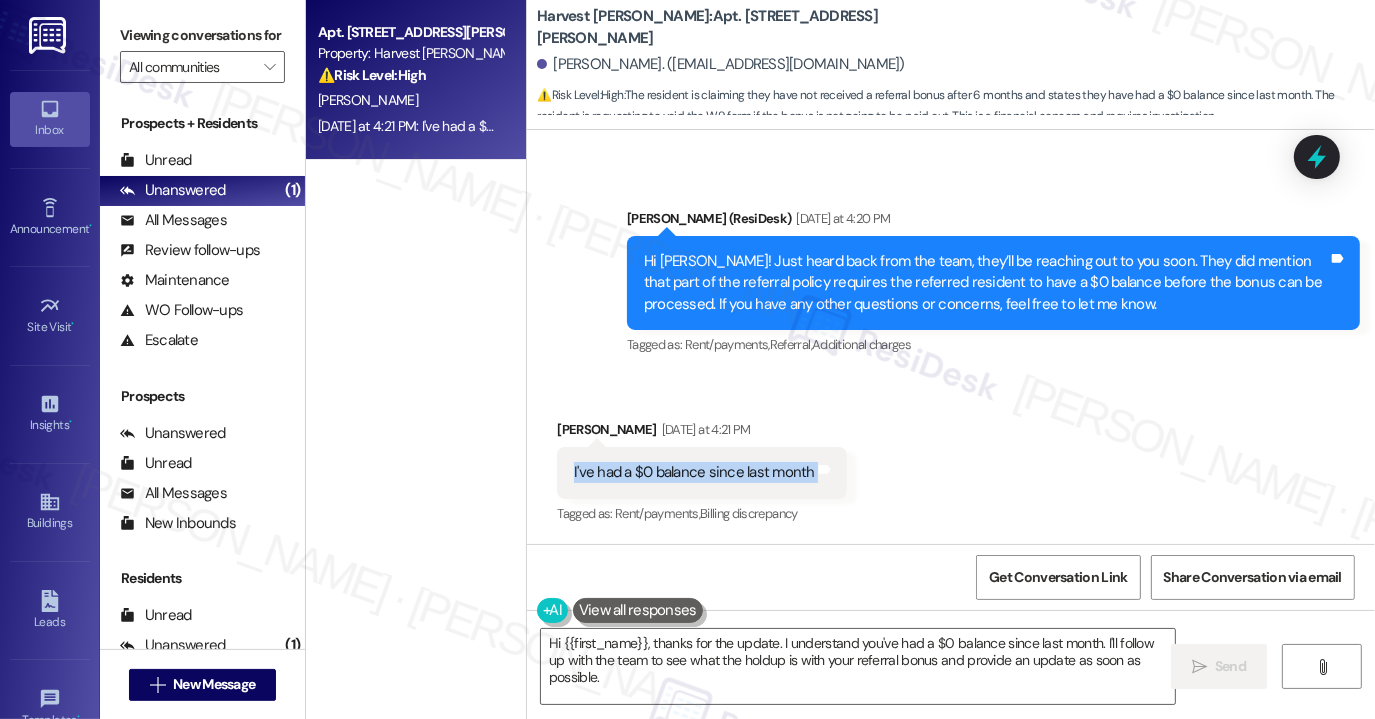 copy on "I've had a $0 balance since last month  Tags and notes" 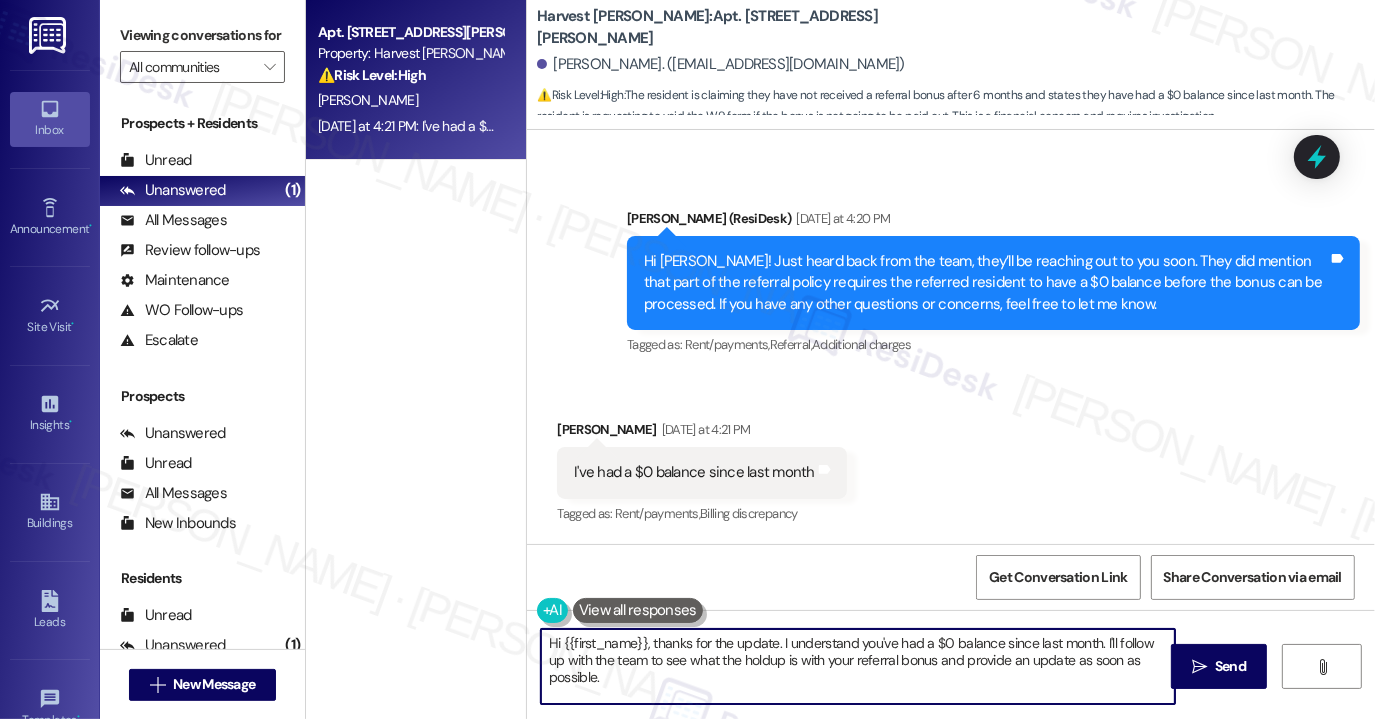 click on "Hi {{first_name}}, thanks for the update. I understand you've had a $0 balance since last month. I'll follow up with the team to see what the holdup is with your referral bonus and provide an update as soon as possible." at bounding box center (858, 666) 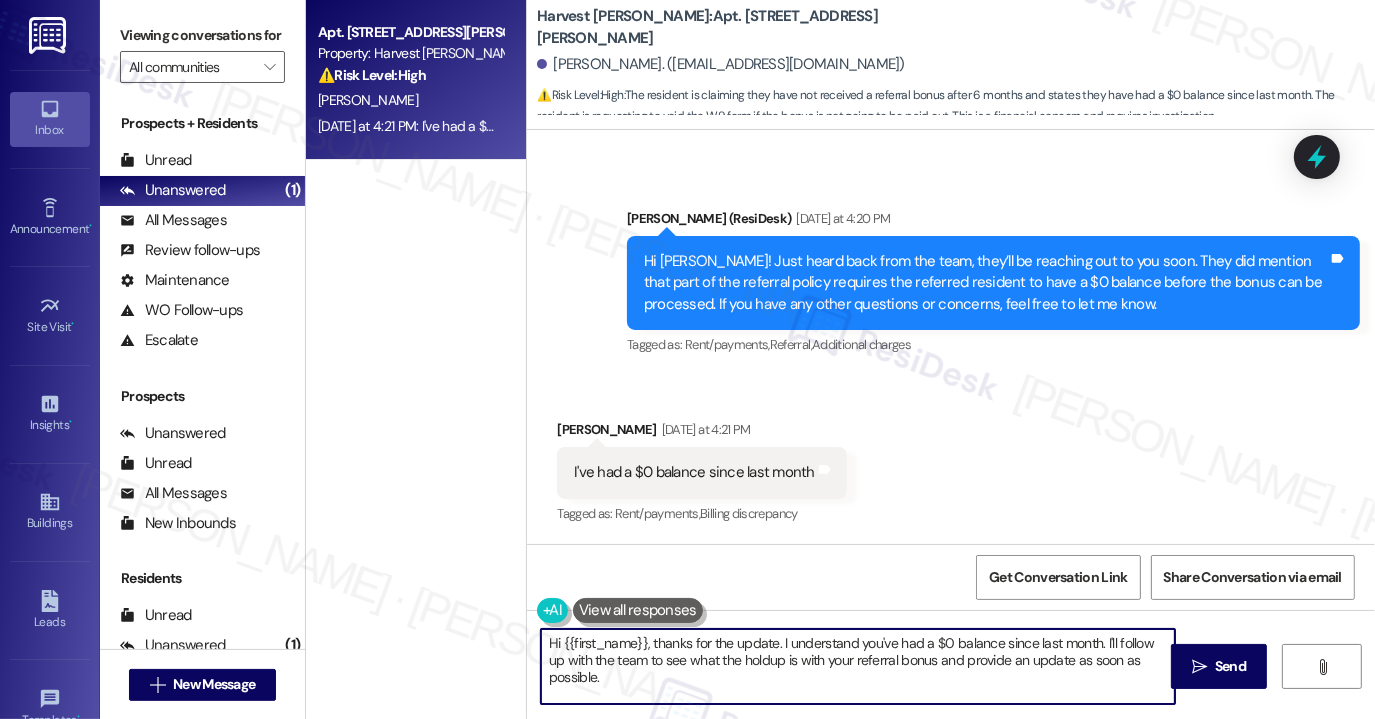 drag, startPoint x: 620, startPoint y: 677, endPoint x: 588, endPoint y: 660, distance: 36.23534 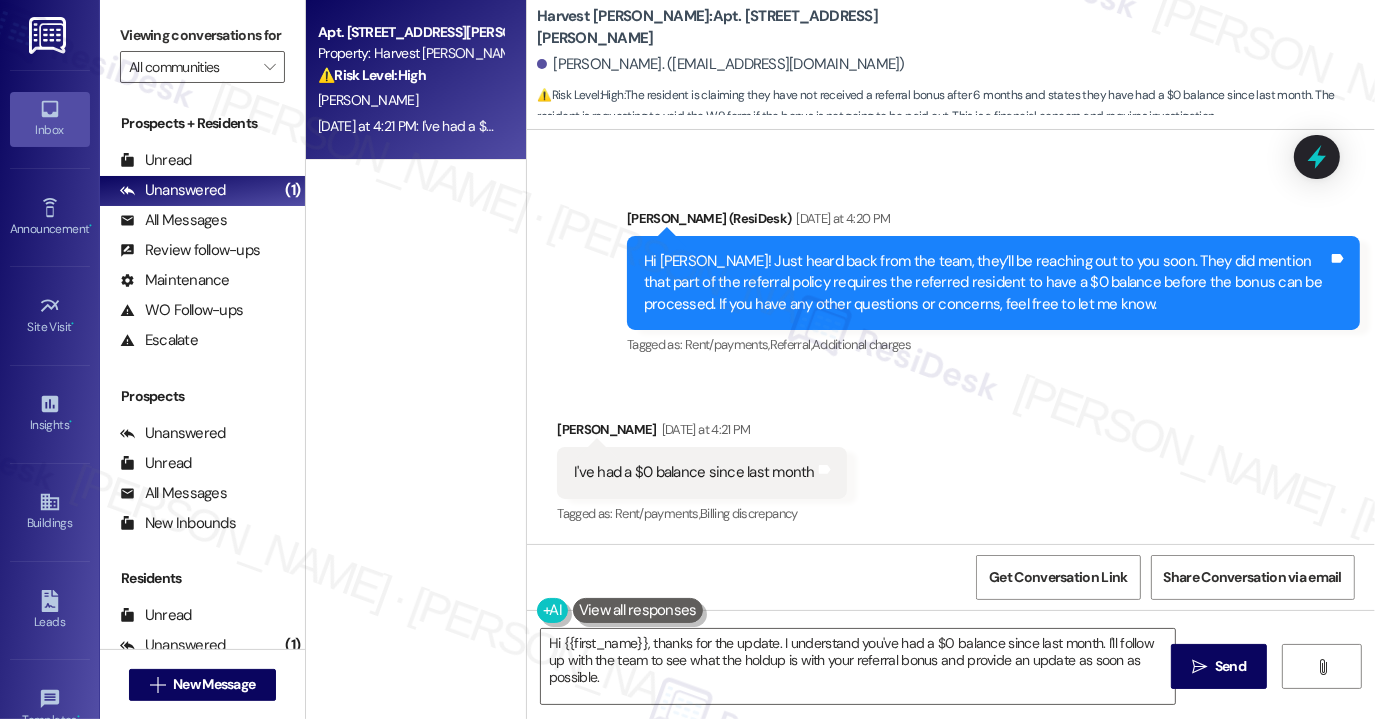 click on "Hi [PERSON_NAME]! Just heard back from the team, they’ll be reaching out to you soon. They did mention that part of the referral policy requires the referred resident to have a $0 balance before the bonus can be processed. If you have any other questions or concerns, feel free to let me know." at bounding box center [986, 283] 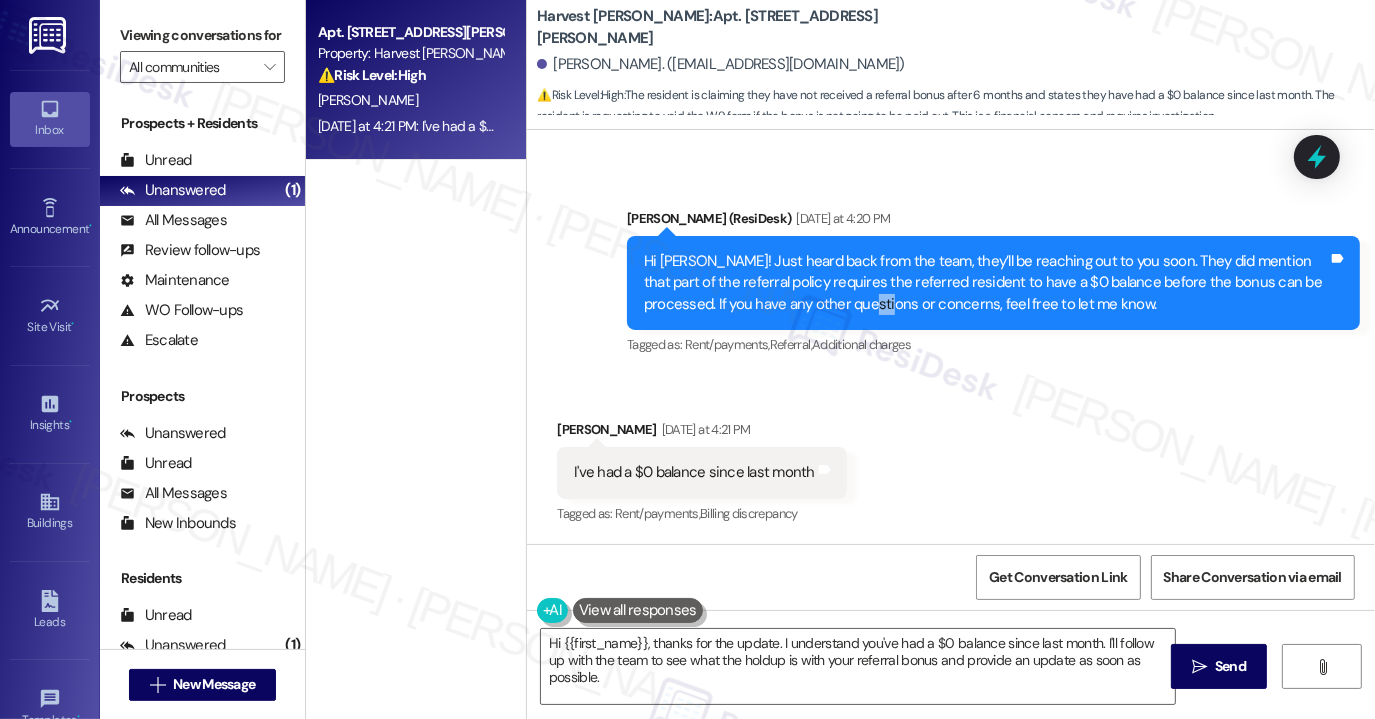 click on "Hi [PERSON_NAME]! Just heard back from the team, they’ll be reaching out to you soon. They did mention that part of the referral policy requires the referred resident to have a $0 balance before the bonus can be processed. If you have any other questions or concerns, feel free to let me know." at bounding box center (986, 283) 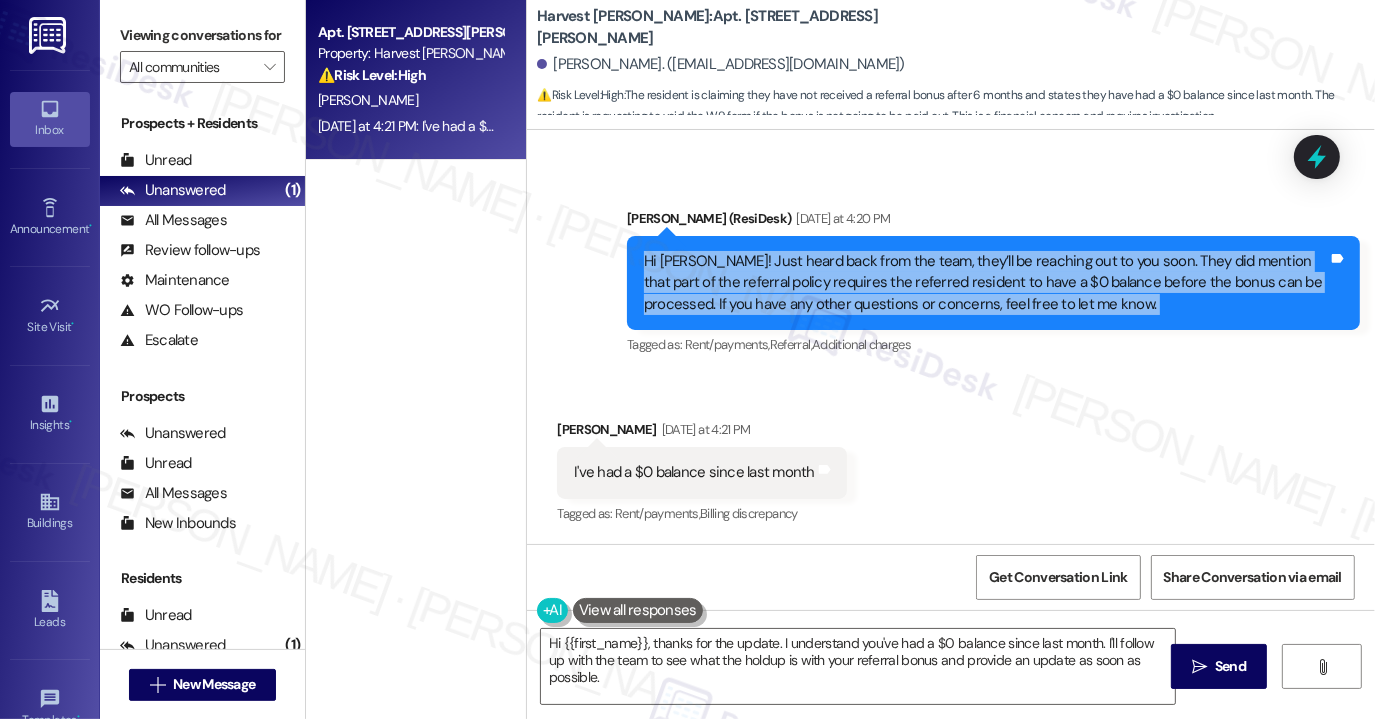 click on "Hi [PERSON_NAME]! Just heard back from the team, they’ll be reaching out to you soon. They did mention that part of the referral policy requires the referred resident to have a $0 balance before the bonus can be processed. If you have any other questions or concerns, feel free to let me know." at bounding box center (986, 283) 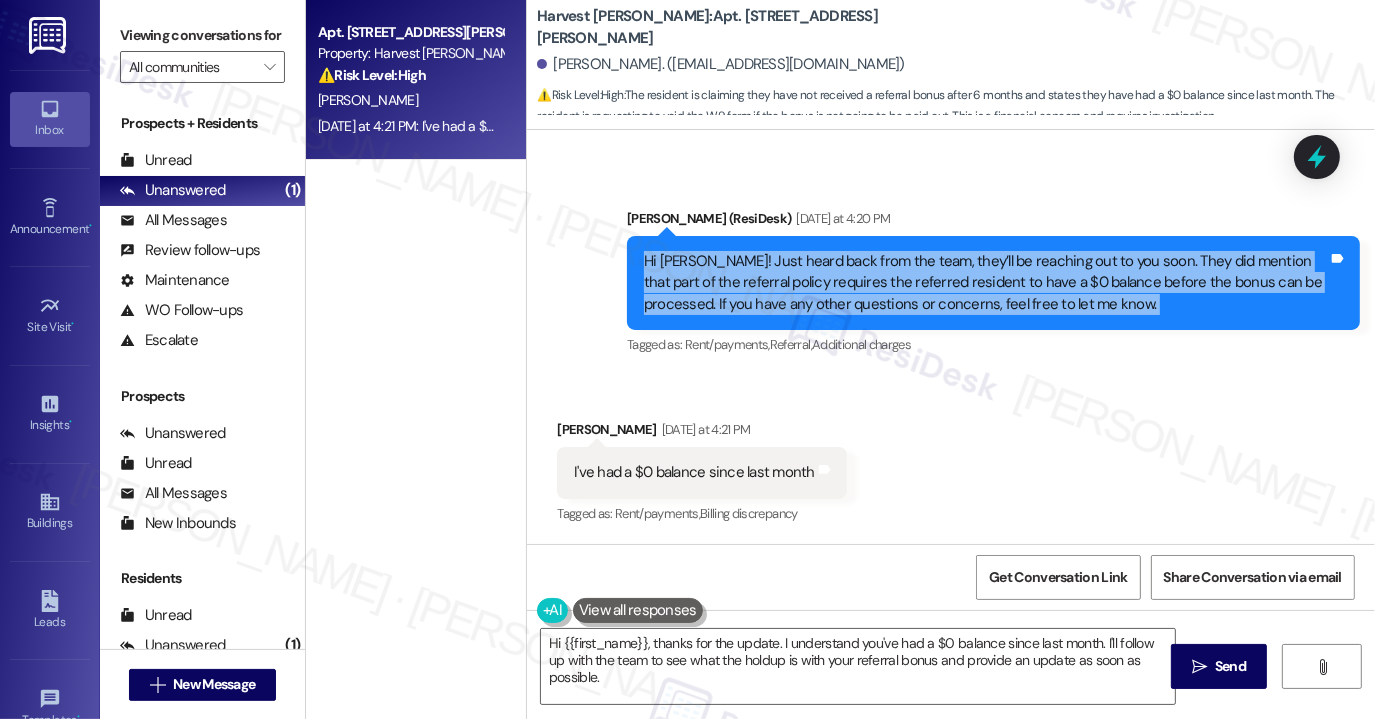 click on "Hi [PERSON_NAME]! Just heard back from the team, they’ll be reaching out to you soon. They did mention that part of the referral policy requires the referred resident to have a $0 balance before the bonus can be processed. If you have any other questions or concerns, feel free to let me know." at bounding box center (986, 283) 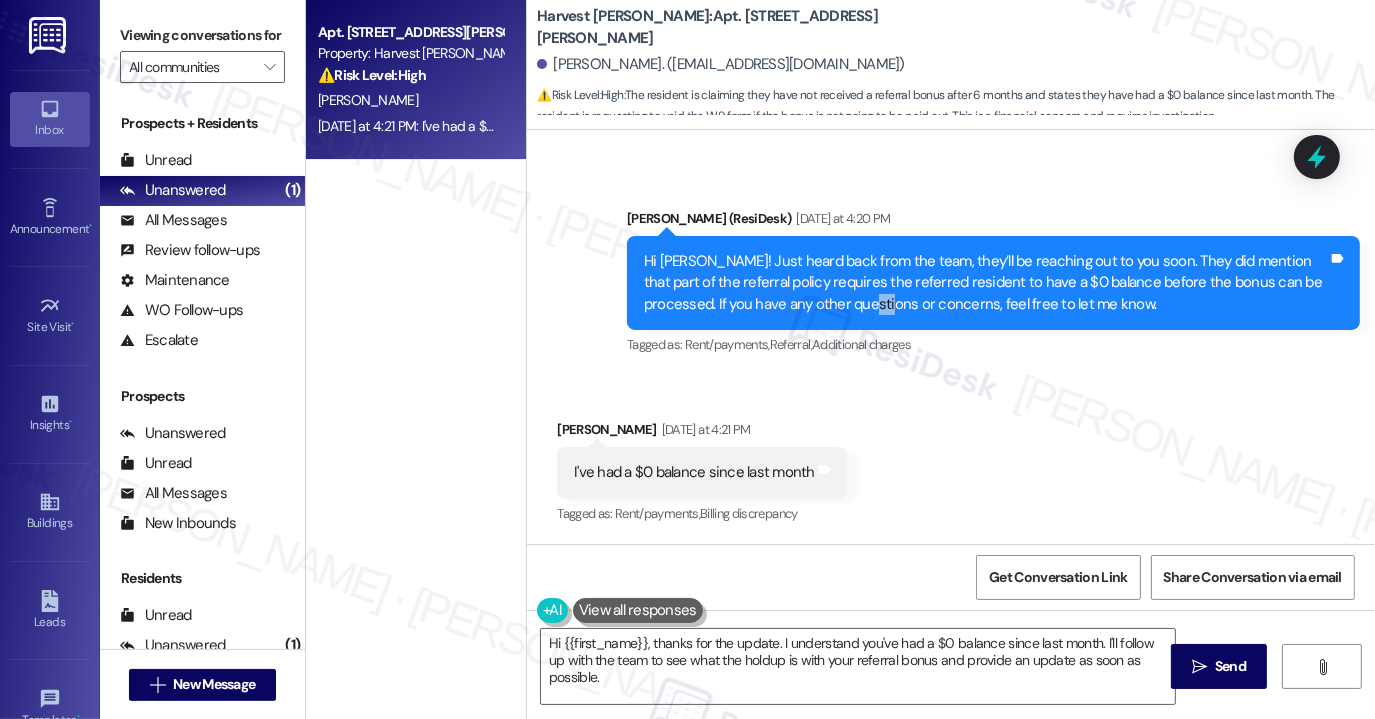 click on "Hi [PERSON_NAME]! Just heard back from the team, they’ll be reaching out to you soon. They did mention that part of the referral policy requires the referred resident to have a $0 balance before the bonus can be processed. If you have any other questions or concerns, feel free to let me know." at bounding box center [986, 283] 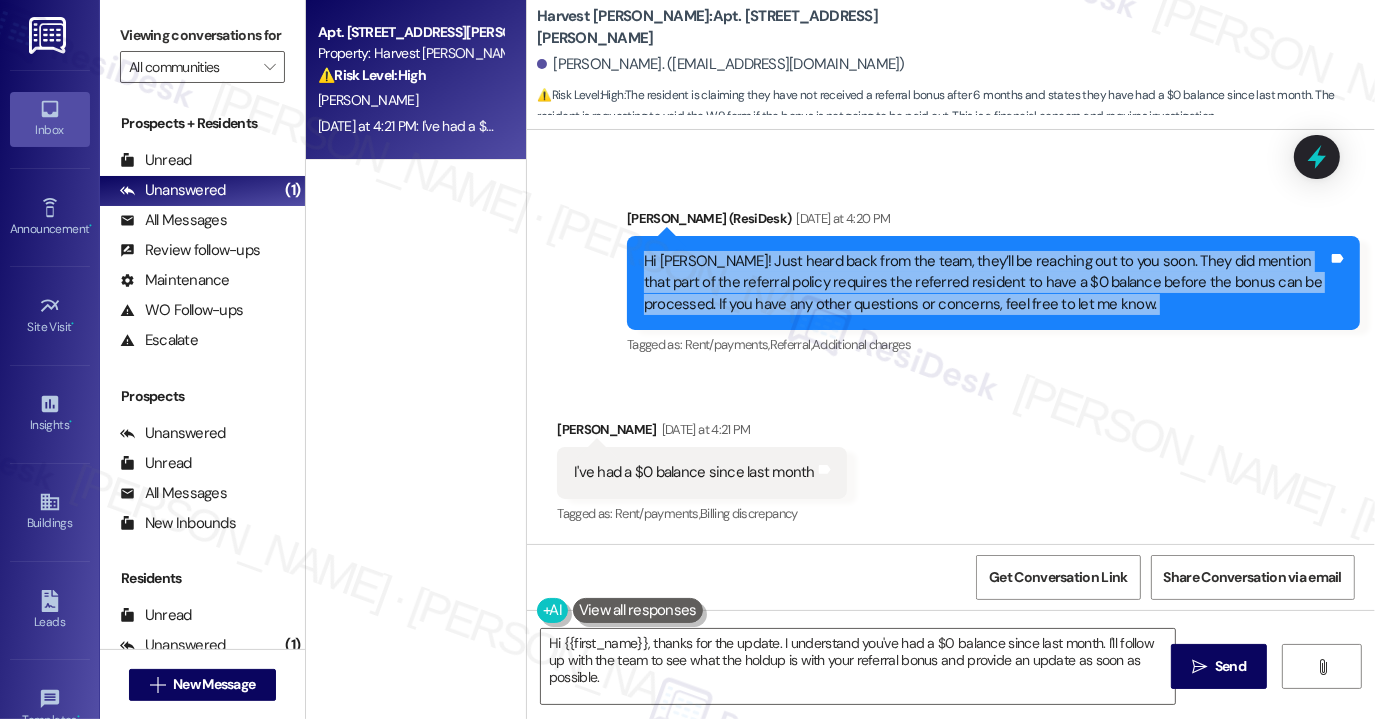 click on "Hi [PERSON_NAME]! Just heard back from the team, they’ll be reaching out to you soon. They did mention that part of the referral policy requires the referred resident to have a $0 balance before the bonus can be processed. If you have any other questions or concerns, feel free to let me know." at bounding box center [986, 283] 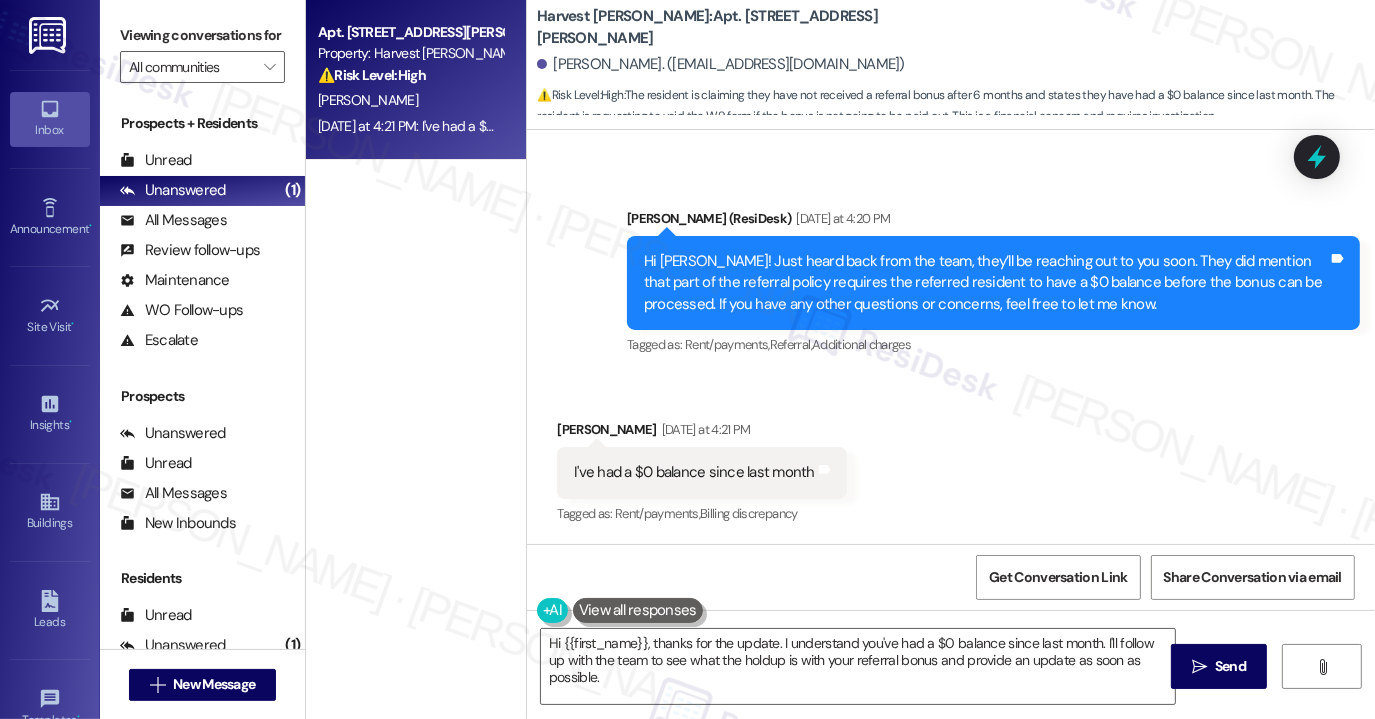 click on "I've had a $0 balance since last month  Tags and notes" at bounding box center (702, 472) 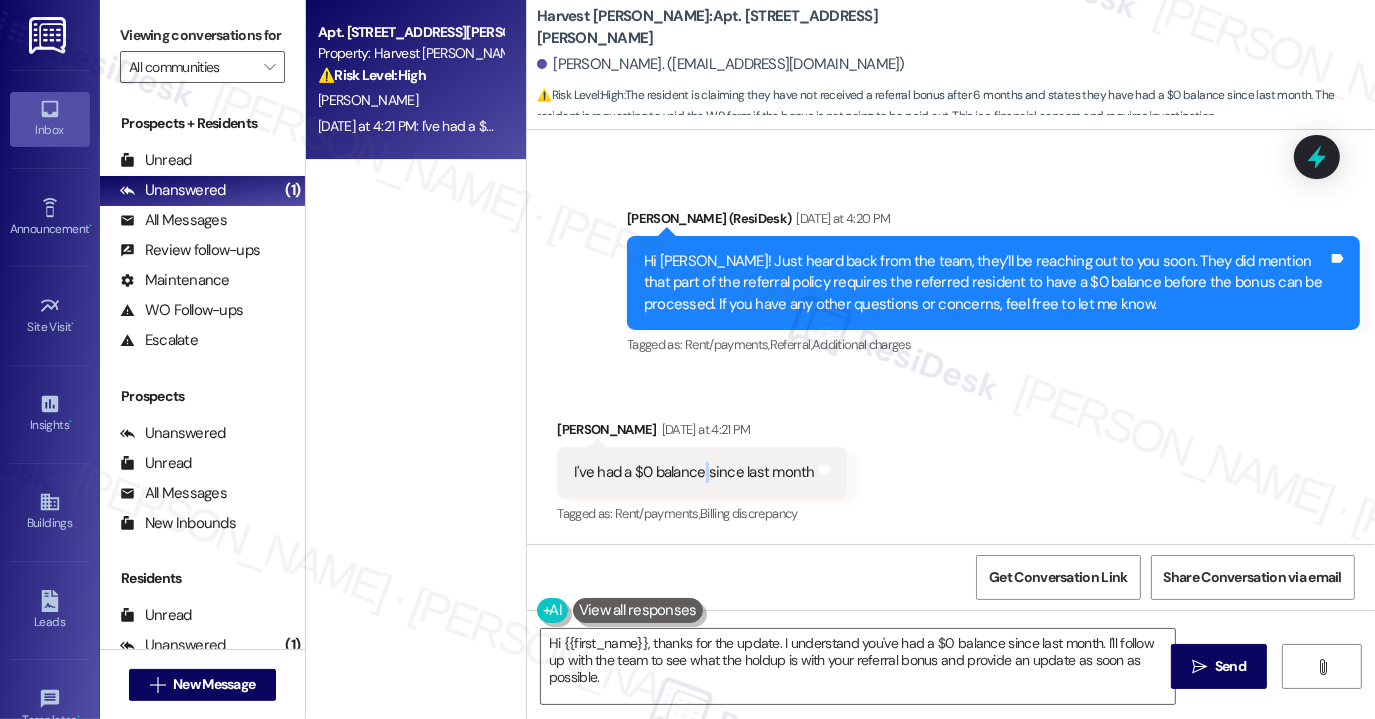 click on "I've had a $0 balance since last month  Tags and notes" at bounding box center [702, 472] 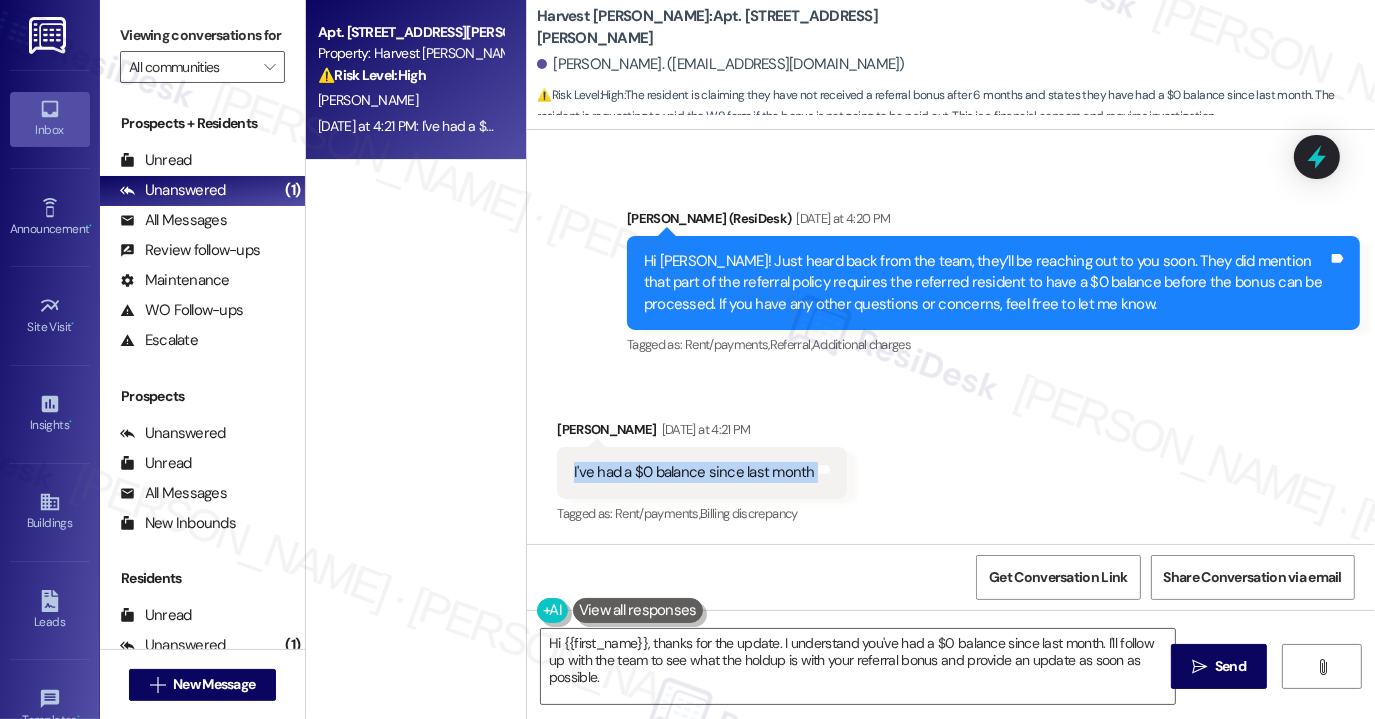 click on "I've had a $0 balance since last month  Tags and notes" at bounding box center [702, 472] 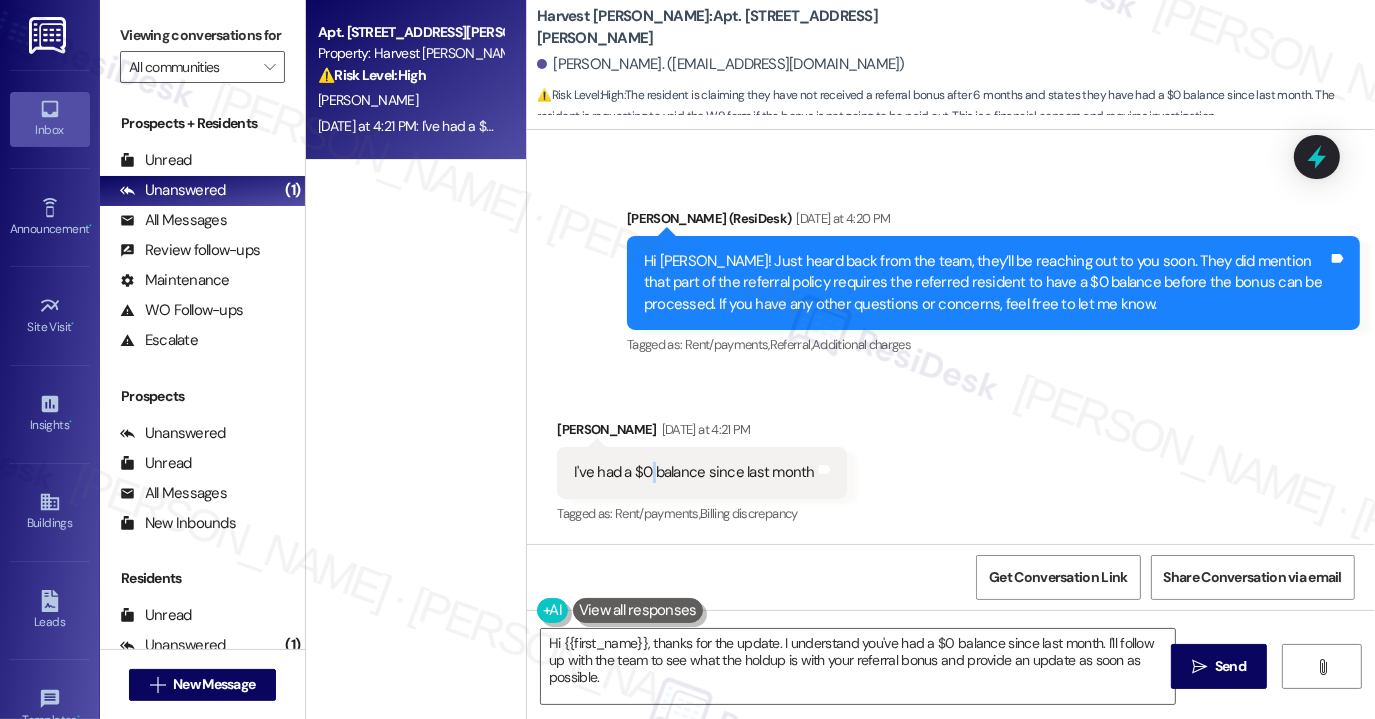 click on "I've had a $0 balance since last month" at bounding box center (694, 472) 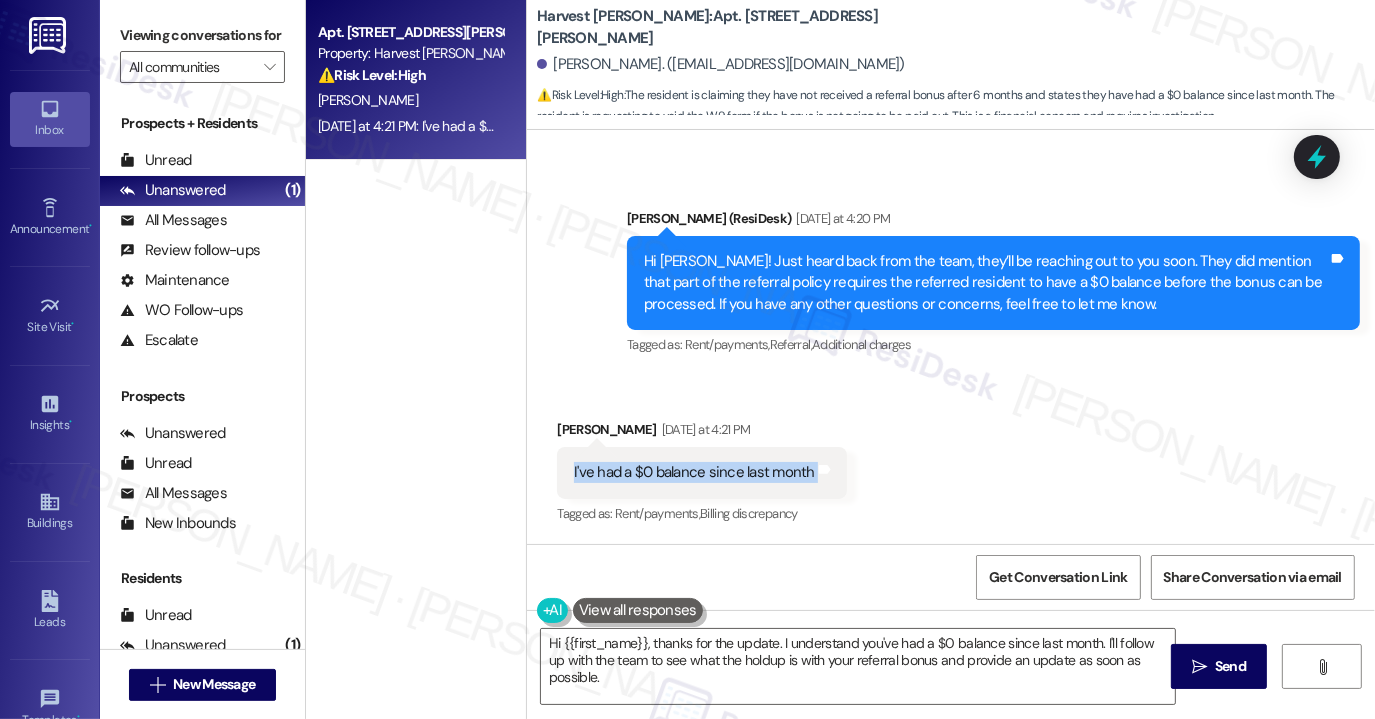 click on "I've had a $0 balance since last month" at bounding box center [694, 472] 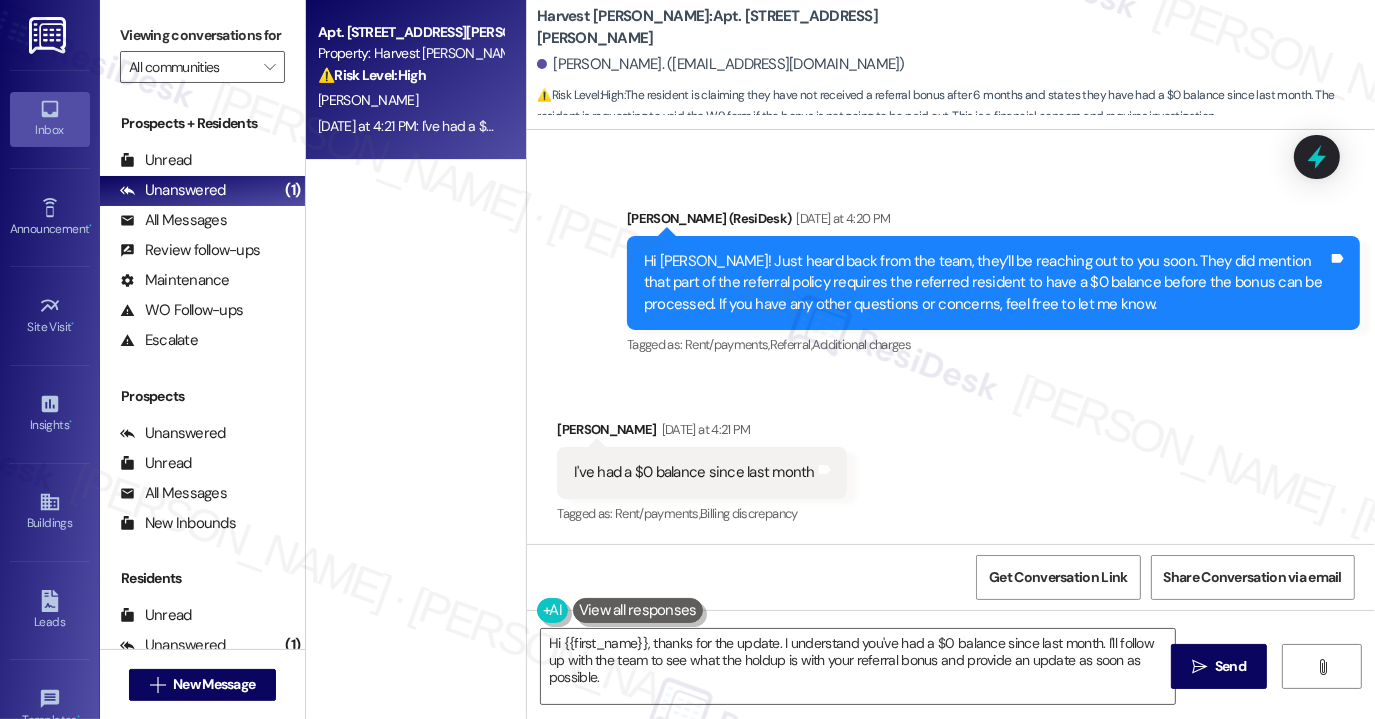 click on "[PERSON_NAME]. ([EMAIL_ADDRESS][DOMAIN_NAME])" at bounding box center [956, 65] 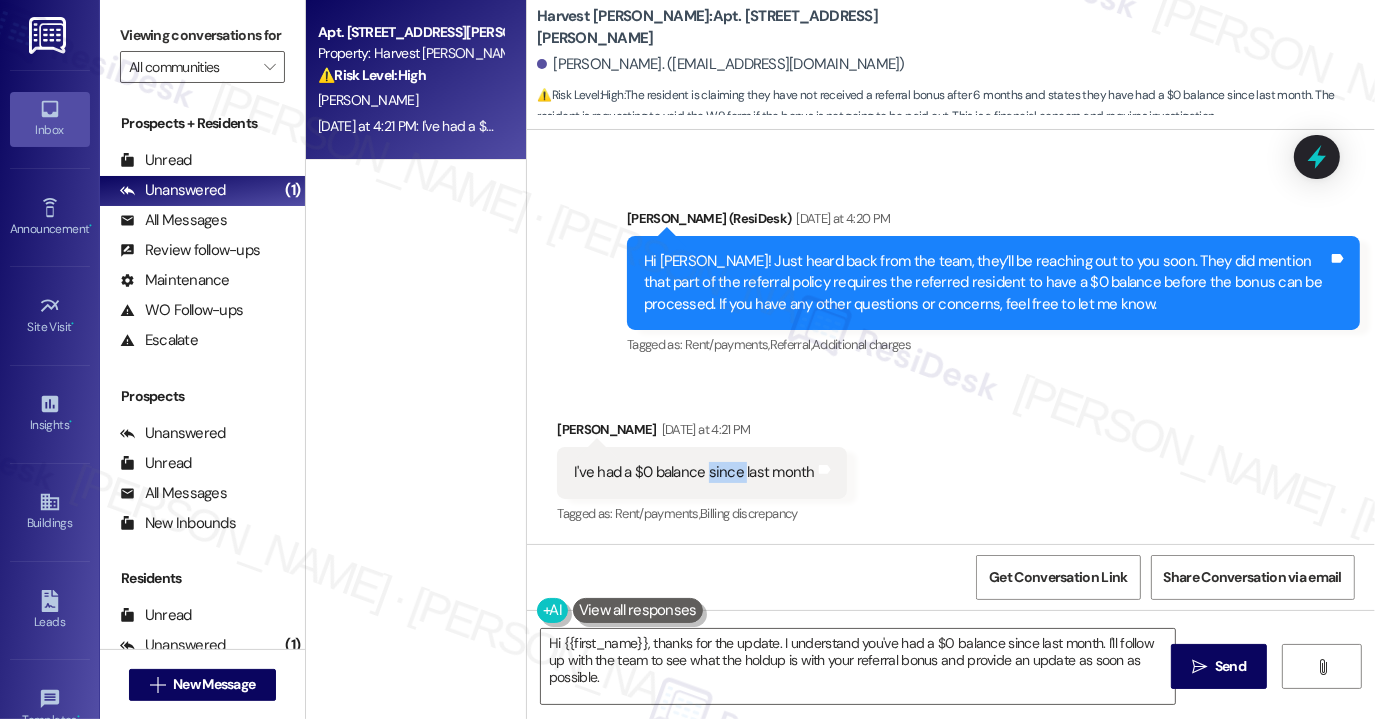 click on "I've had a $0 balance since last month" at bounding box center (694, 472) 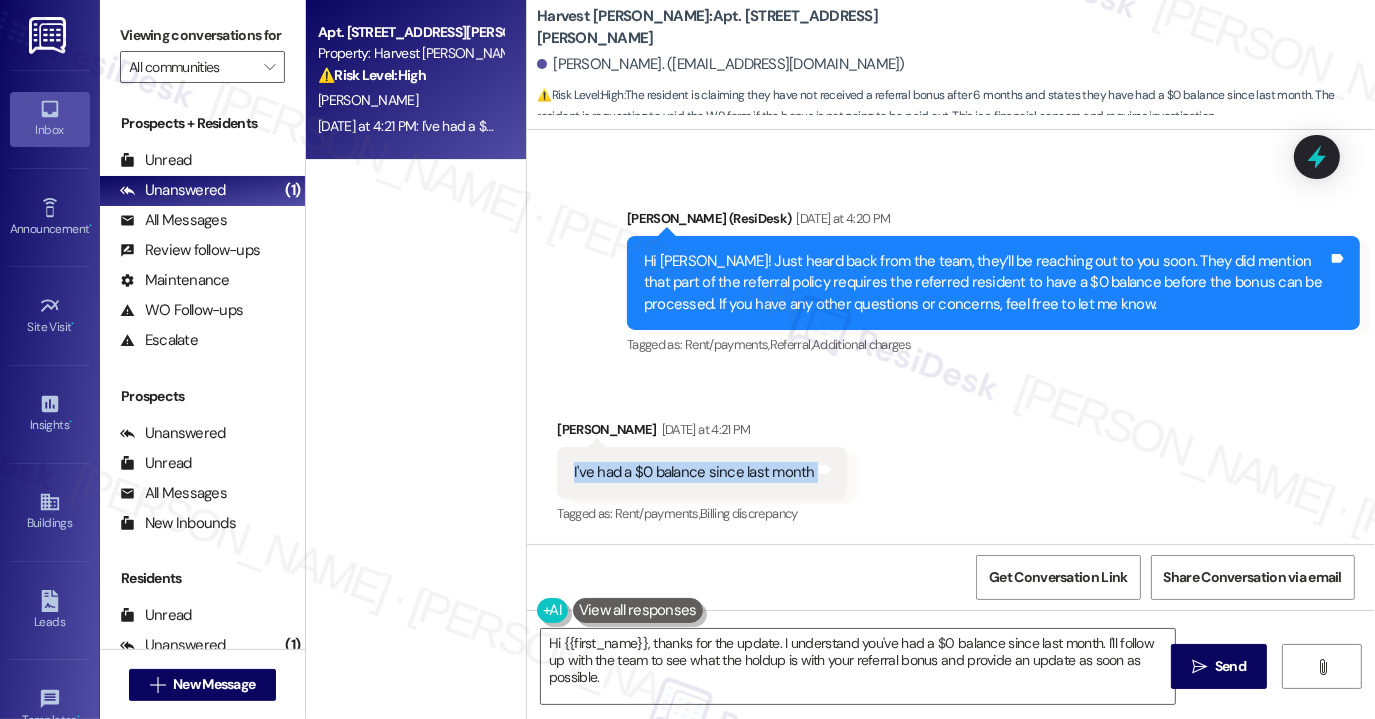 click on "I've had a $0 balance since last month" at bounding box center (694, 472) 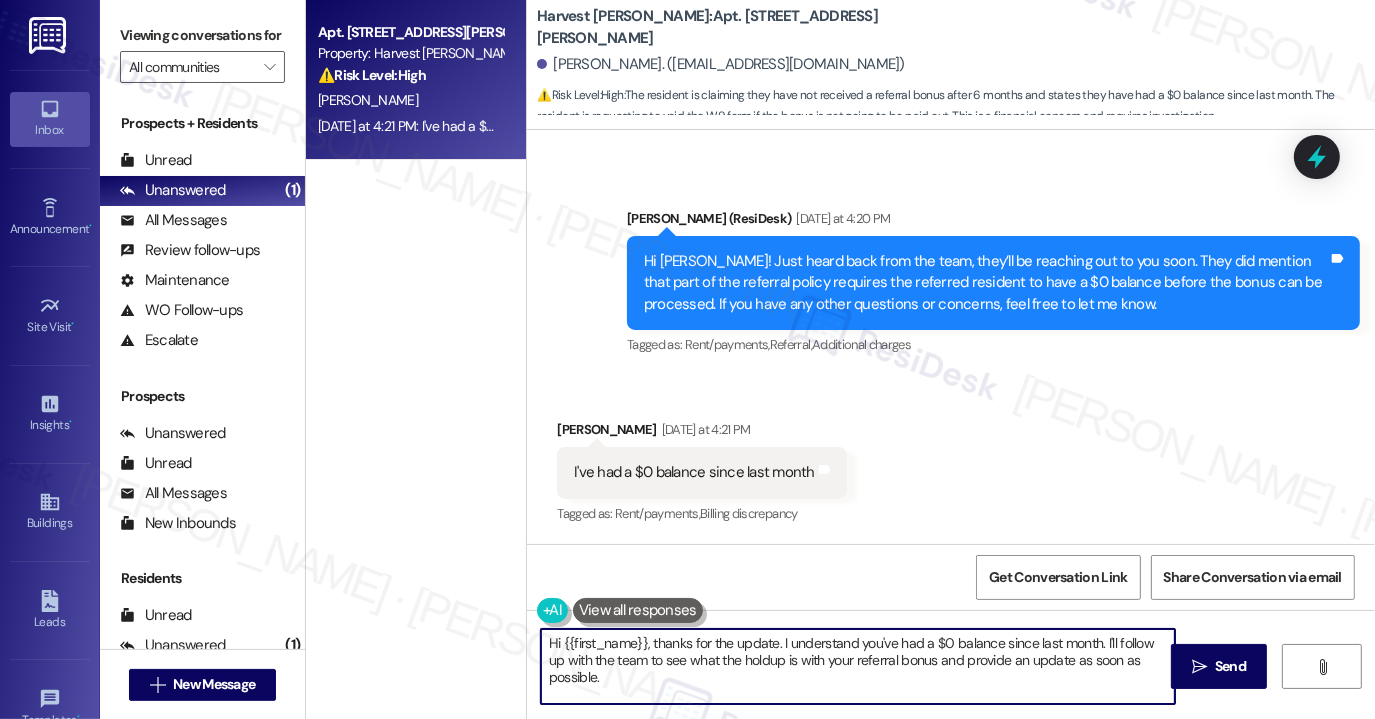 click on "Hi {{first_name}}, thanks for the update. I understand you've had a $0 balance since last month. I'll follow up with the team to see what the holdup is with your referral bonus and provide an update as soon as possible." at bounding box center (858, 666) 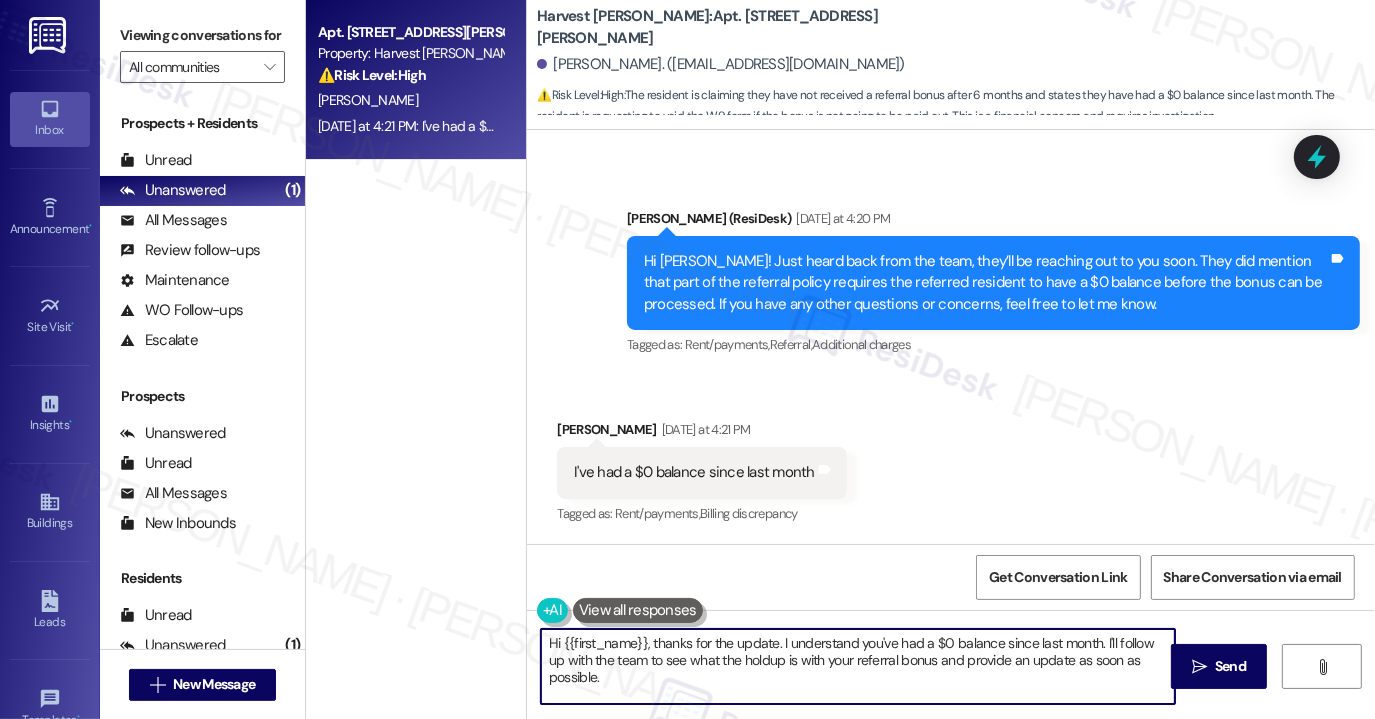 drag, startPoint x: 775, startPoint y: 644, endPoint x: 840, endPoint y: 692, distance: 80.80223 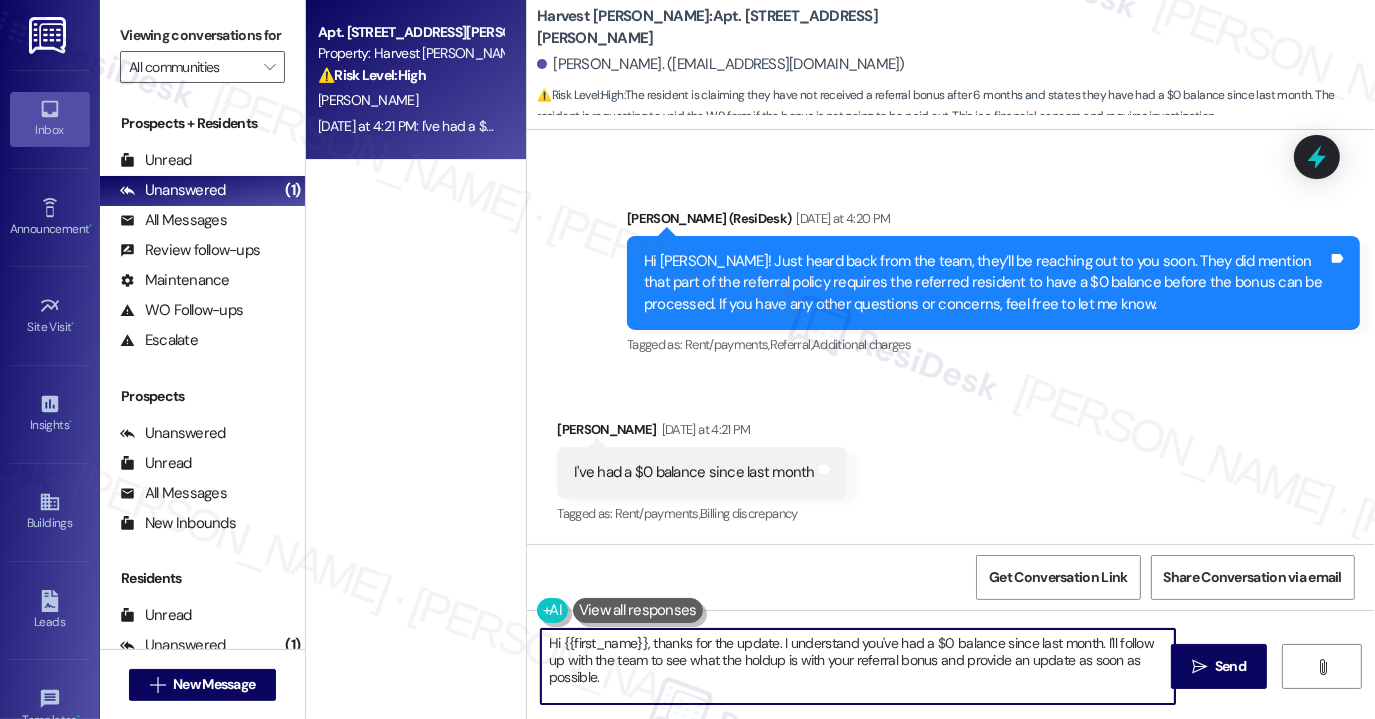 drag, startPoint x: 777, startPoint y: 645, endPoint x: 645, endPoint y: 645, distance: 132 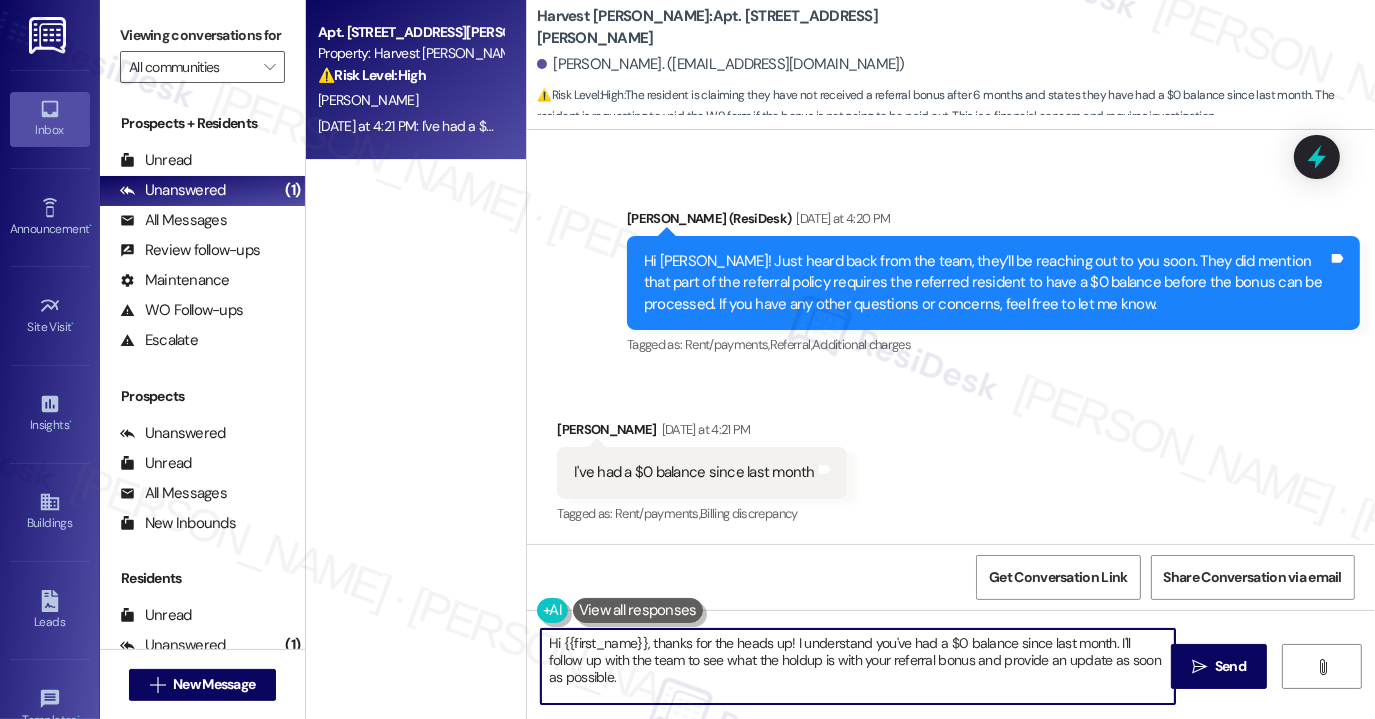 click on "Hi [PERSON_NAME]! Just heard back from the team, they’ll be reaching out to you soon. They did mention that part of the referral policy requires the referred resident to have a $0 balance before the bonus can be processed. If you have any other questions or concerns, feel free to let me know." at bounding box center (986, 283) 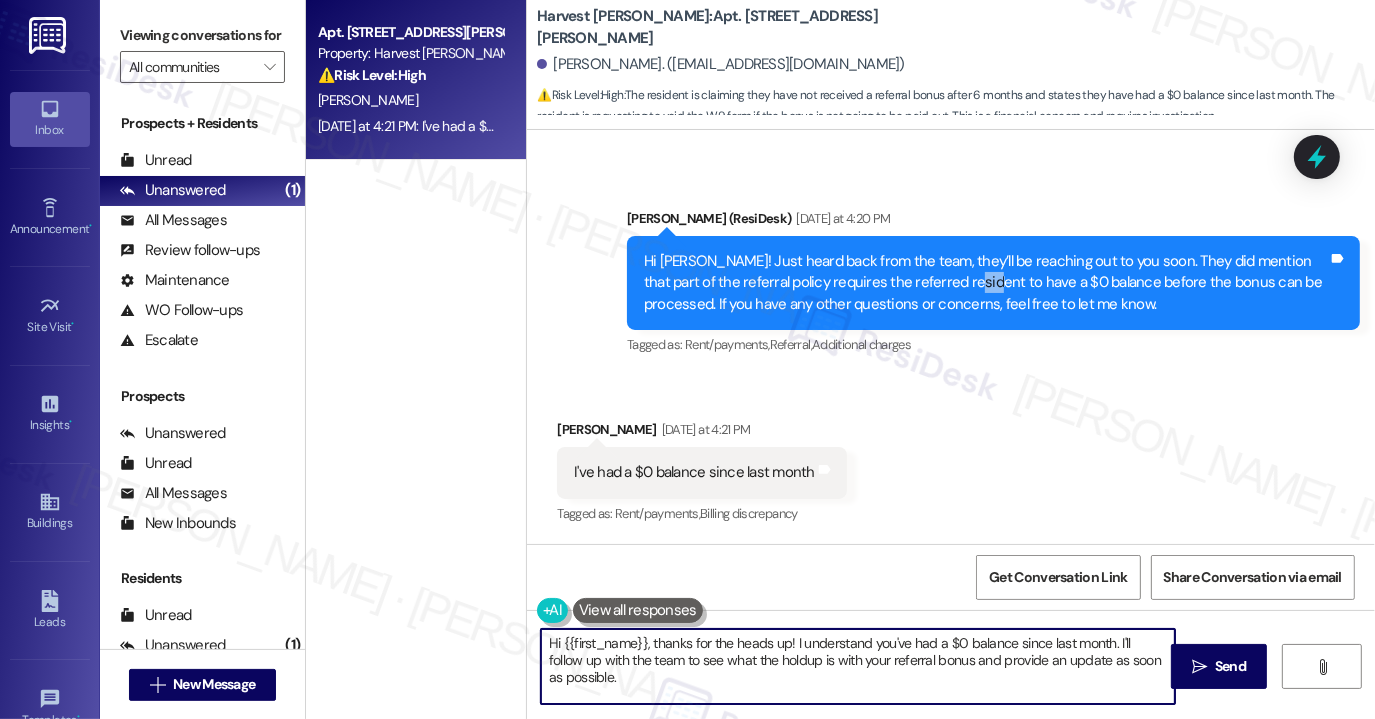 click on "Hi [PERSON_NAME]! Just heard back from the team, they’ll be reaching out to you soon. They did mention that part of the referral policy requires the referred resident to have a $0 balance before the bonus can be processed. If you have any other questions or concerns, feel free to let me know." at bounding box center [986, 283] 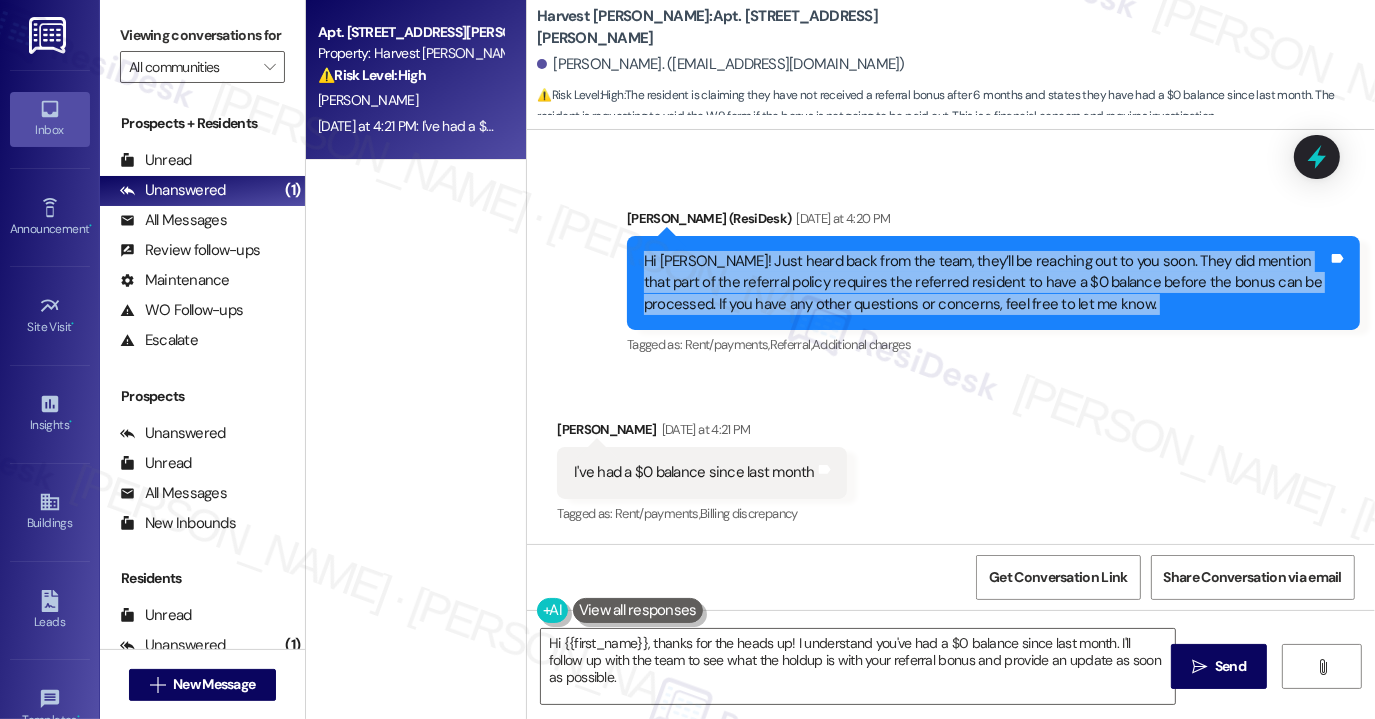 click on "Hi [PERSON_NAME]! Just heard back from the team, they’ll be reaching out to you soon. They did mention that part of the referral policy requires the referred resident to have a $0 balance before the bonus can be processed. If you have any other questions or concerns, feel free to let me know." at bounding box center (986, 283) 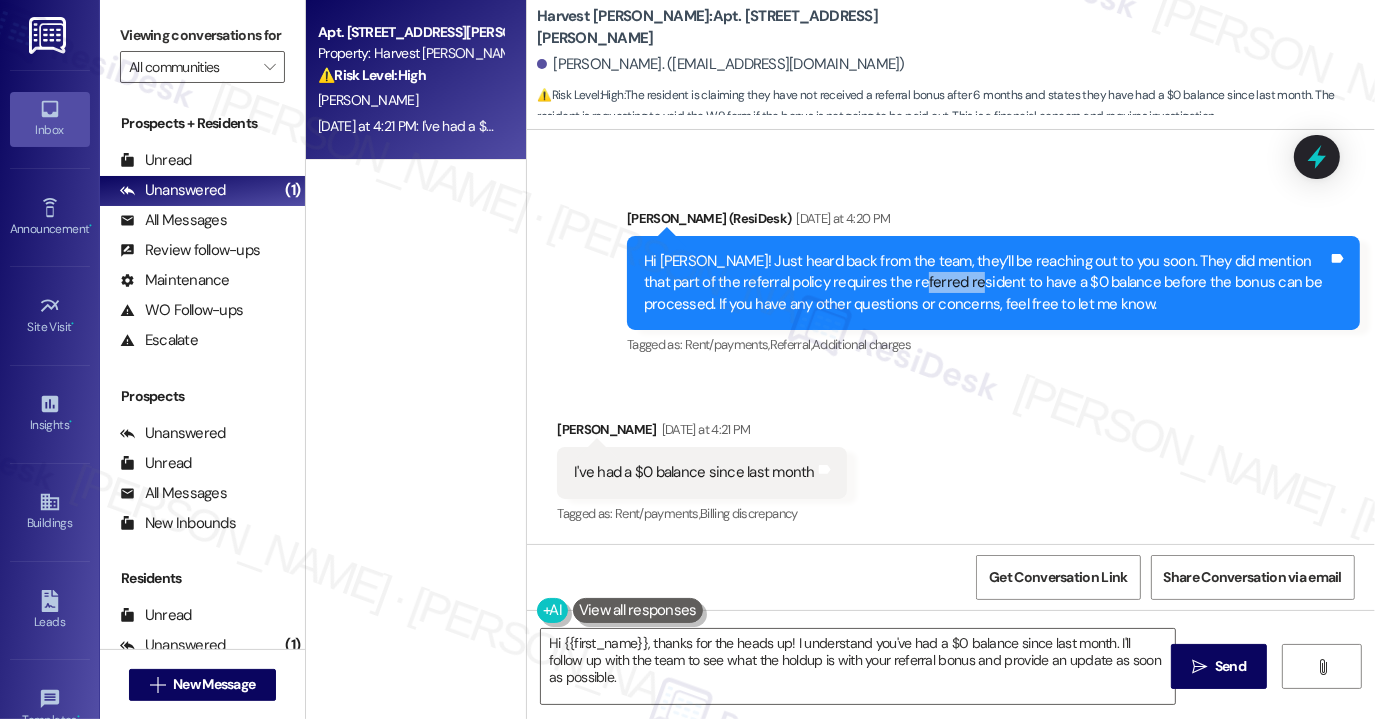 click on "Hi [PERSON_NAME]! Just heard back from the team, they’ll be reaching out to you soon. They did mention that part of the referral policy requires the referred resident to have a $0 balance before the bonus can be processed. If you have any other questions or concerns, feel free to let me know." at bounding box center [986, 283] 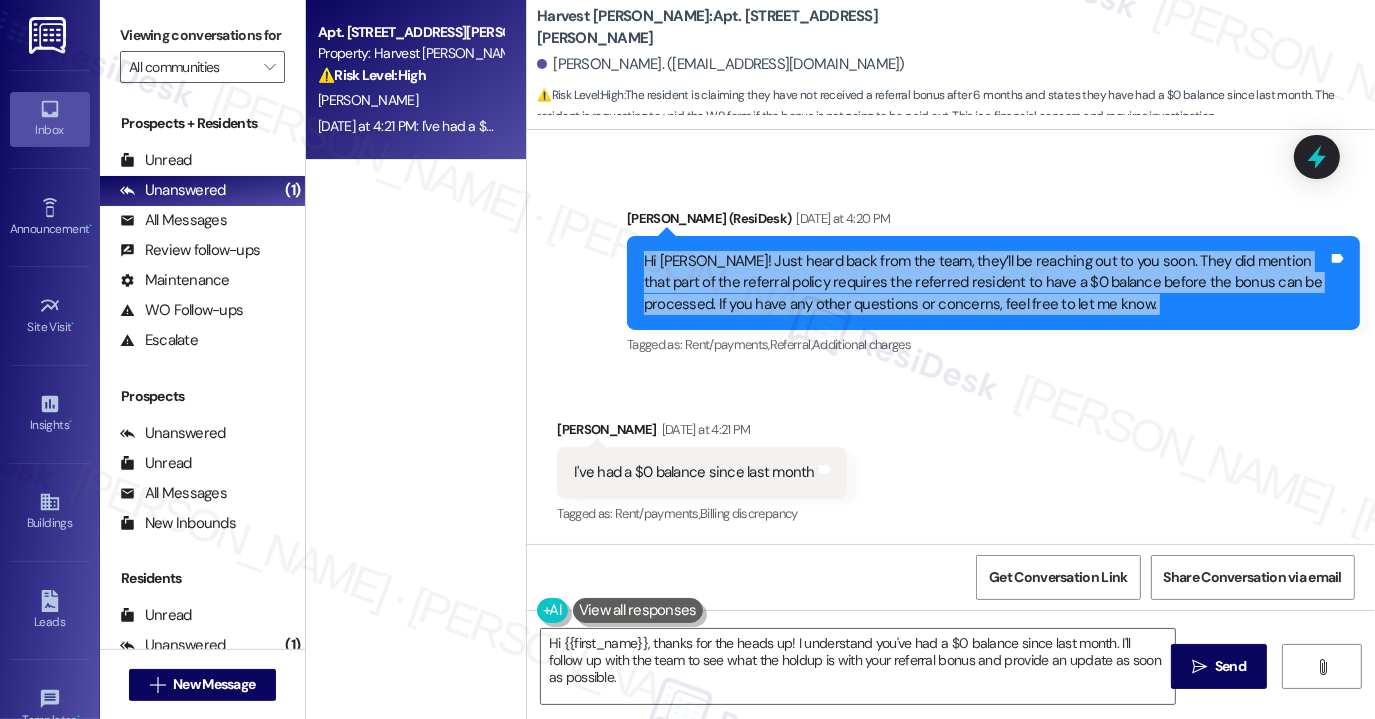 click on "Hi [PERSON_NAME]! Just heard back from the team, they’ll be reaching out to you soon. They did mention that part of the referral policy requires the referred resident to have a $0 balance before the bonus can be processed. If you have any other questions or concerns, feel free to let me know." at bounding box center [986, 283] 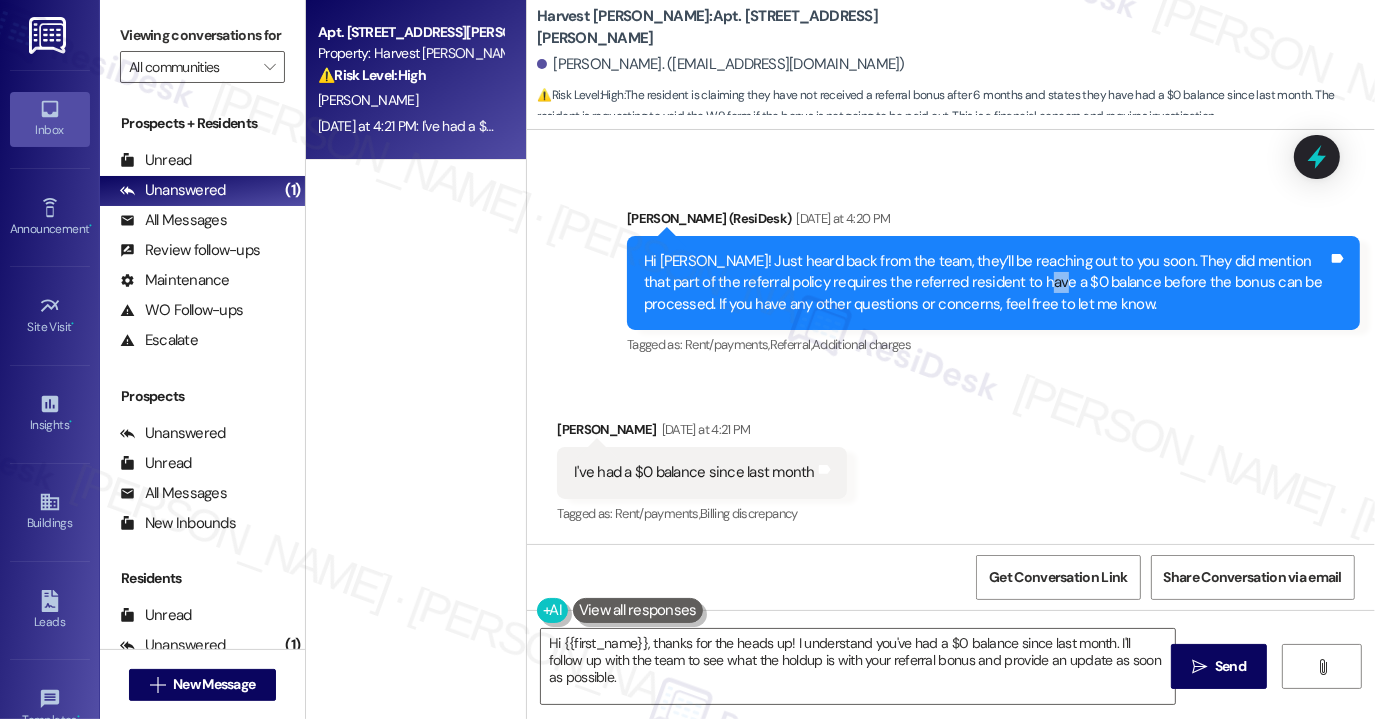 click on "Hi [PERSON_NAME]! Just heard back from the team, they’ll be reaching out to you soon. They did mention that part of the referral policy requires the referred resident to have a $0 balance before the bonus can be processed. If you have any other questions or concerns, feel free to let me know." at bounding box center [986, 283] 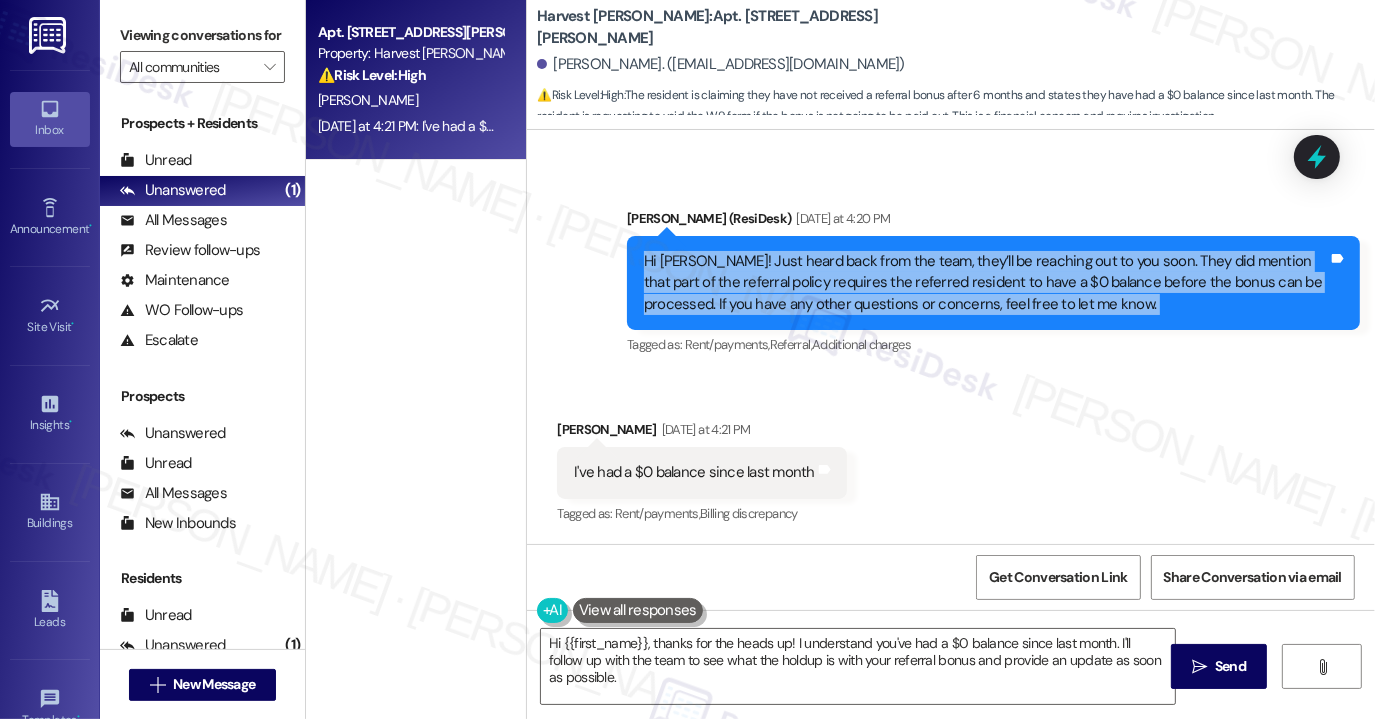 click on "Hi [PERSON_NAME]! Just heard back from the team, they’ll be reaching out to you soon. They did mention that part of the referral policy requires the referred resident to have a $0 balance before the bonus can be processed. If you have any other questions or concerns, feel free to let me know." at bounding box center (986, 283) 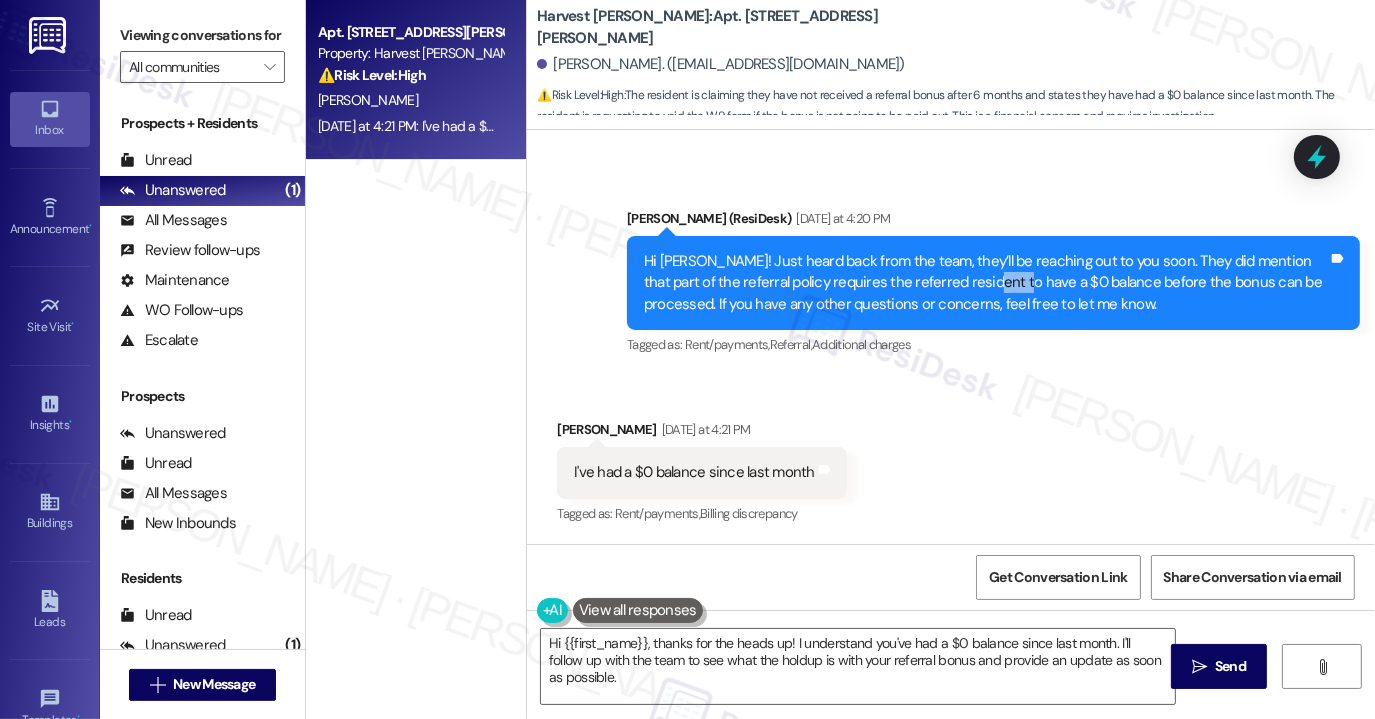 click on "Hi [PERSON_NAME]! Just heard back from the team, they’ll be reaching out to you soon. They did mention that part of the referral policy requires the referred resident to have a $0 balance before the bonus can be processed. If you have any other questions or concerns, feel free to let me know." at bounding box center (986, 283) 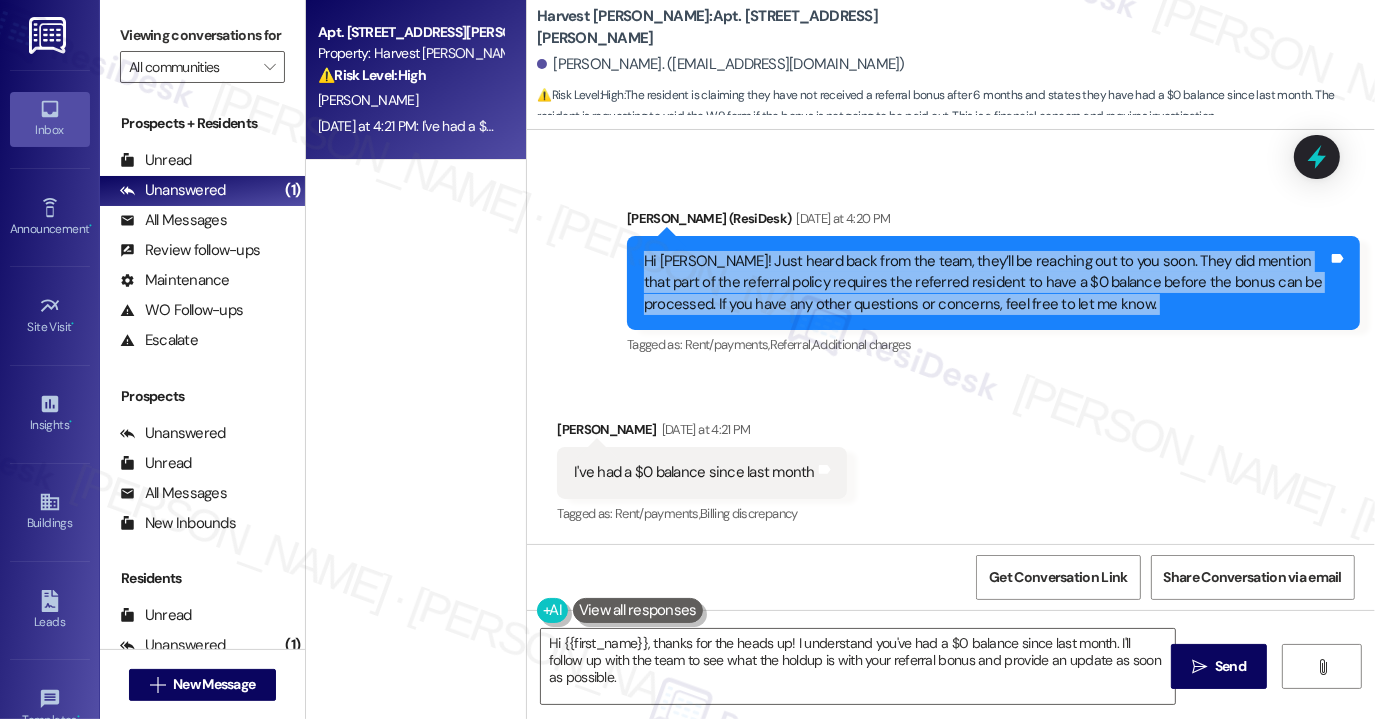 click on "Hi [PERSON_NAME]! Just heard back from the team, they’ll be reaching out to you soon. They did mention that part of the referral policy requires the referred resident to have a $0 balance before the bonus can be processed. If you have any other questions or concerns, feel free to let me know." at bounding box center (986, 283) 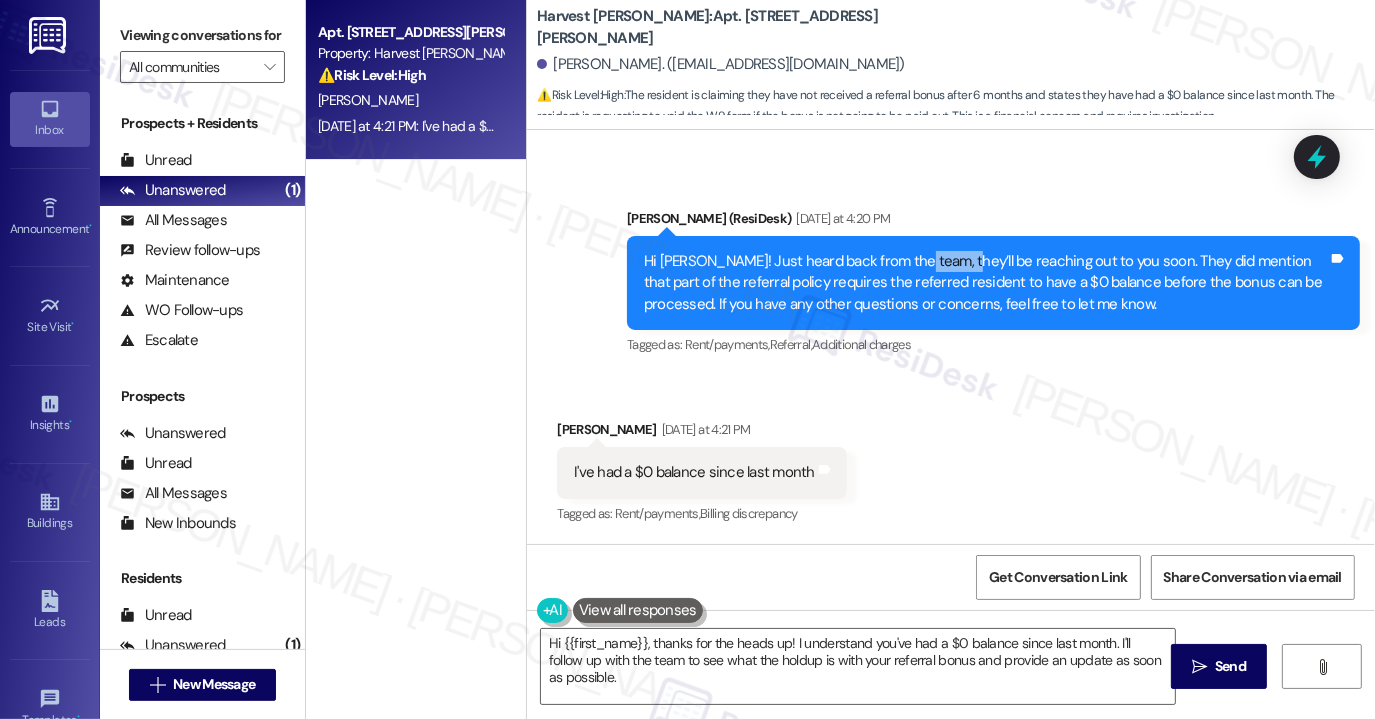 click on "Hi [PERSON_NAME]! Just heard back from the team, they’ll be reaching out to you soon. They did mention that part of the referral policy requires the referred resident to have a $0 balance before the bonus can be processed. If you have any other questions or concerns, feel free to let me know." at bounding box center [986, 283] 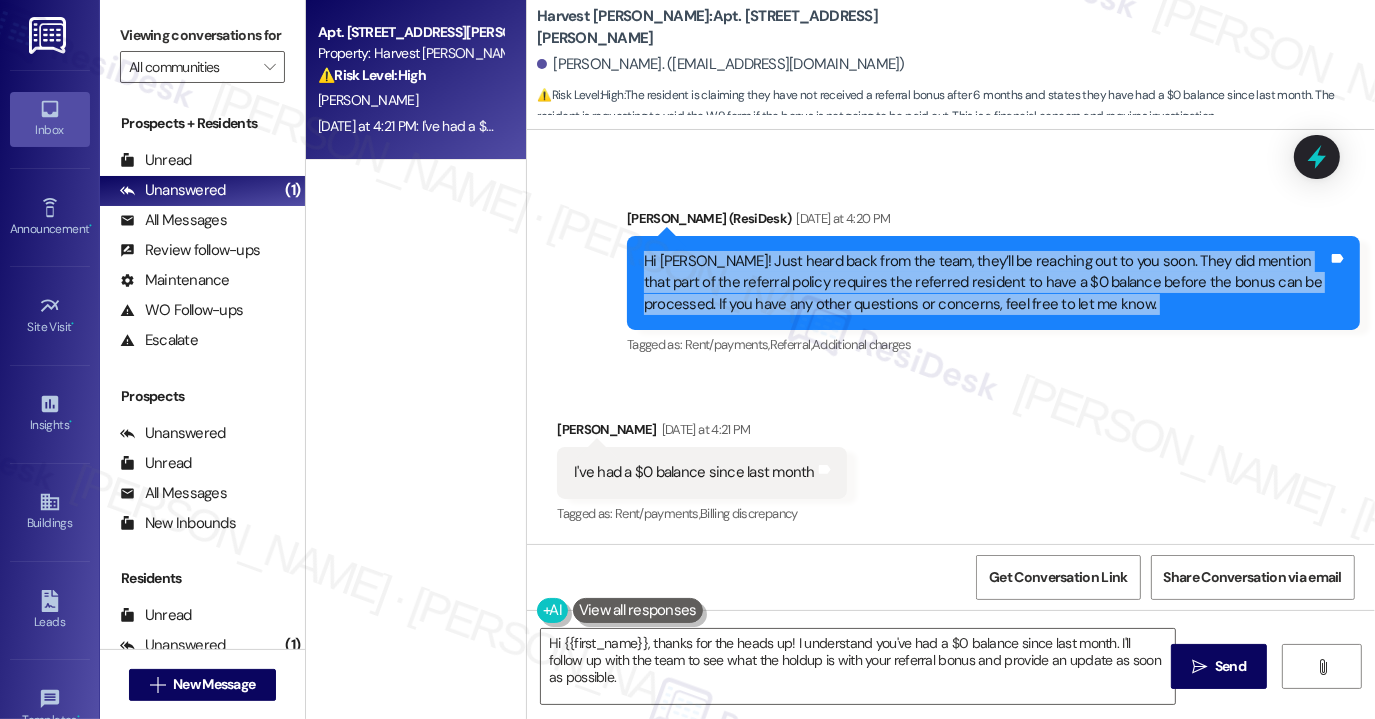 click on "Hi [PERSON_NAME]! Just heard back from the team, they’ll be reaching out to you soon. They did mention that part of the referral policy requires the referred resident to have a $0 balance before the bonus can be processed. If you have any other questions or concerns, feel free to let me know." at bounding box center [986, 283] 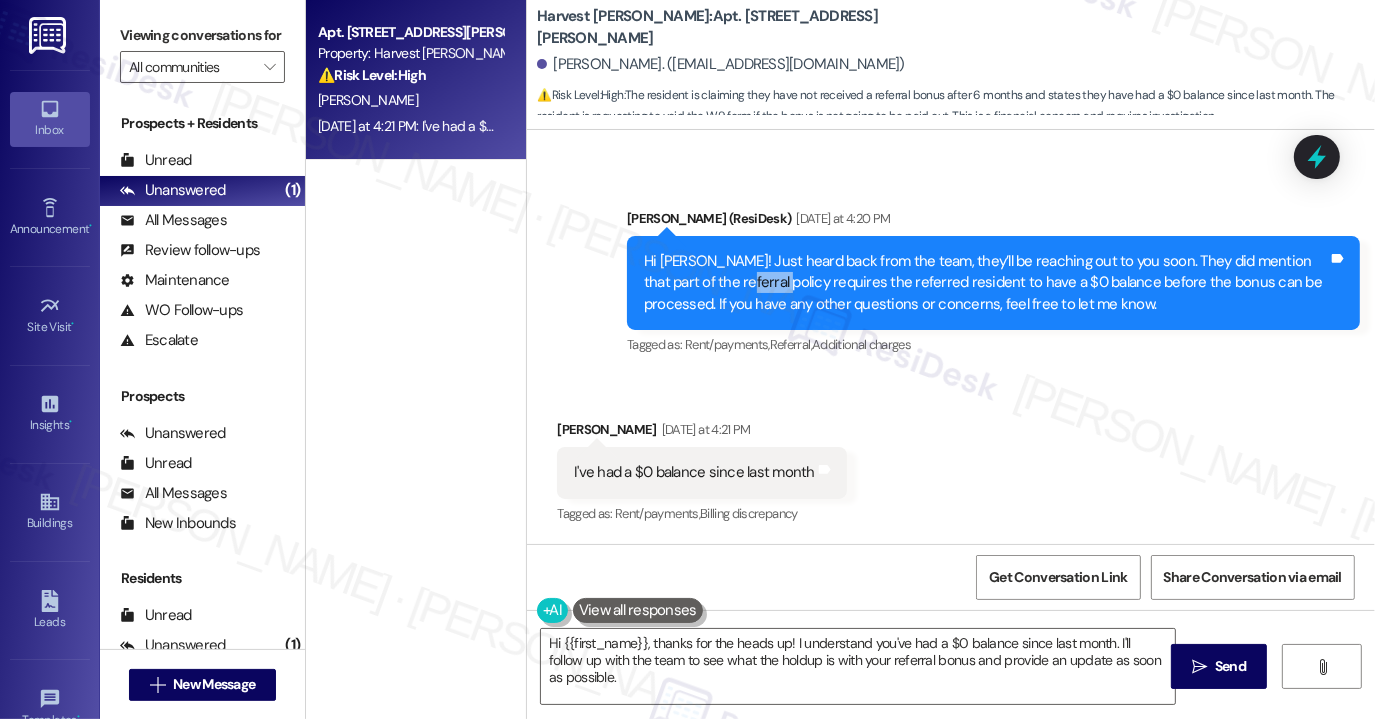 click on "Hi [PERSON_NAME]! Just heard back from the team, they’ll be reaching out to you soon. They did mention that part of the referral policy requires the referred resident to have a $0 balance before the bonus can be processed. If you have any other questions or concerns, feel free to let me know." at bounding box center [986, 283] 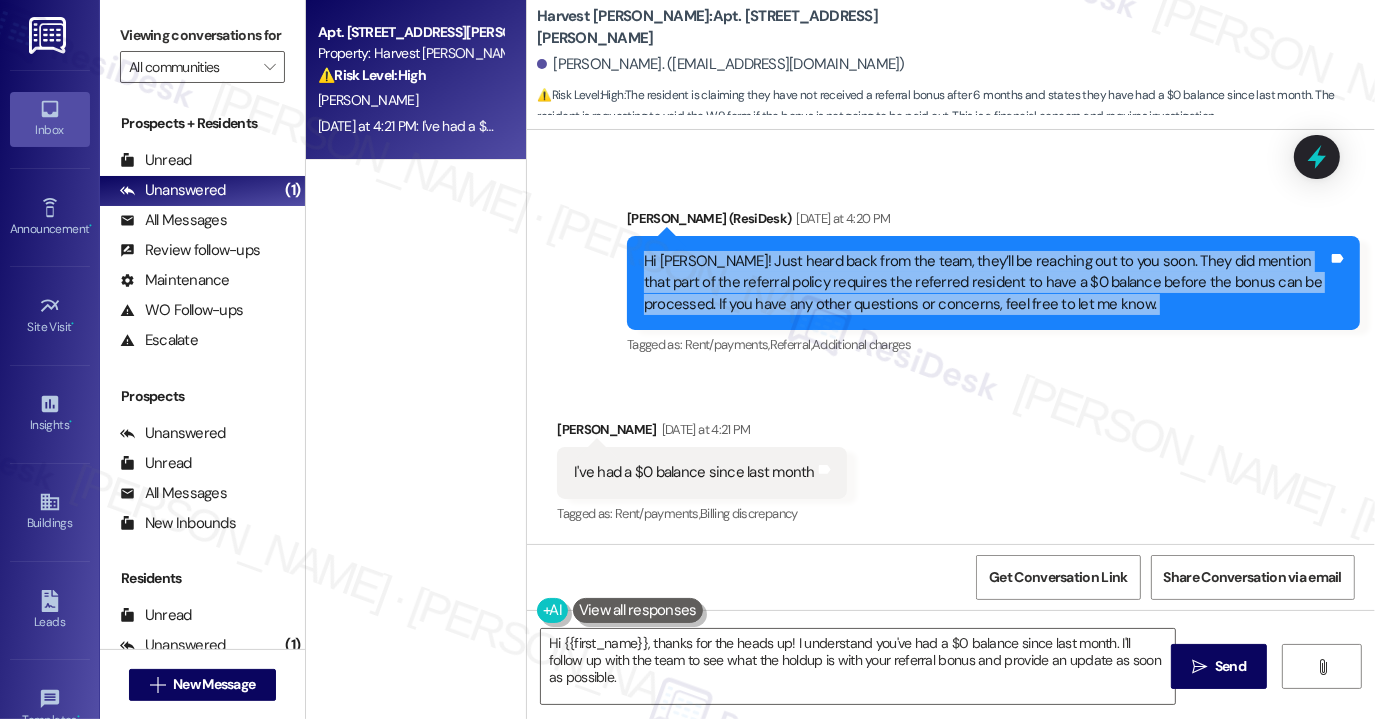 click on "Hi [PERSON_NAME]! Just heard back from the team, they’ll be reaching out to you soon. They did mention that part of the referral policy requires the referred resident to have a $0 balance before the bonus can be processed. If you have any other questions or concerns, feel free to let me know." at bounding box center [986, 283] 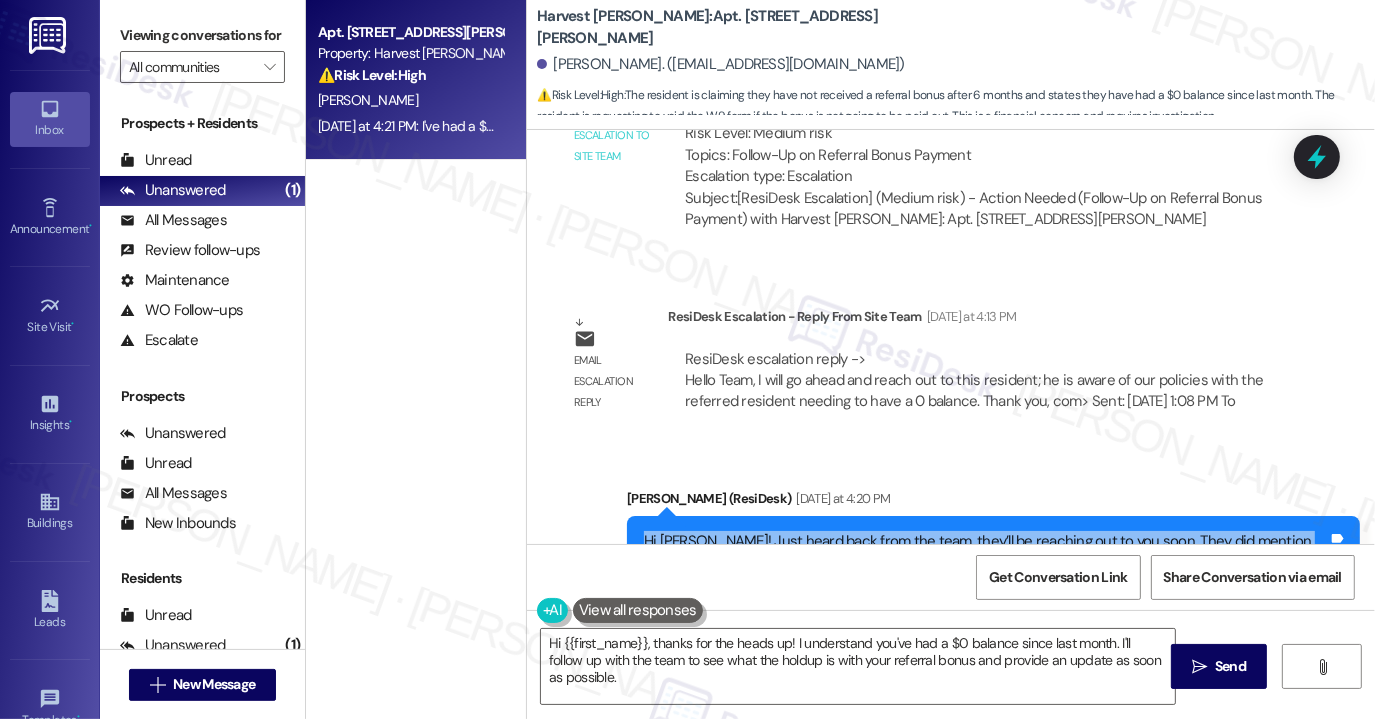 scroll, scrollTop: 5139, scrollLeft: 0, axis: vertical 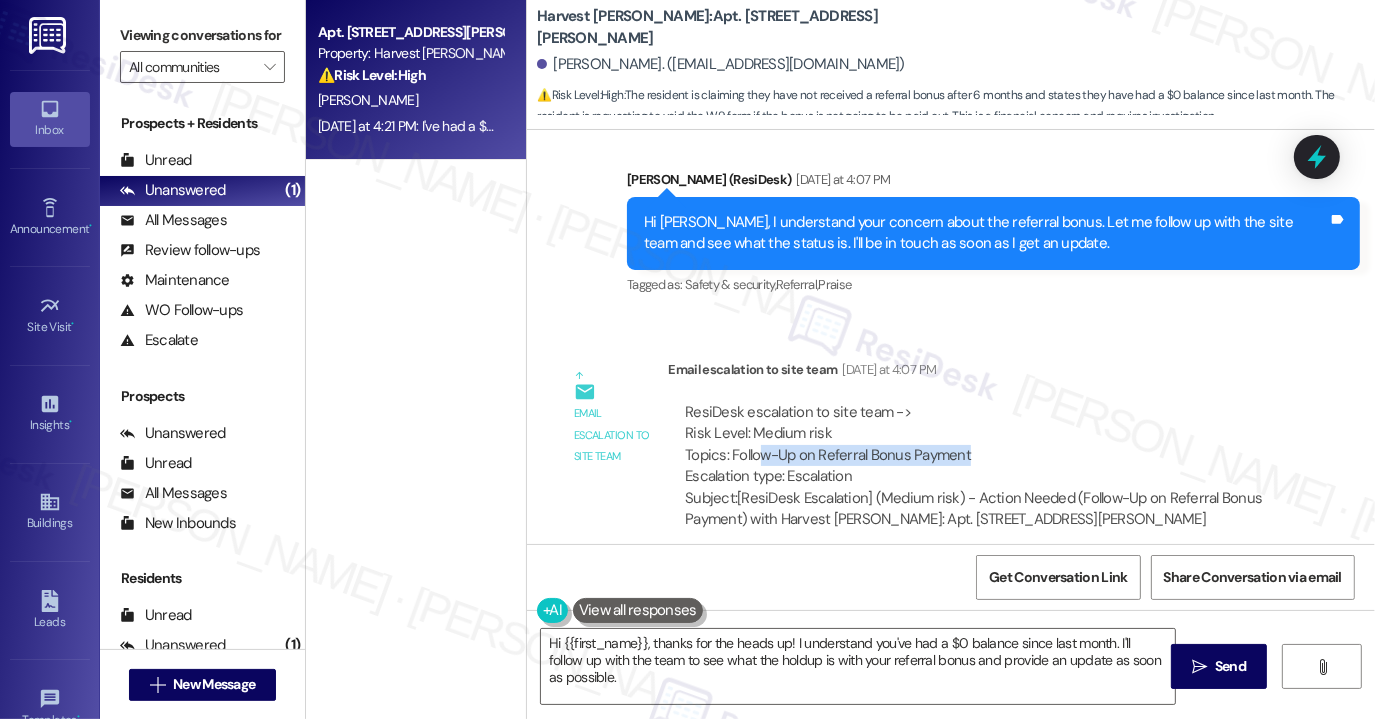 drag, startPoint x: 752, startPoint y: 448, endPoint x: 974, endPoint y: 454, distance: 222.08107 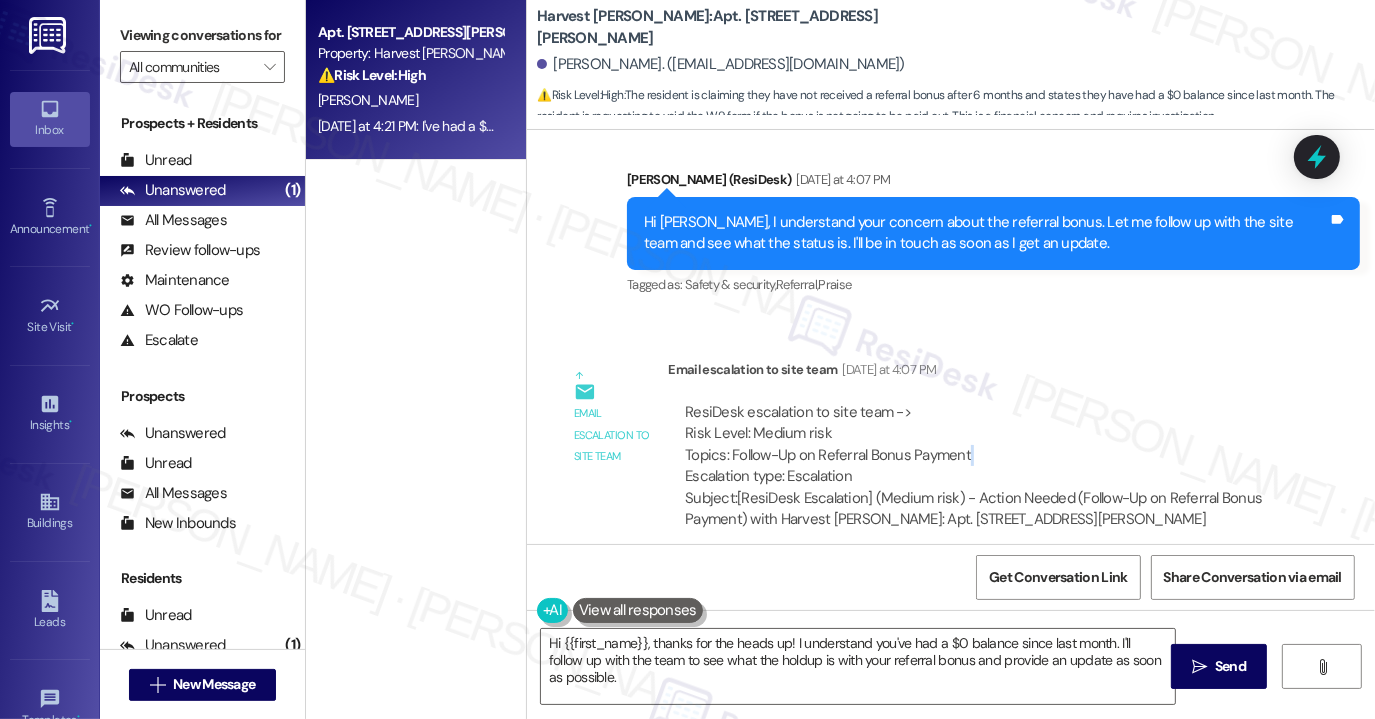 click on "ResiDesk escalation to site team ->
Risk Level: Medium risk
Topics: Follow-Up on Referral Bonus Payment
Escalation type: Escalation" at bounding box center (979, 445) 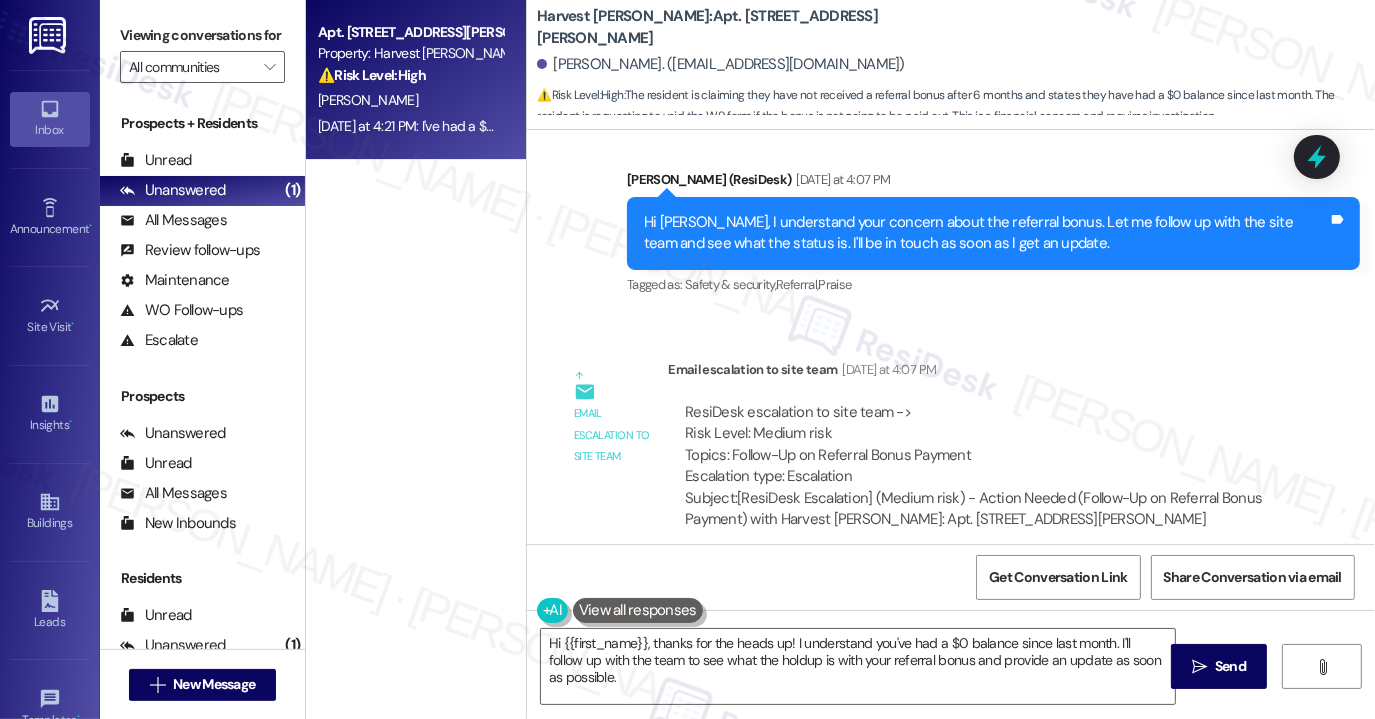 click on "Hi [PERSON_NAME], I understand your concern about the referral bonus. Let me follow up with the site team and see what the status is. I'll be in touch as soon as I get an update." at bounding box center [986, 233] 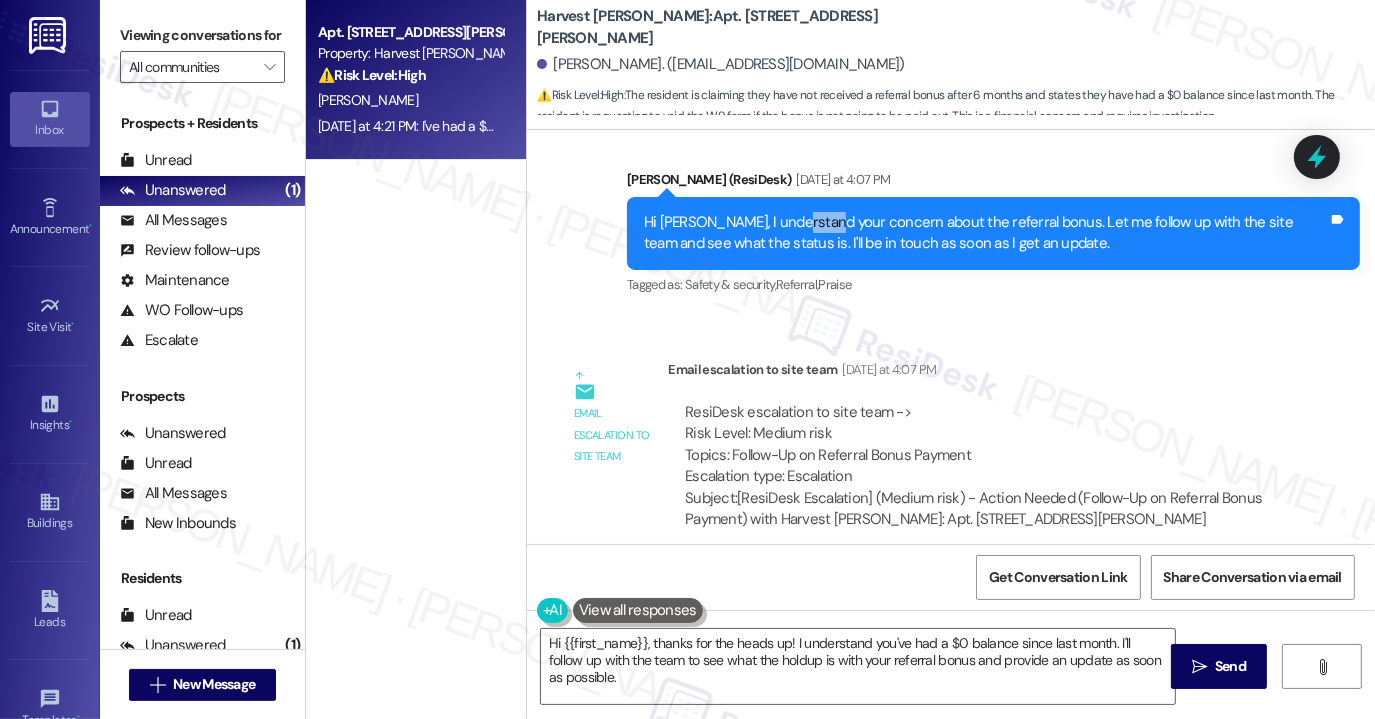 click on "Hi [PERSON_NAME], I understand your concern about the referral bonus. Let me follow up with the site team and see what the status is. I'll be in touch as soon as I get an update." at bounding box center [986, 233] 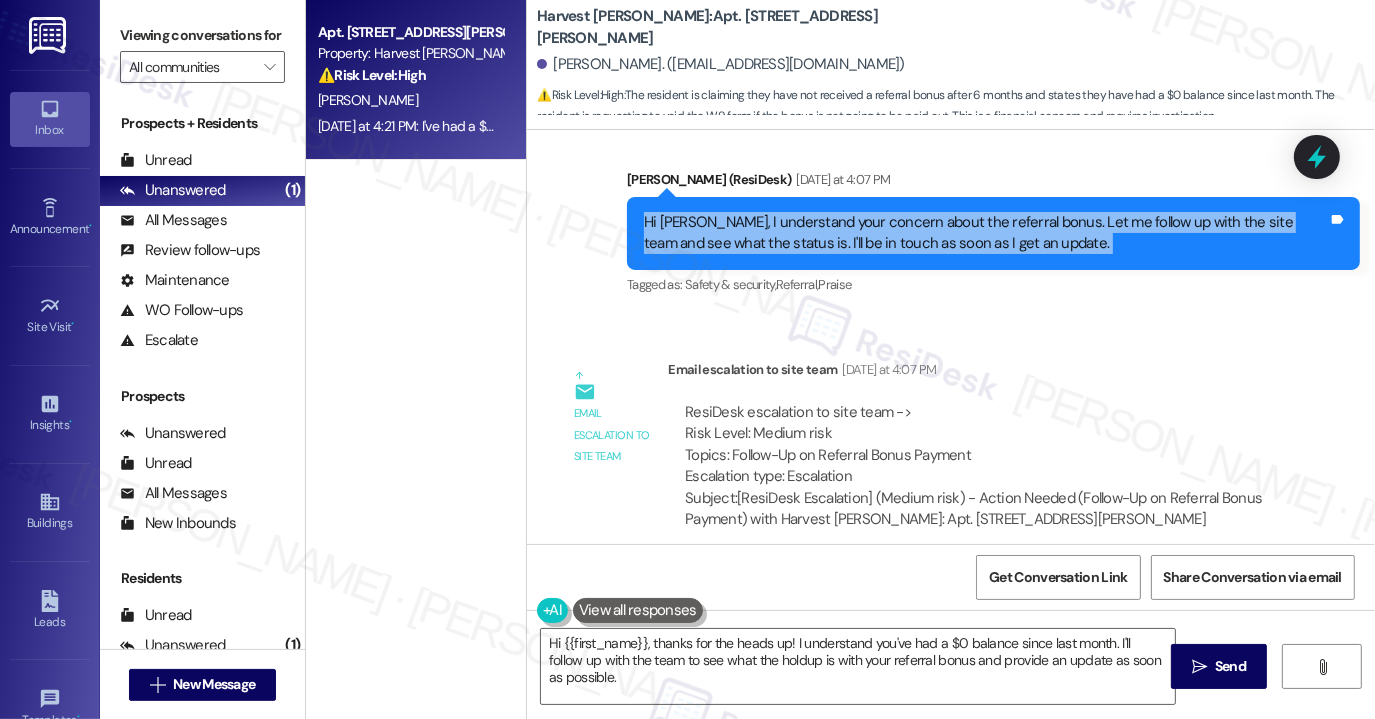 click on "Hi [PERSON_NAME], I understand your concern about the referral bonus. Let me follow up with the site team and see what the status is. I'll be in touch as soon as I get an update." at bounding box center (986, 233) 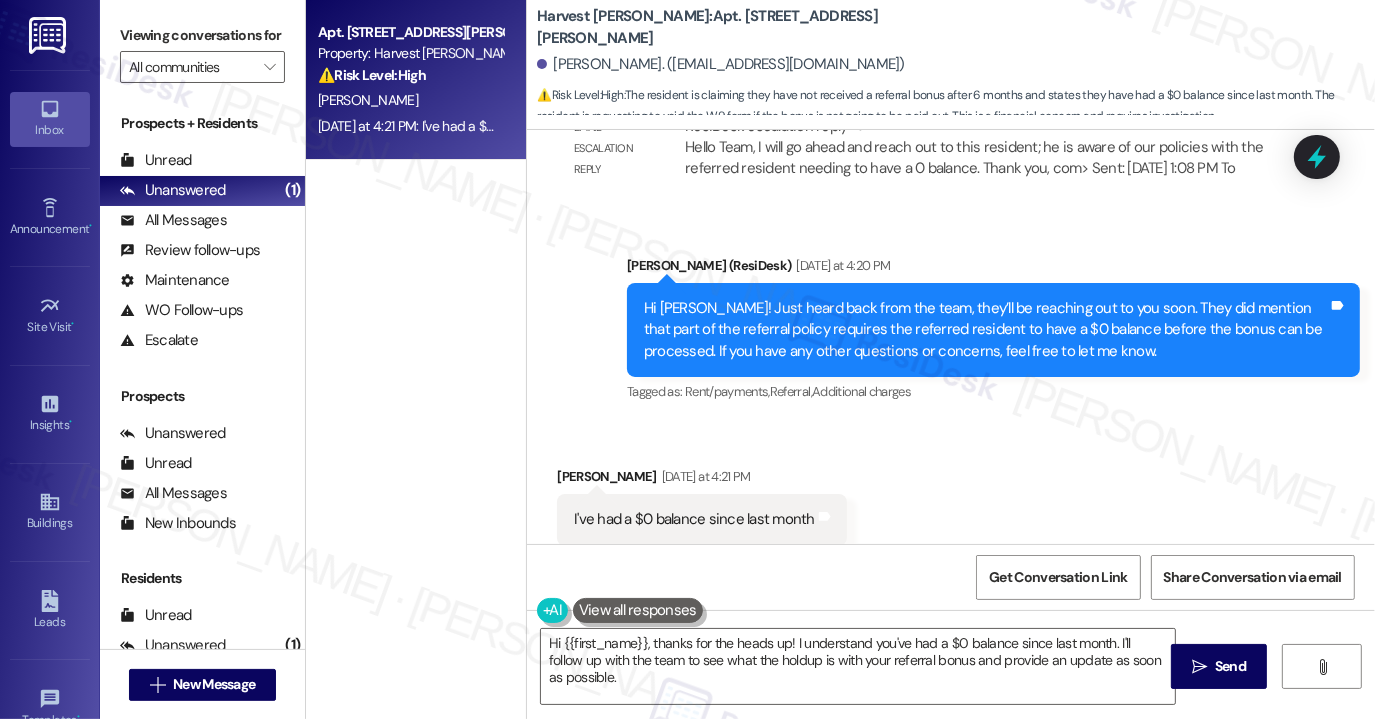 scroll, scrollTop: 5739, scrollLeft: 0, axis: vertical 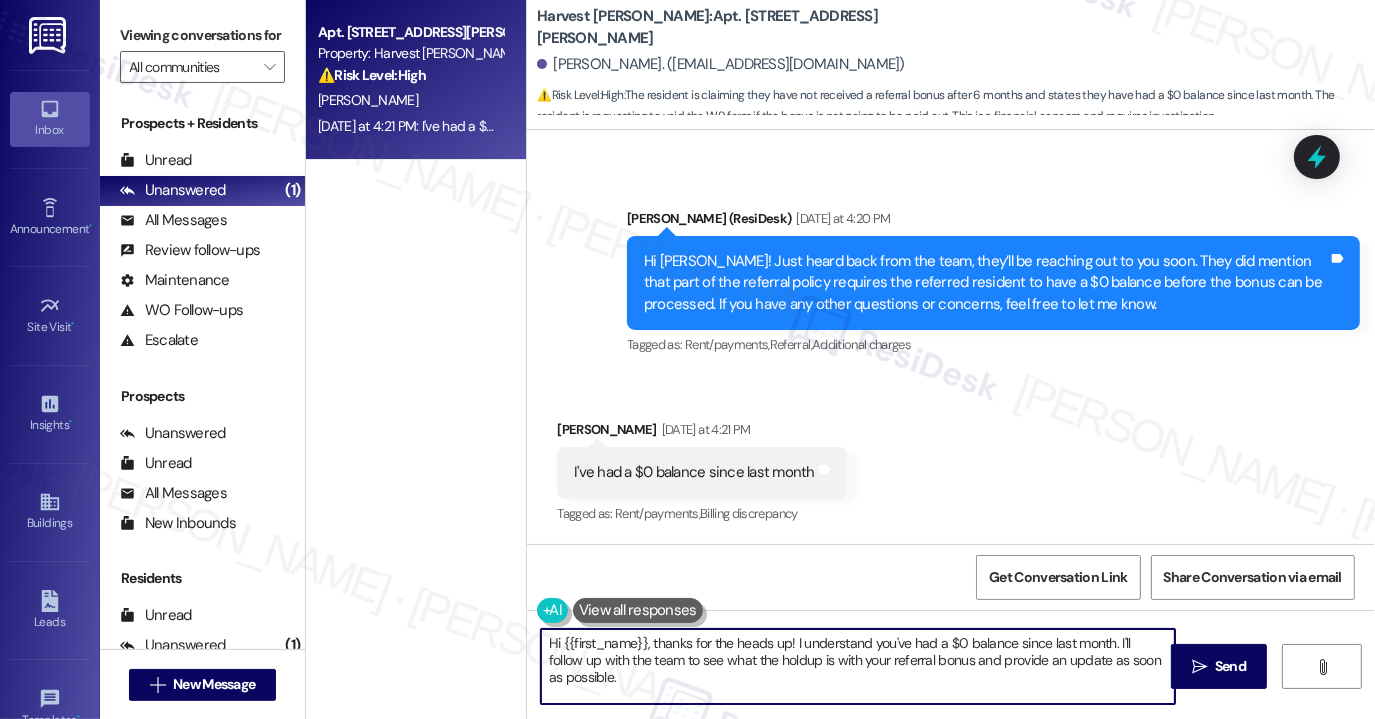 click on "Hi {{first_name}}, thanks for the heads up! I understand you've had a $0 balance since last month. I'll follow up with the team to see what the holdup is with your referral bonus and provide an update as soon as possible." at bounding box center (858, 666) 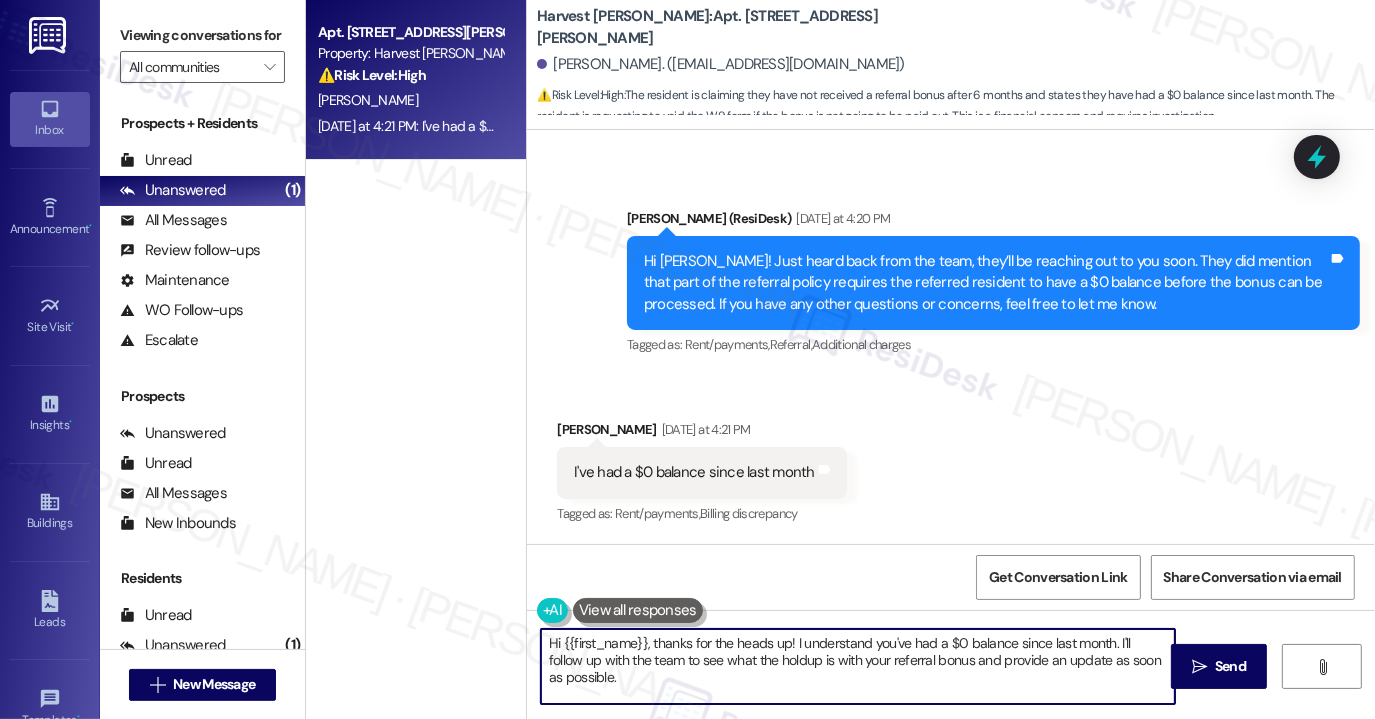 drag, startPoint x: 647, startPoint y: 646, endPoint x: 739, endPoint y: 684, distance: 99.53894 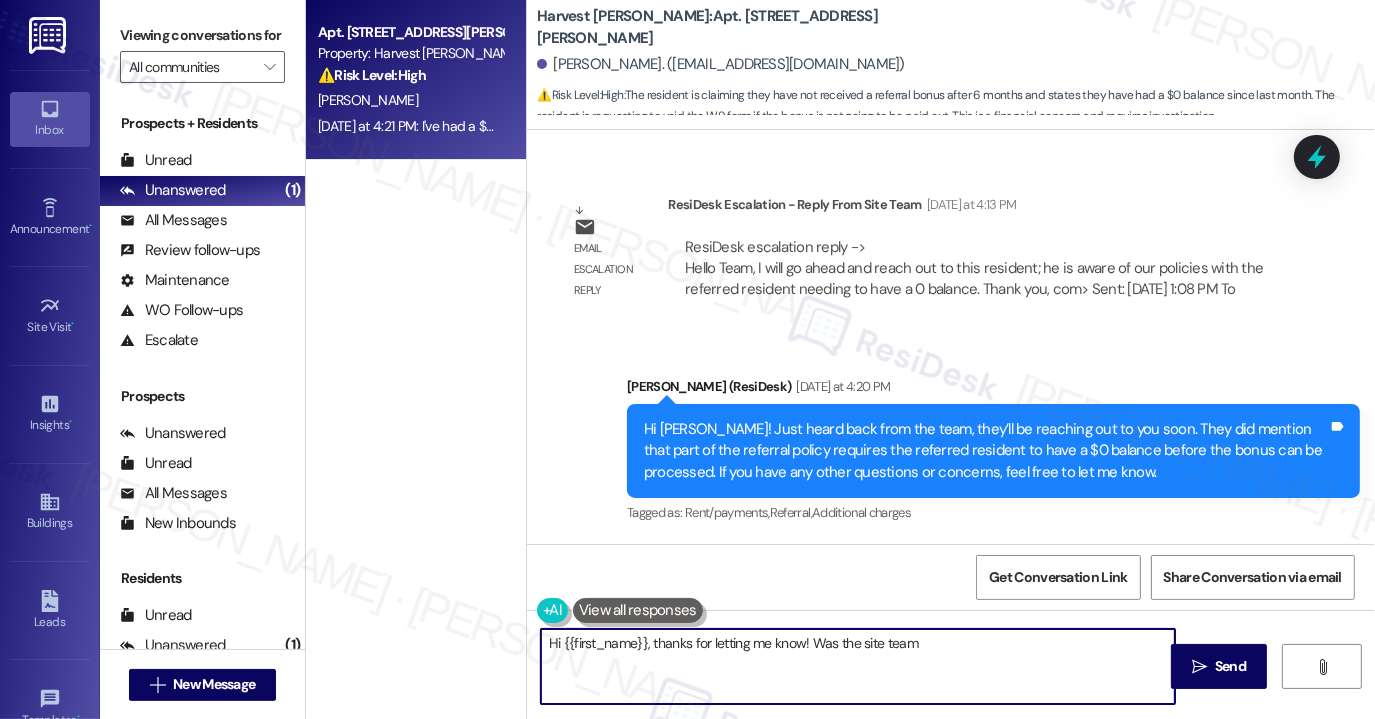 scroll, scrollTop: 5439, scrollLeft: 0, axis: vertical 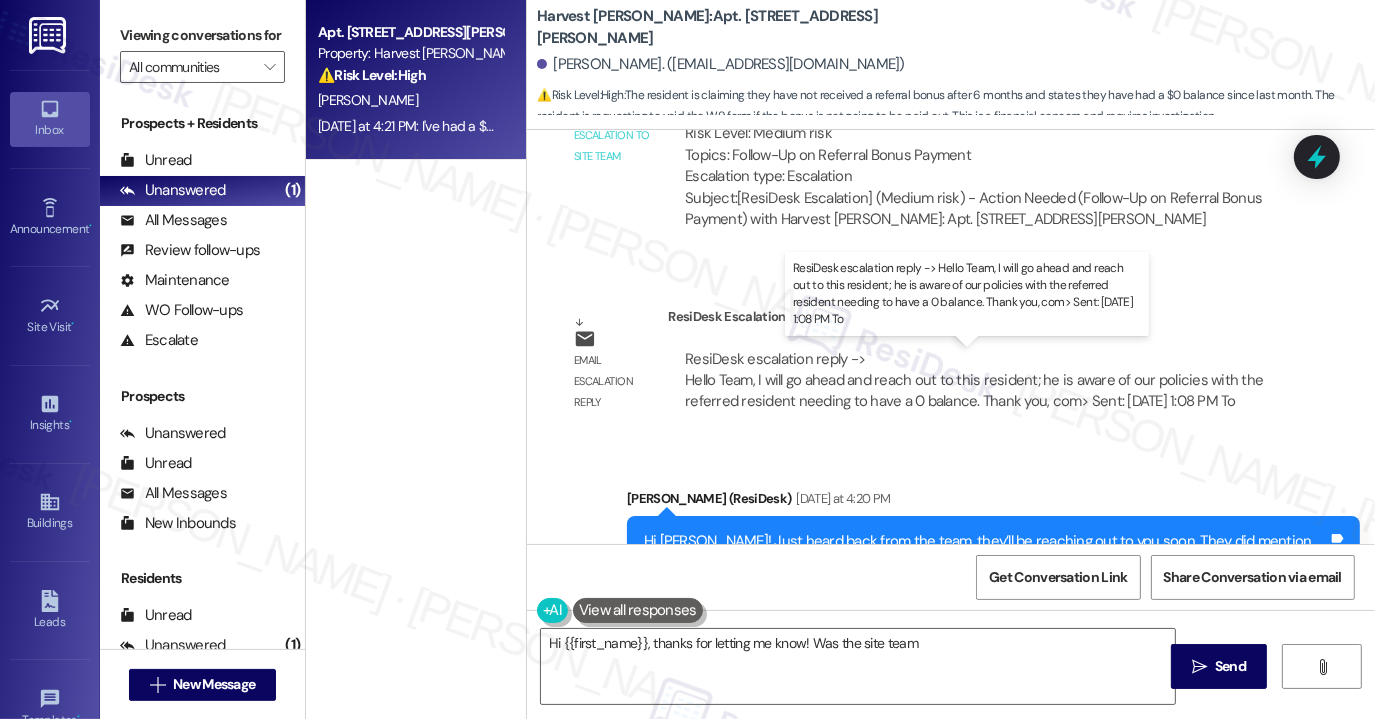 click on "ResiDesk escalation reply ->
Hello Team, I will go ahead and reach out to this resident; he is aware of our policies with the referred resident needing to have a 0 balance. Thank you, com> Sent: [DATE] 1:08 PM To ResiDesk escalation reply ->
Hello Team, I will go ahead and reach out to this resident; he is aware of our policies with the referred resident needing to have a 0 balance. Thank you, com> Sent: [DATE] 1:08 PM To" at bounding box center (974, 380) 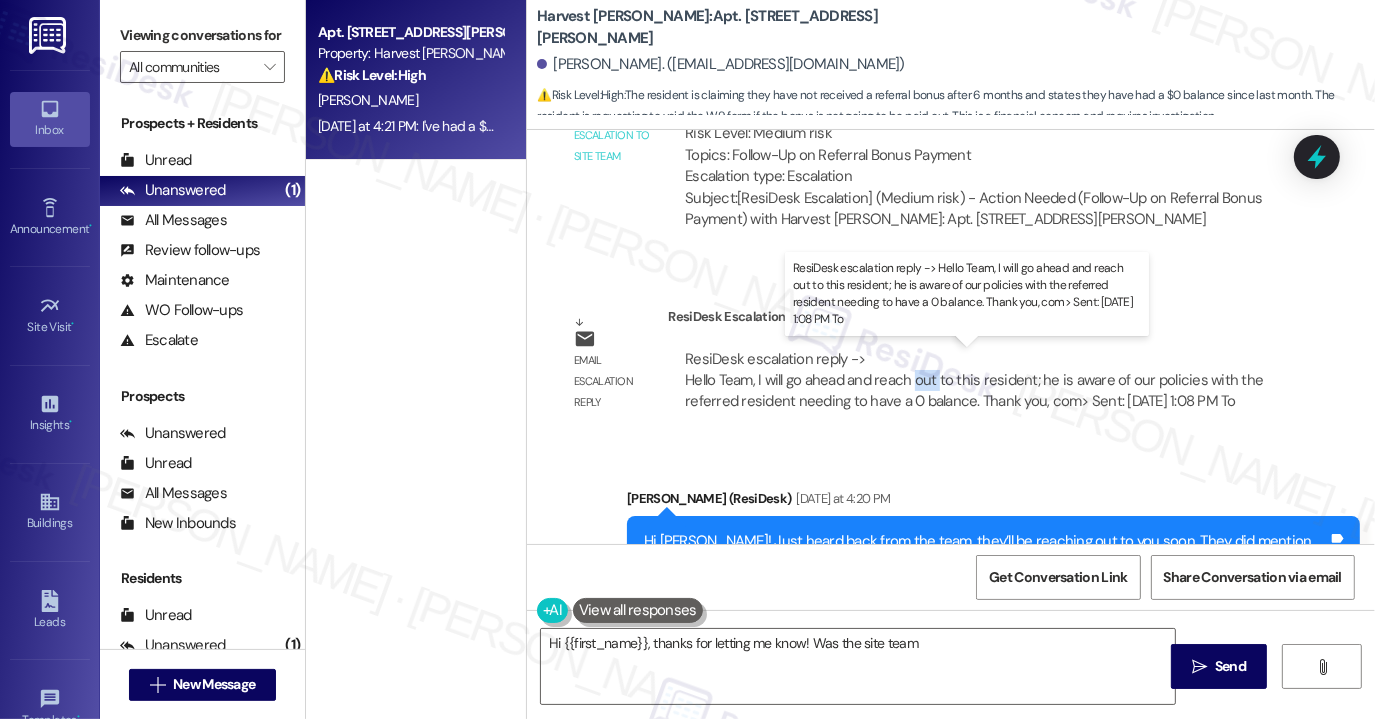 click on "ResiDesk escalation reply ->
Hello Team, I will go ahead and reach out to this resident; he is aware of our policies with the referred resident needing to have a 0 balance. Thank you, com> Sent: [DATE] 1:08 PM To ResiDesk escalation reply ->
Hello Team, I will go ahead and reach out to this resident; he is aware of our policies with the referred resident needing to have a 0 balance. Thank you, com> Sent: [DATE] 1:08 PM To" at bounding box center (974, 380) 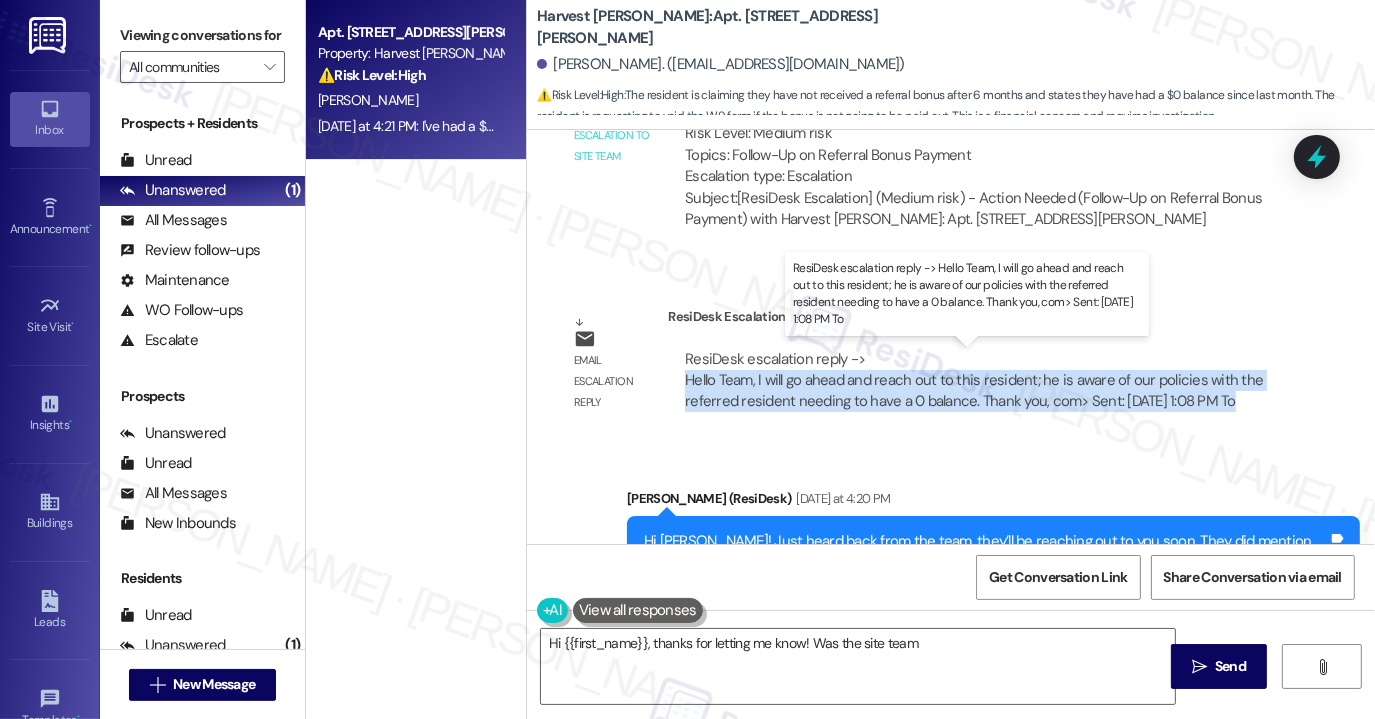 click on "ResiDesk escalation reply ->
Hello Team, I will go ahead and reach out to this resident; he is aware of our policies with the referred resident needing to have a 0 balance. Thank you, com> Sent: [DATE] 1:08 PM To ResiDesk escalation reply ->
Hello Team, I will go ahead and reach out to this resident; he is aware of our policies with the referred resident needing to have a 0 balance. Thank you, com> Sent: [DATE] 1:08 PM To" at bounding box center [974, 380] 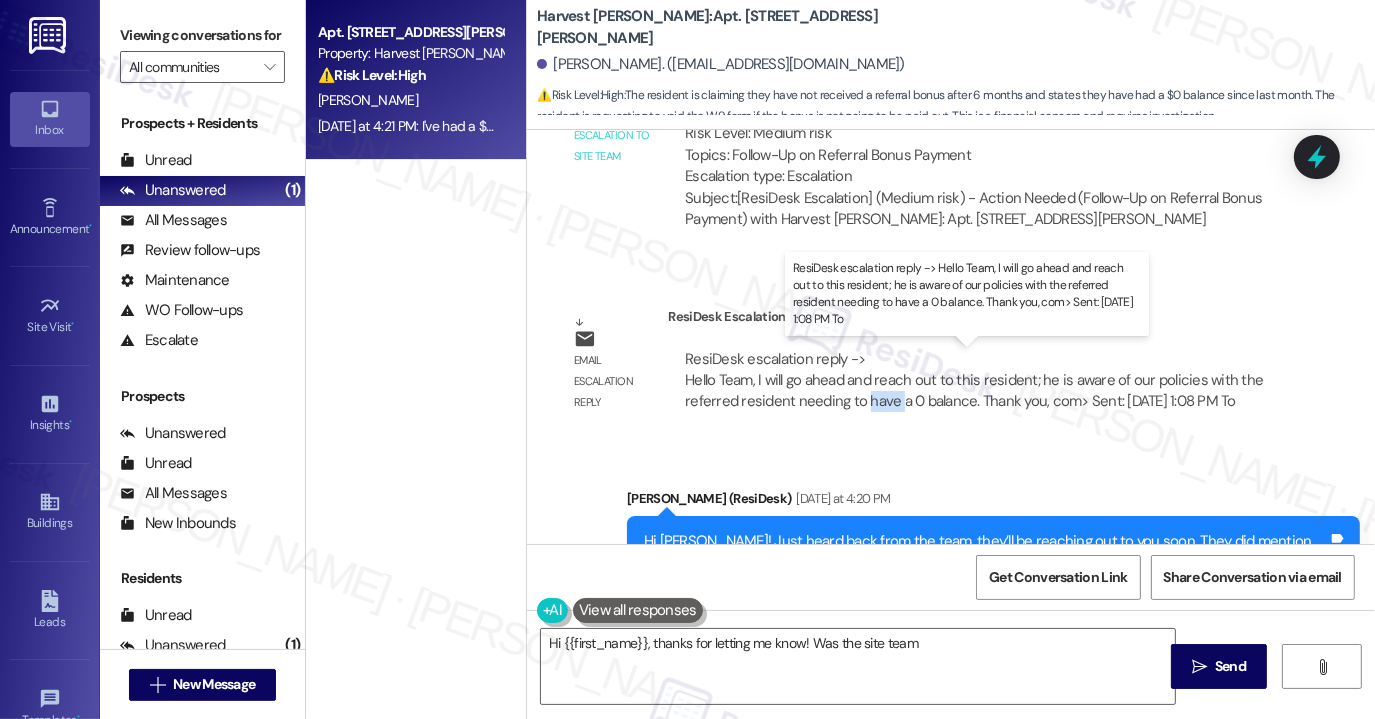 click on "ResiDesk escalation reply ->
Hello Team, I will go ahead and reach out to this resident; he is aware of our policies with the referred resident needing to have a 0 balance. Thank you, com> Sent: [DATE] 1:08 PM To ResiDesk escalation reply ->
Hello Team, I will go ahead and reach out to this resident; he is aware of our policies with the referred resident needing to have a 0 balance. Thank you, com> Sent: [DATE] 1:08 PM To" at bounding box center (974, 380) 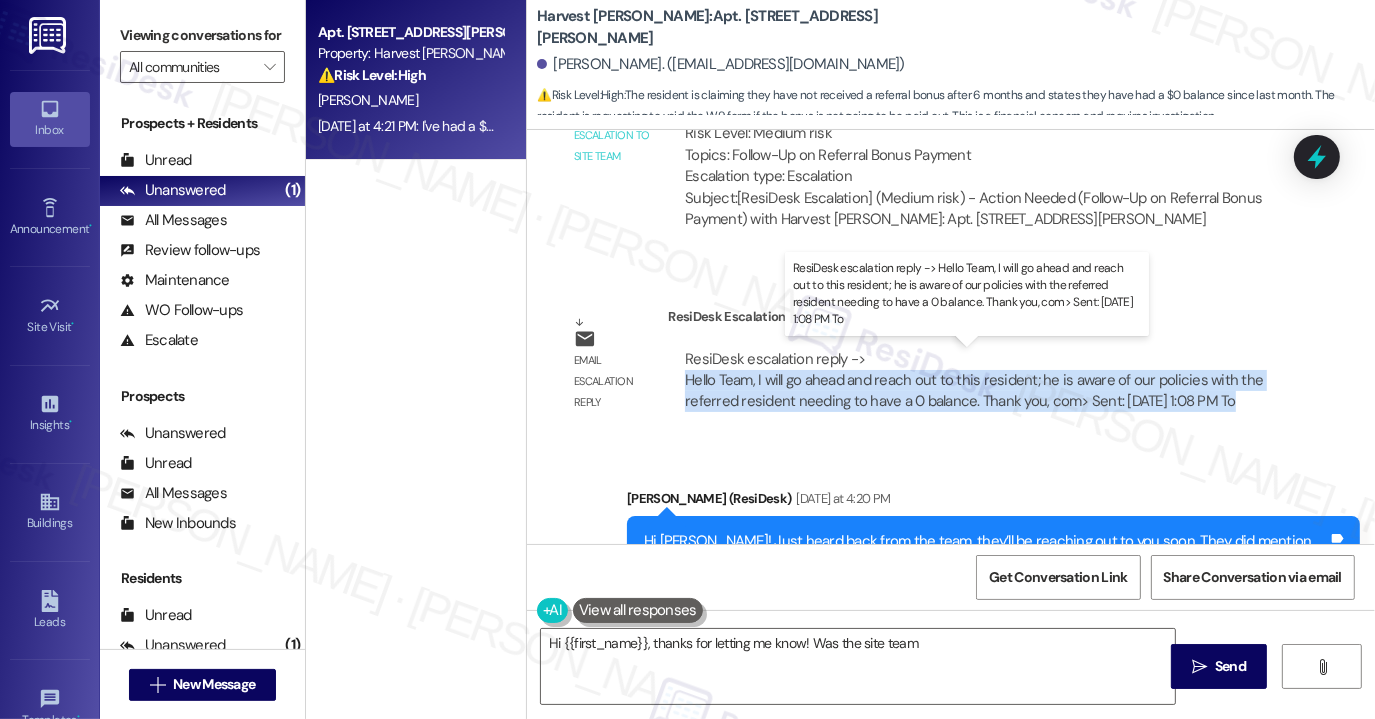 click on "ResiDesk escalation reply ->
Hello Team, I will go ahead and reach out to this resident; he is aware of our policies with the referred resident needing to have a 0 balance. Thank you, com> Sent: [DATE] 1:08 PM To ResiDesk escalation reply ->
Hello Team, I will go ahead and reach out to this resident; he is aware of our policies with the referred resident needing to have a 0 balance. Thank you, com> Sent: [DATE] 1:08 PM To" at bounding box center [974, 380] 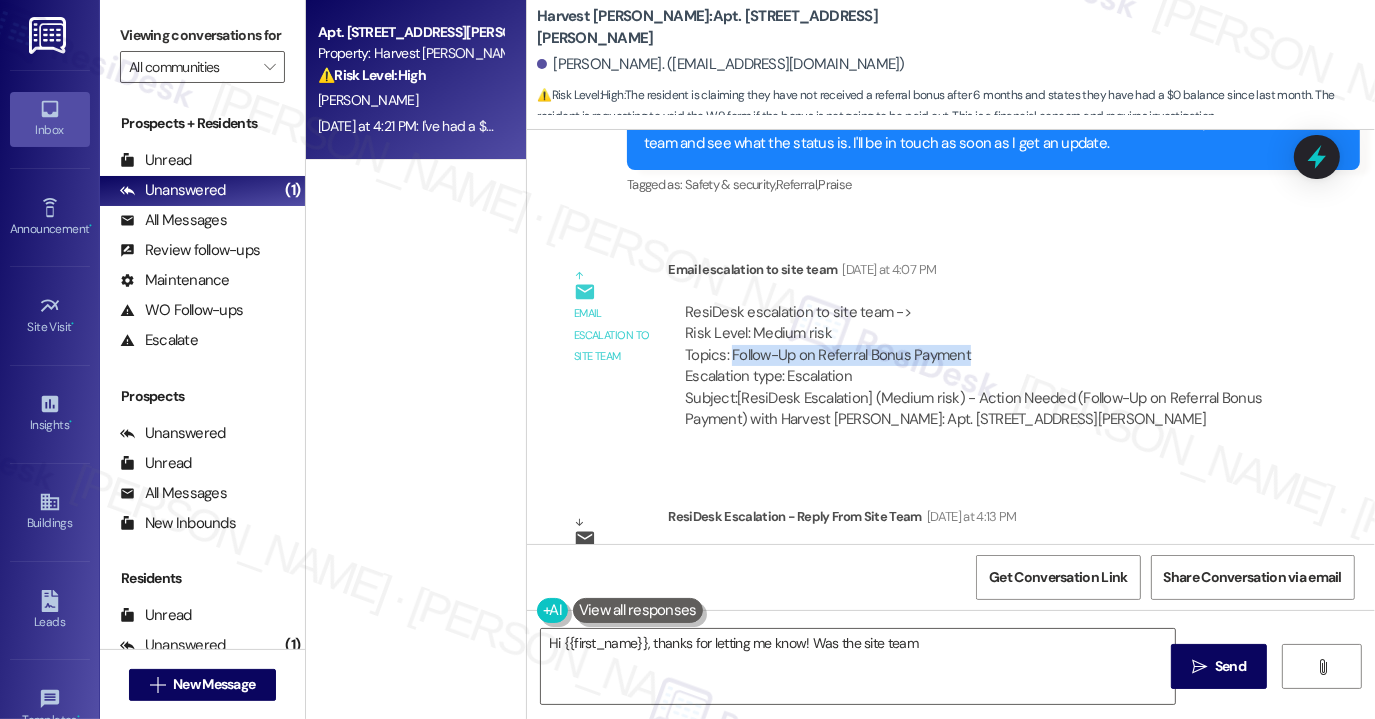 drag, startPoint x: 724, startPoint y: 355, endPoint x: 983, endPoint y: 360, distance: 259.04825 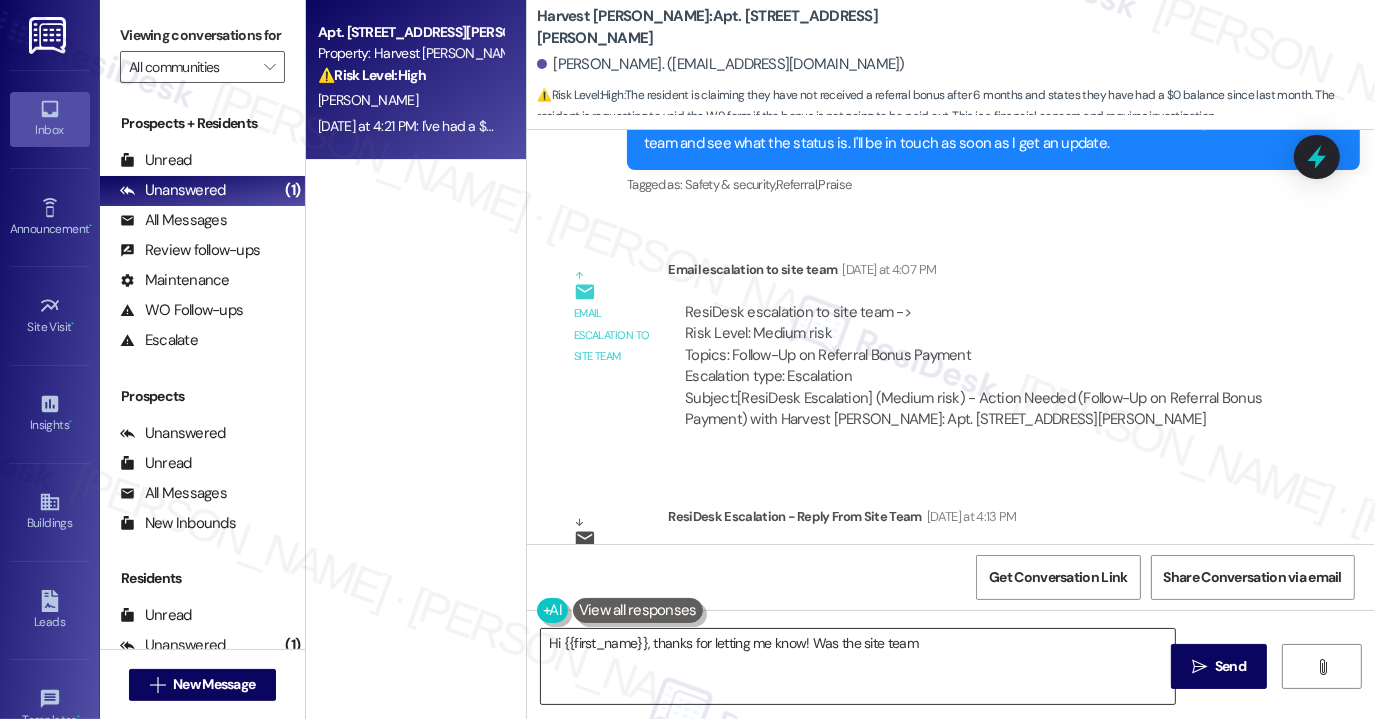 click on "Hi {{first_name}}, thanks for letting me know! Was the site team" at bounding box center [858, 666] 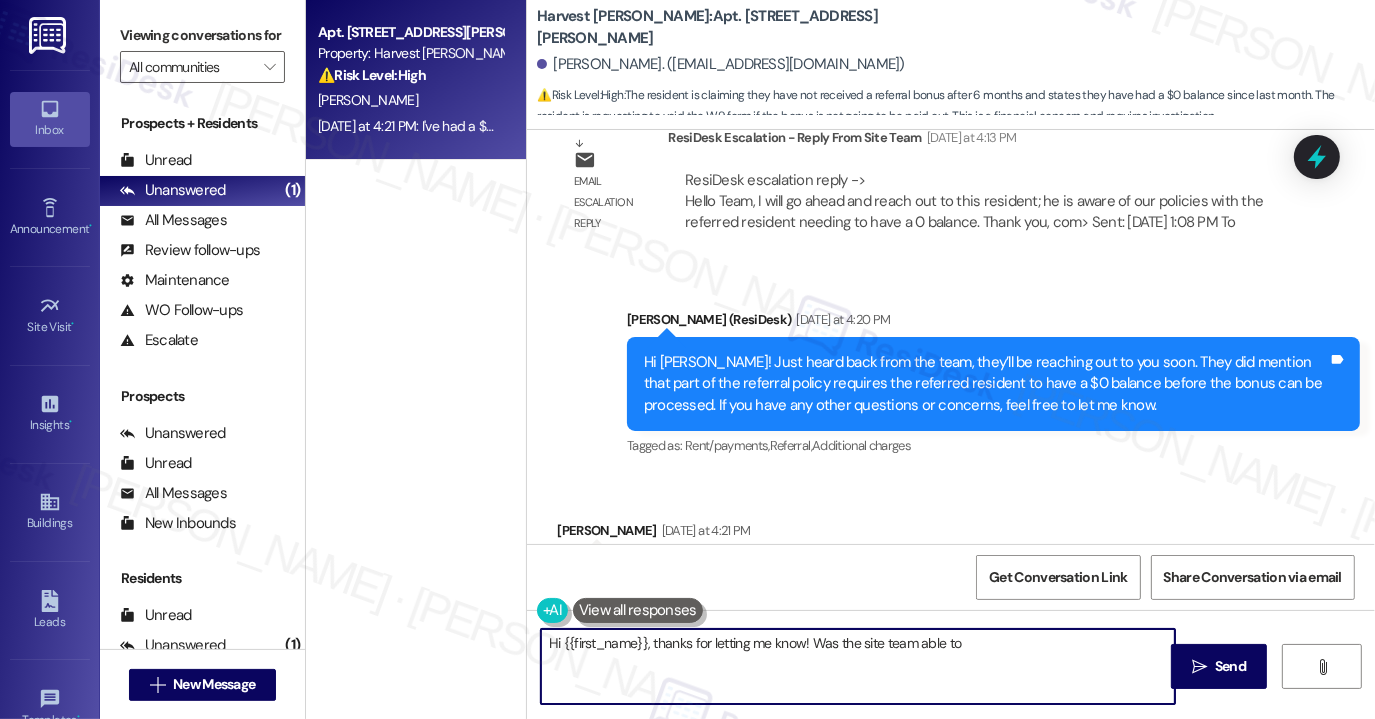 scroll, scrollTop: 5739, scrollLeft: 0, axis: vertical 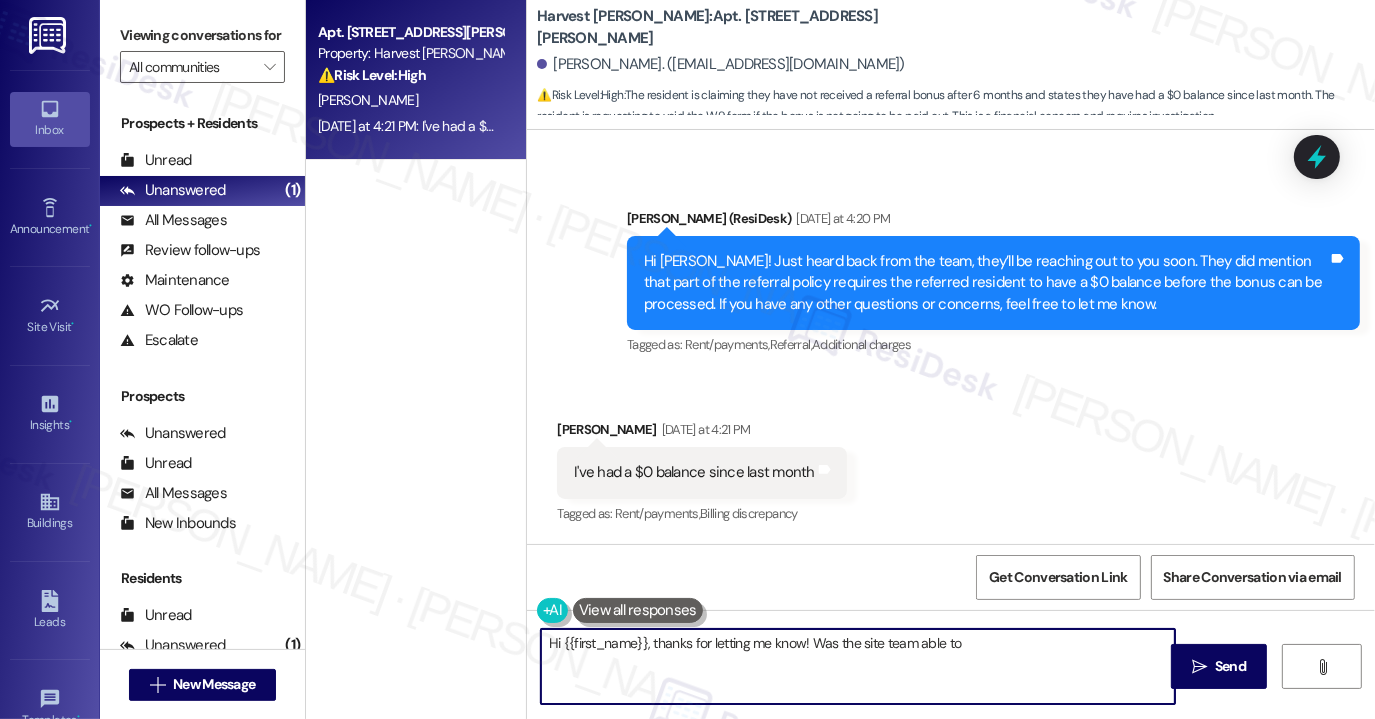 click on "Hi {{first_name}}, thanks for letting me know! Was the site team able to" at bounding box center [858, 666] 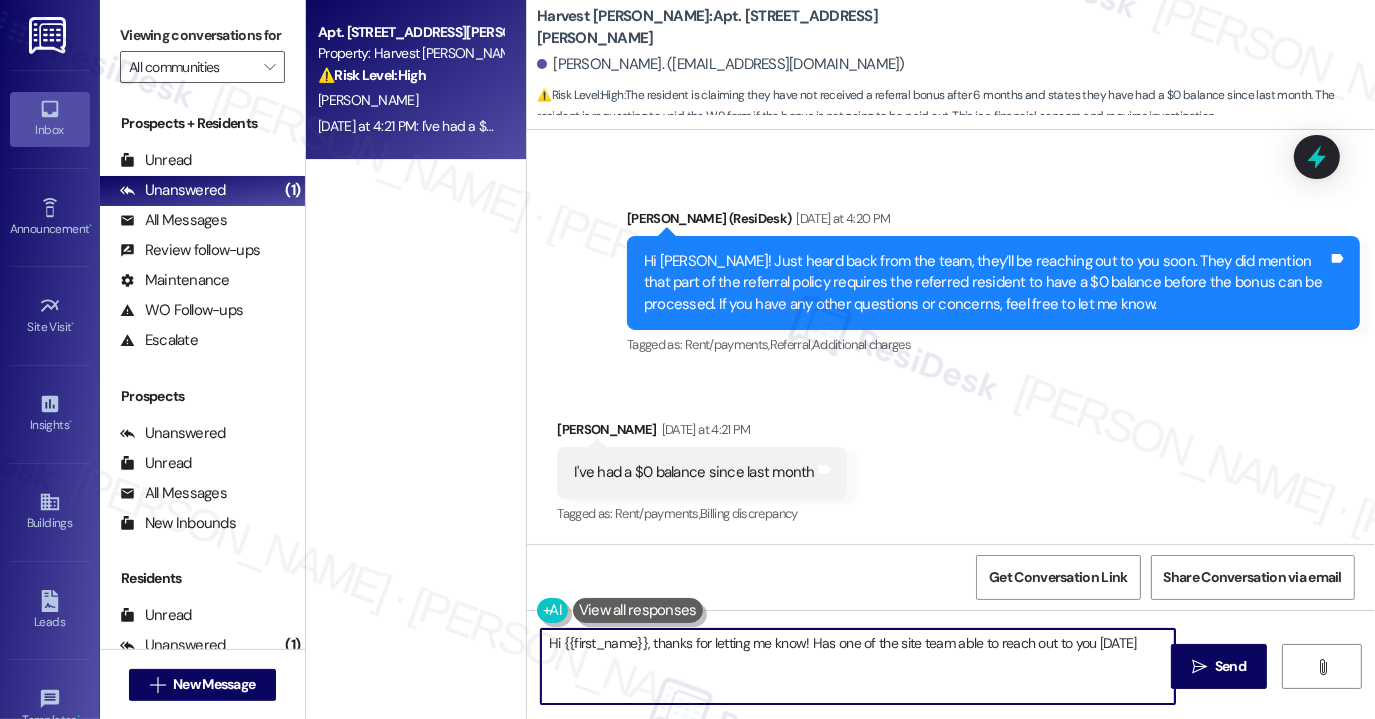type on "Hi {{first_name}}, thanks for letting me know! Has one of the site team able to reach out to you [DATE]?" 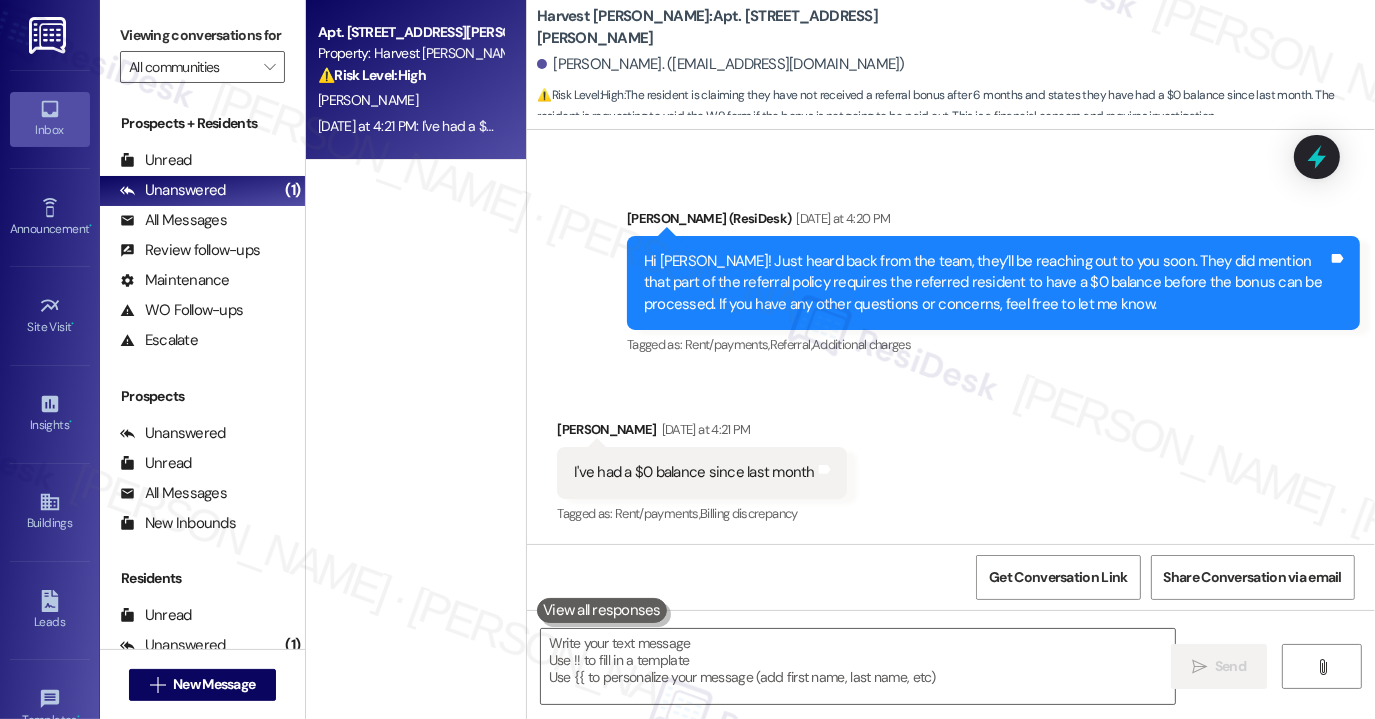 drag, startPoint x: 1336, startPoint y: 398, endPoint x: 1287, endPoint y: 423, distance: 55.00909 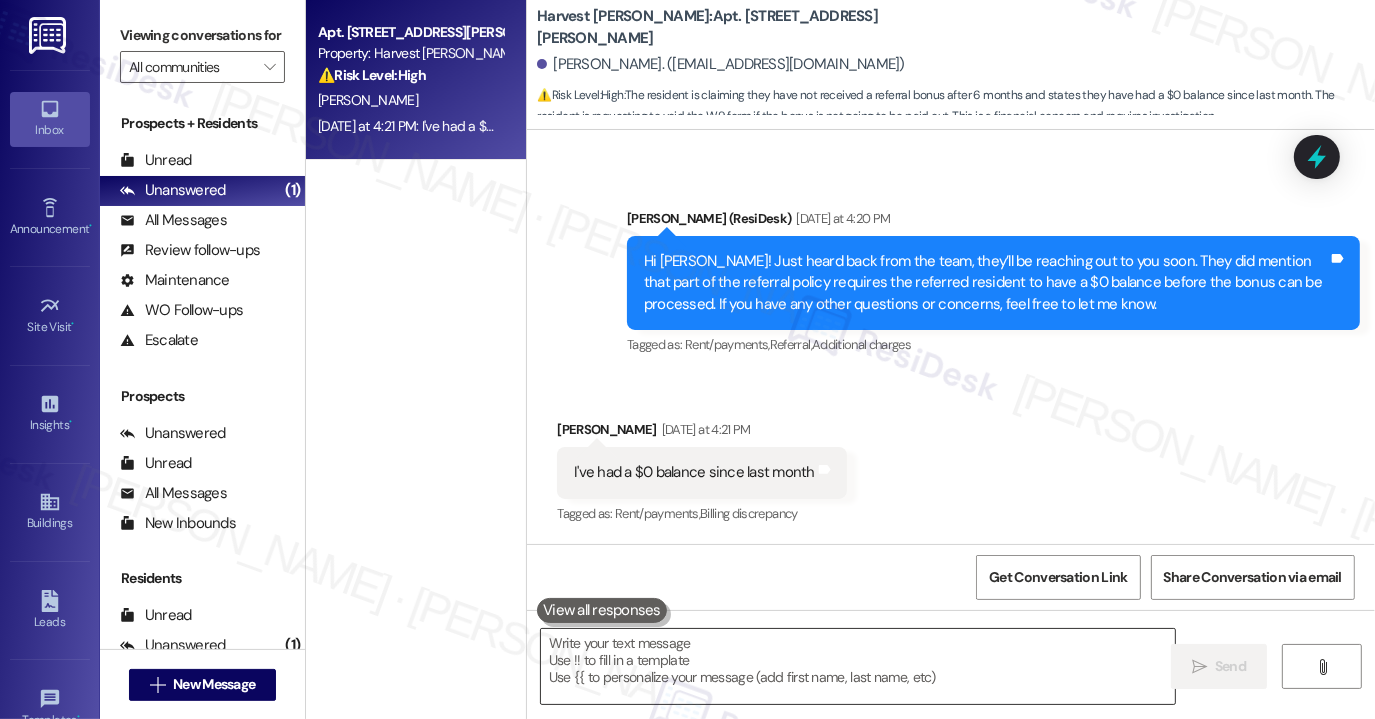 click at bounding box center [858, 666] 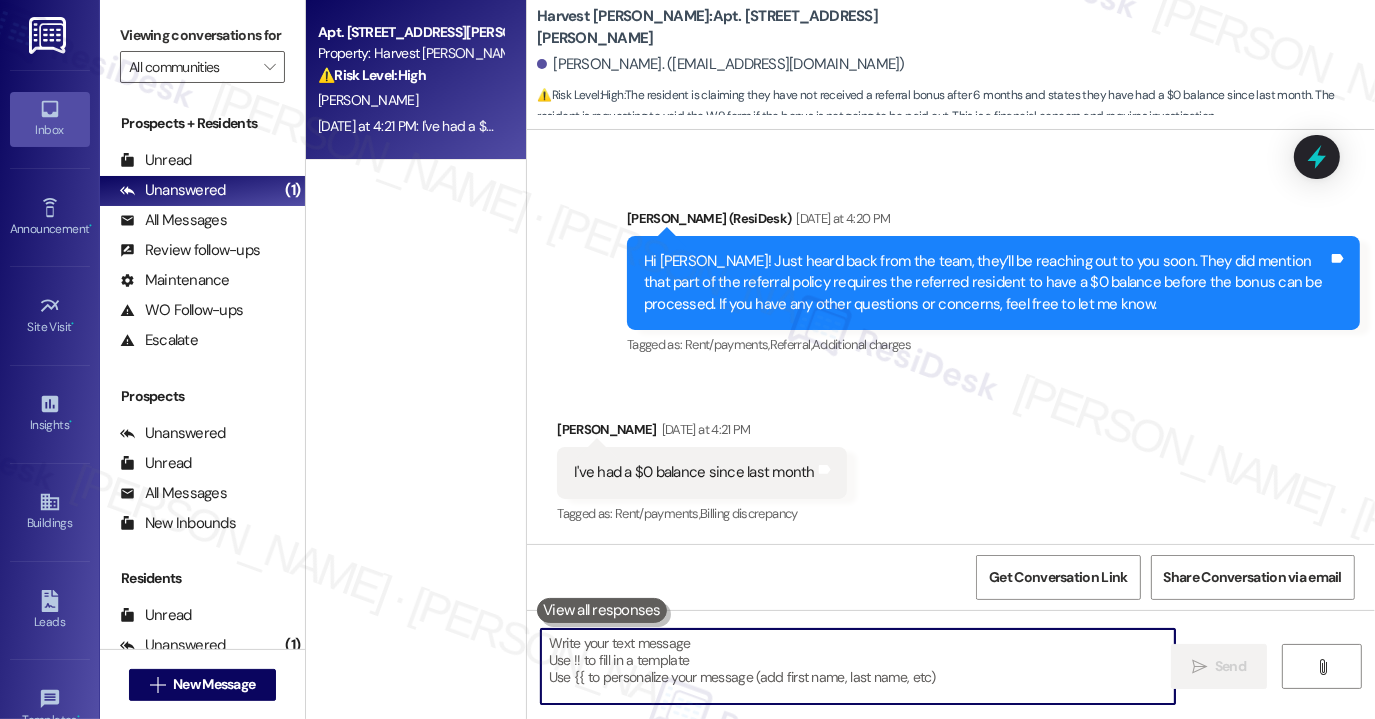 paste on "Hi {{first_name}}, thanks for letting me know! Was someone from the site team able to reach out to you [DATE]?
Ask ChatGPT" 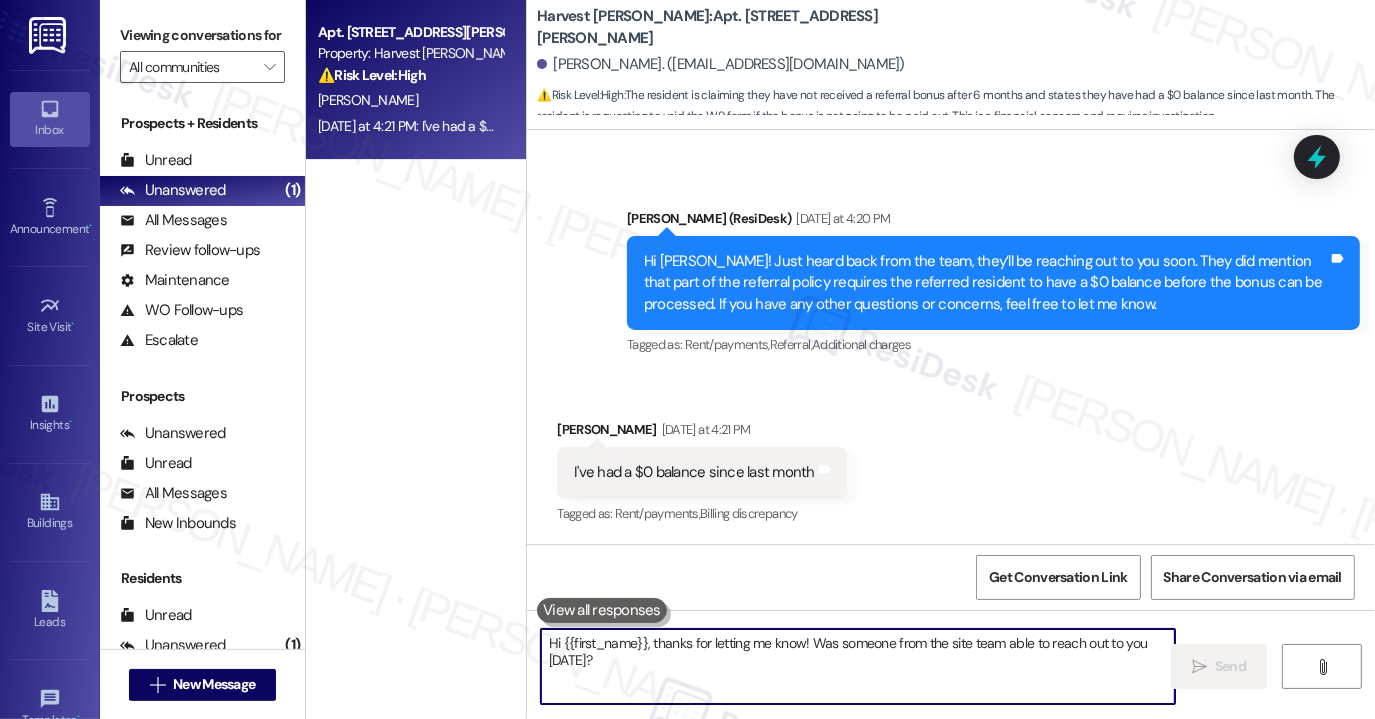 scroll, scrollTop: 118, scrollLeft: 0, axis: vertical 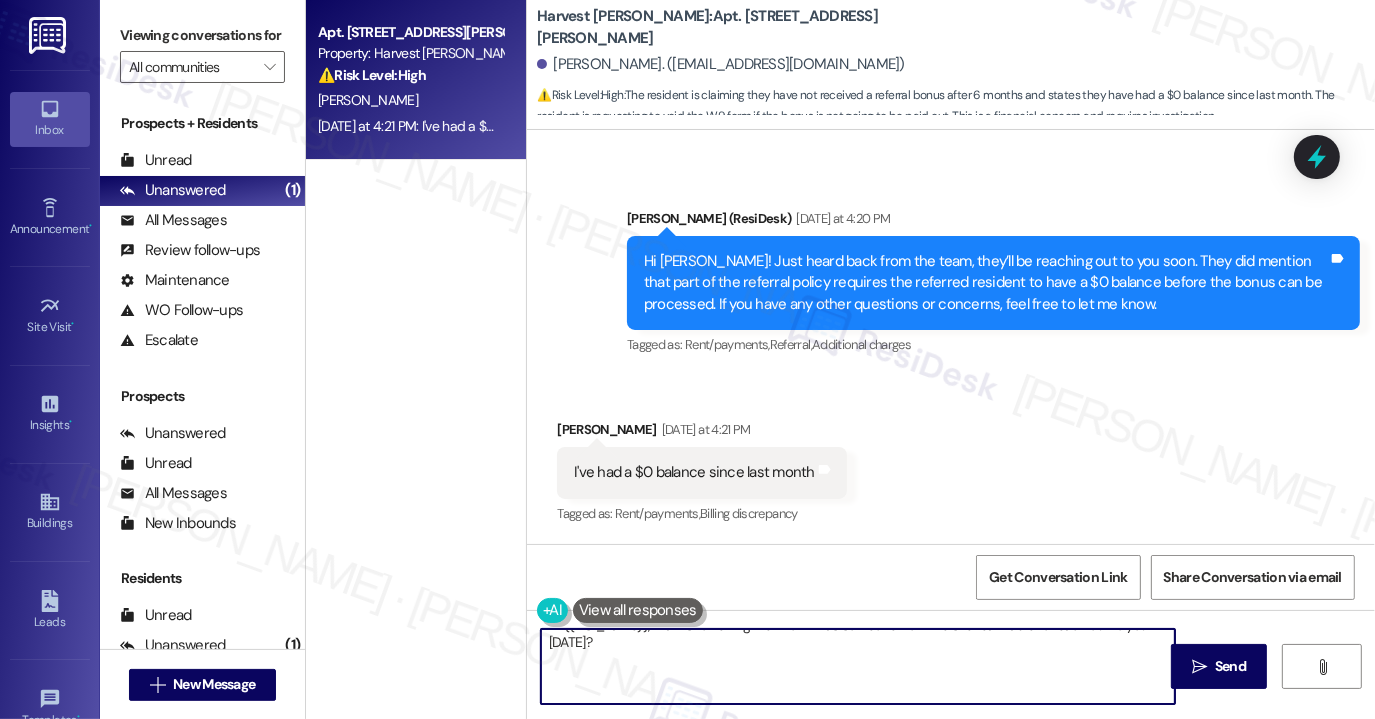 drag, startPoint x: 683, startPoint y: 701, endPoint x: 548, endPoint y: 667, distance: 139.21565 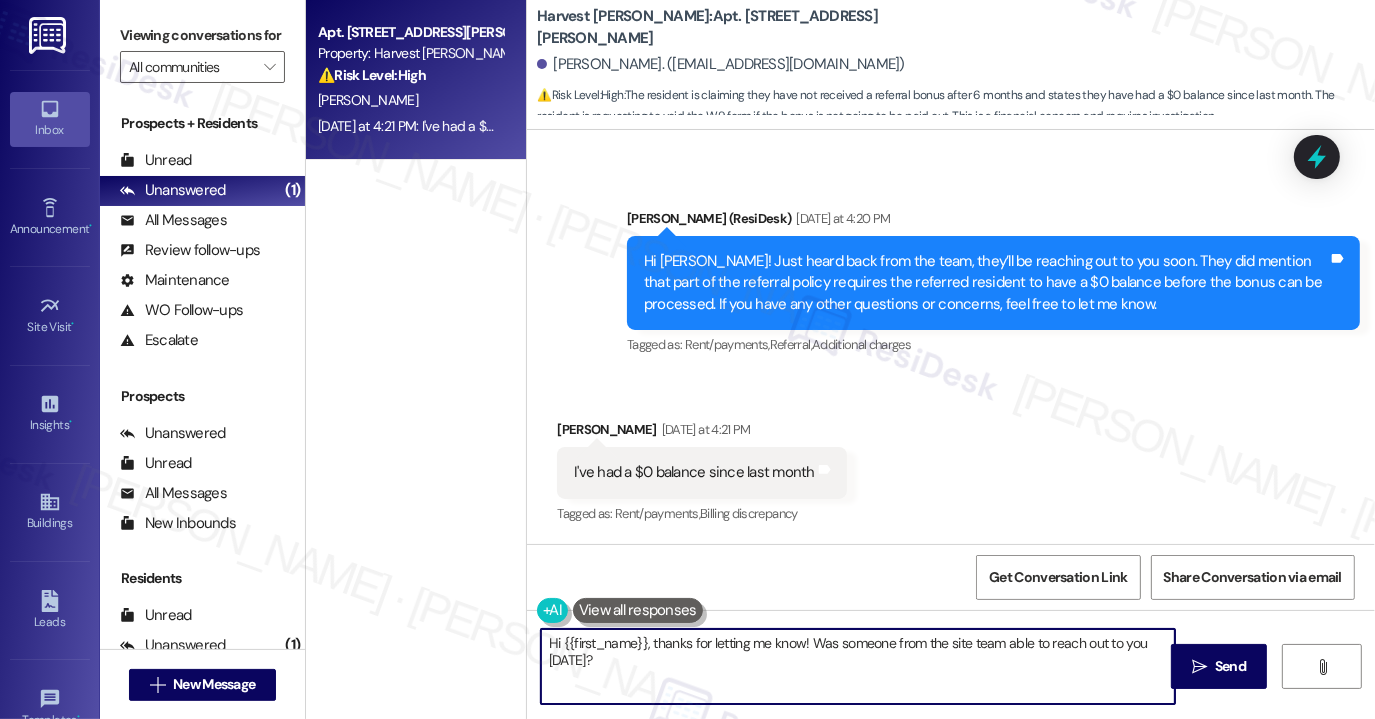 scroll, scrollTop: 0, scrollLeft: 0, axis: both 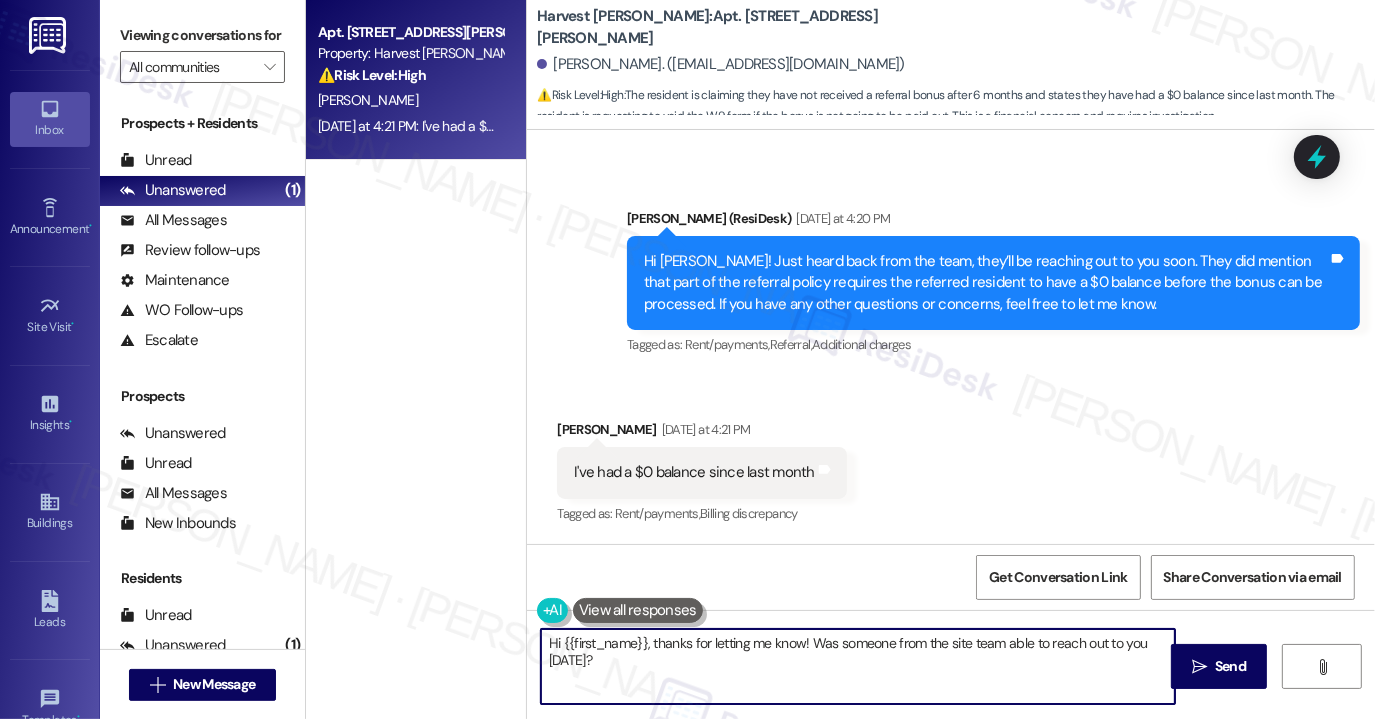 click on "Hi {{first_name}}, thanks for letting me know! Was someone from the site team able to reach out to you [DATE]?" at bounding box center (858, 666) 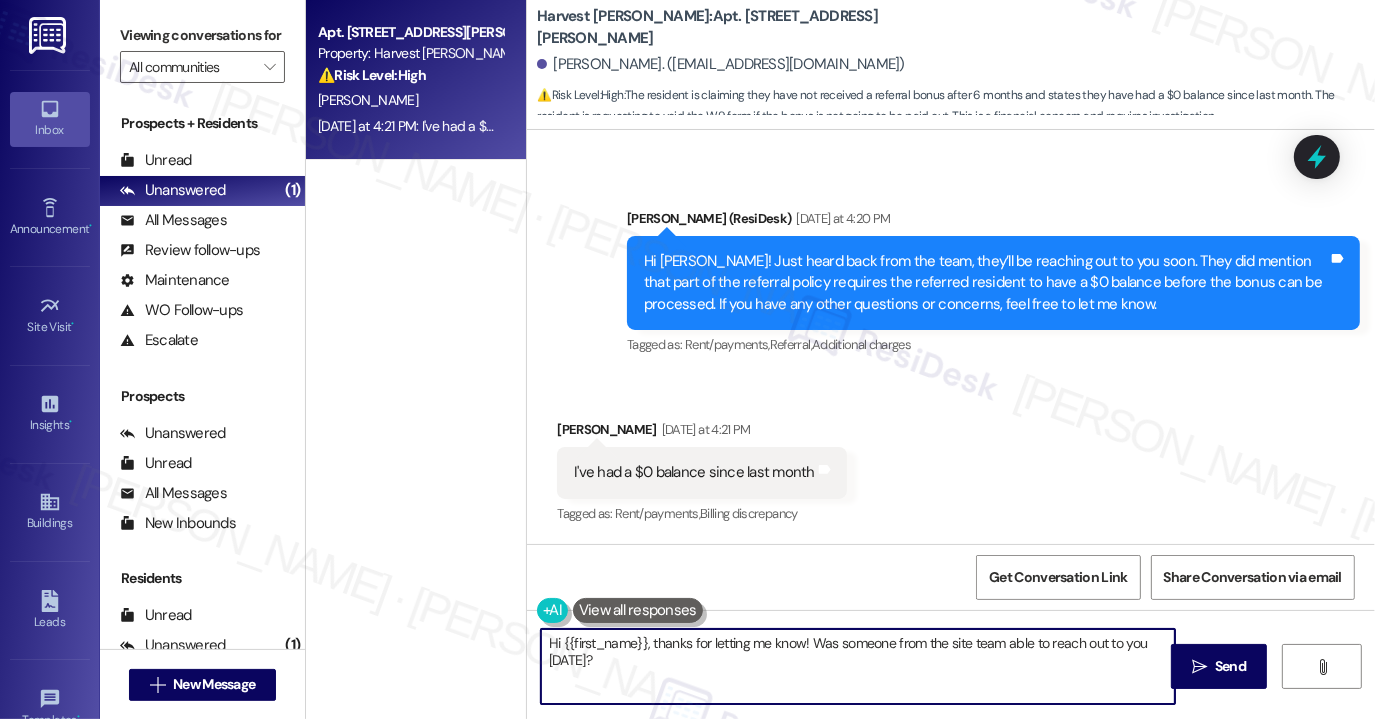 click on "Hi {{first_name}}, thanks for letting me know! Was someone from the site team able to reach out to you [DATE]?" at bounding box center [858, 666] 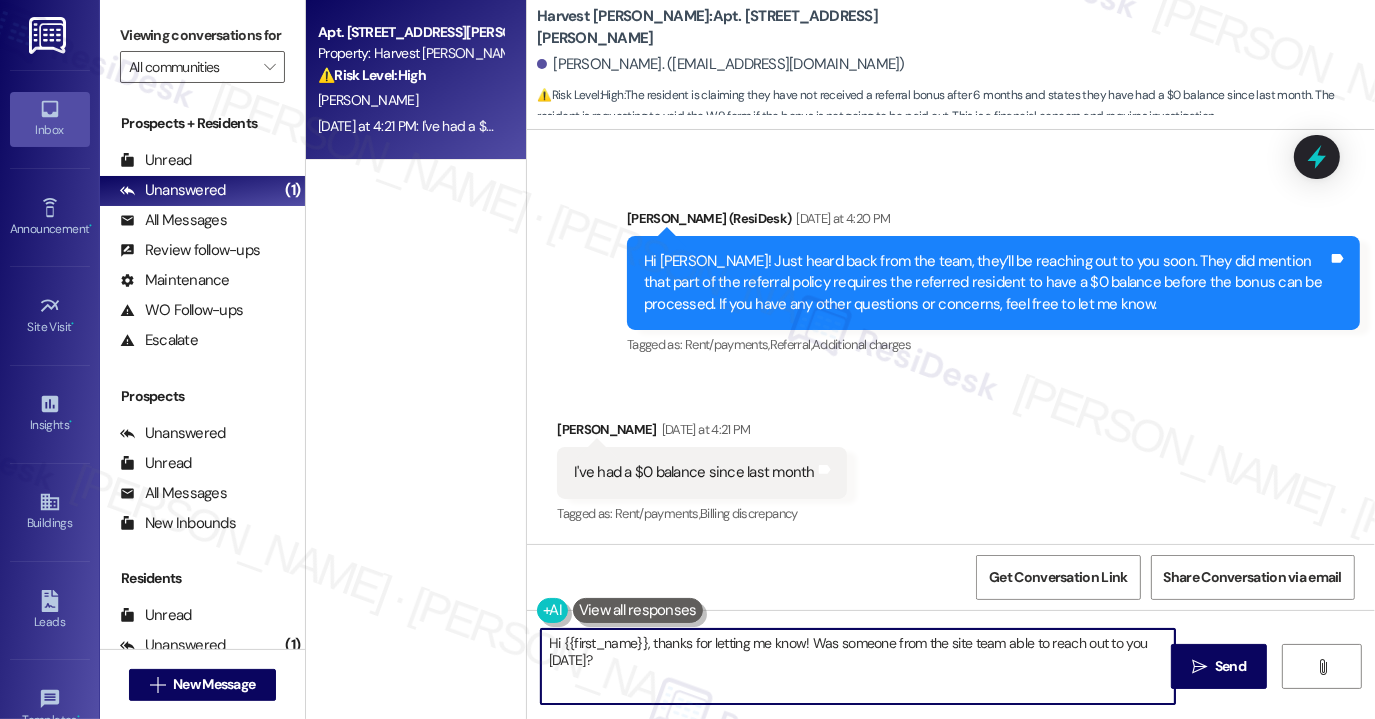 click on "Hi {{first_name}}, thanks for letting me know! Was someone from the site team able to reach out to you [DATE]?" at bounding box center (858, 666) 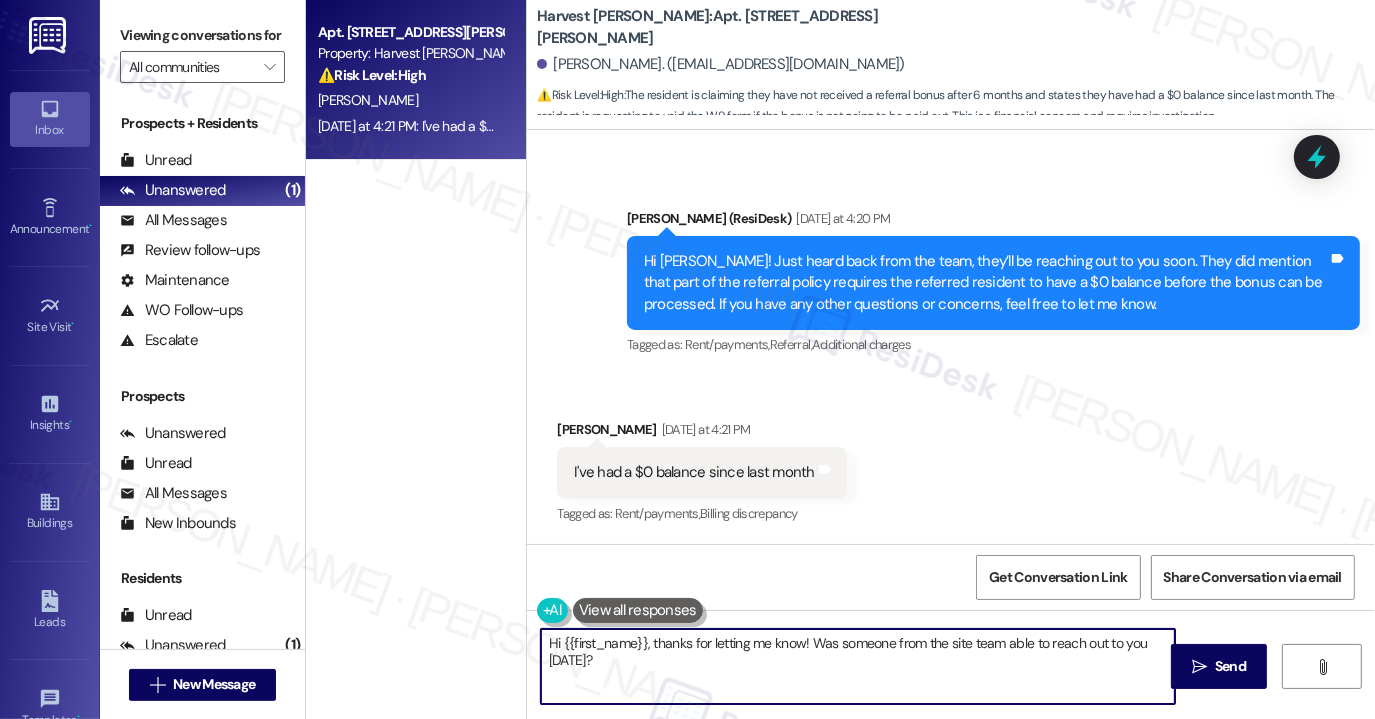 click on "Hi {{first_name}}, thanks for letting me know! Was someone from the site team able to reach out to you [DATE]?" at bounding box center (858, 666) 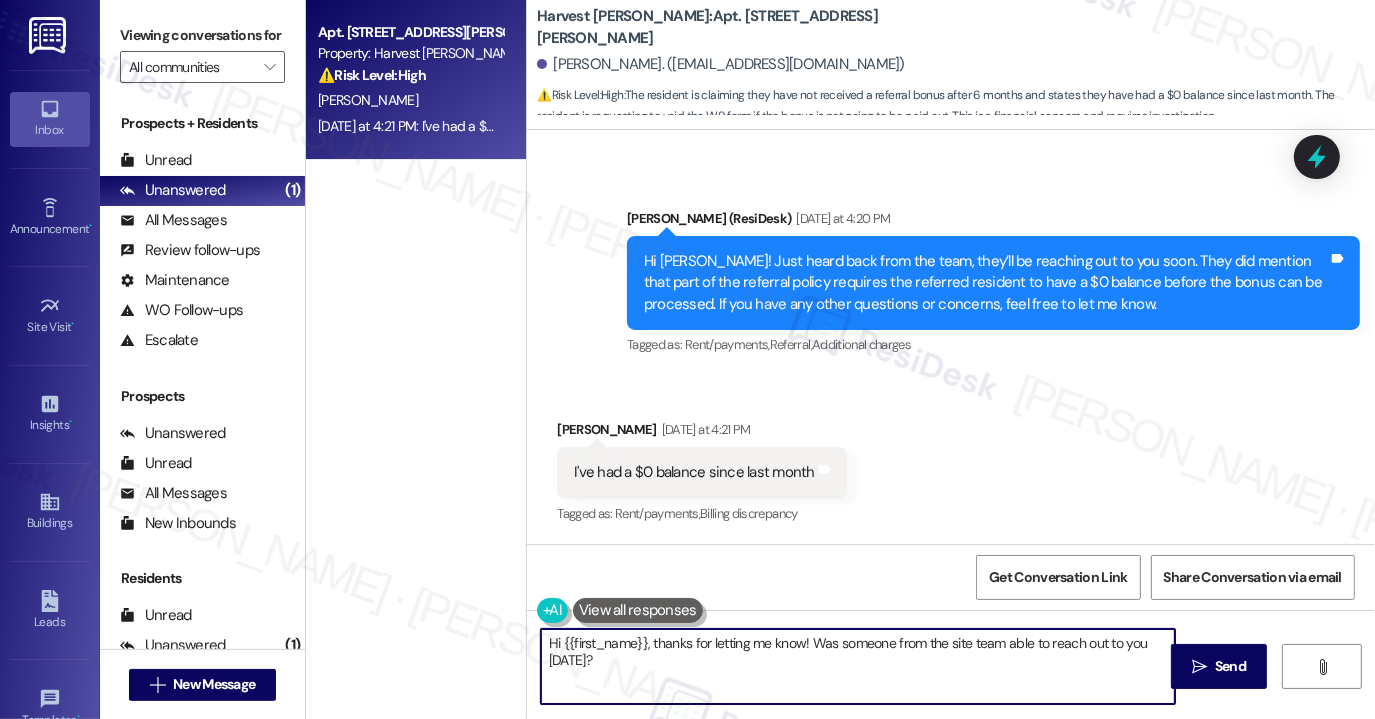 click on "Hi {{first_name}}, thanks for letting me know! Was someone from the site team able to reach out to you [DATE]?" at bounding box center (858, 666) 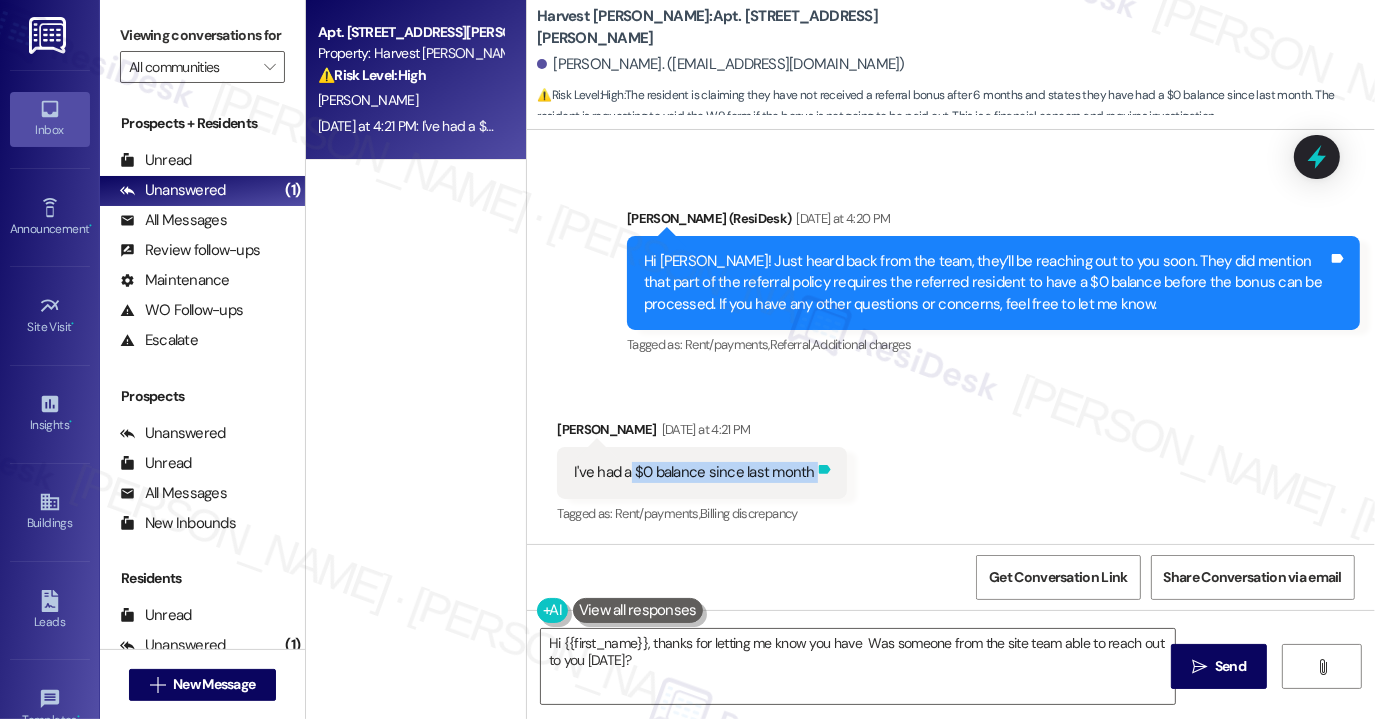 drag, startPoint x: 621, startPoint y: 468, endPoint x: 813, endPoint y: 463, distance: 192.0651 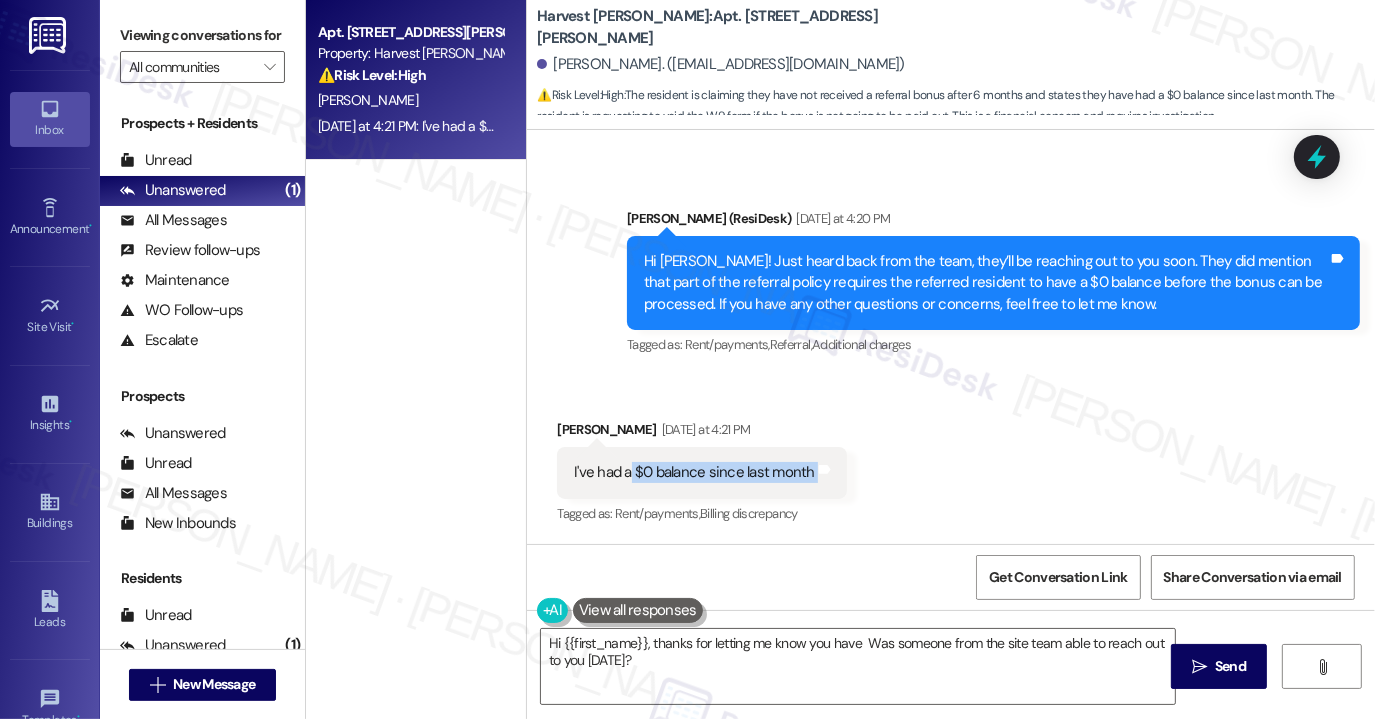 copy on "$0 balance since last month  Tags and notes" 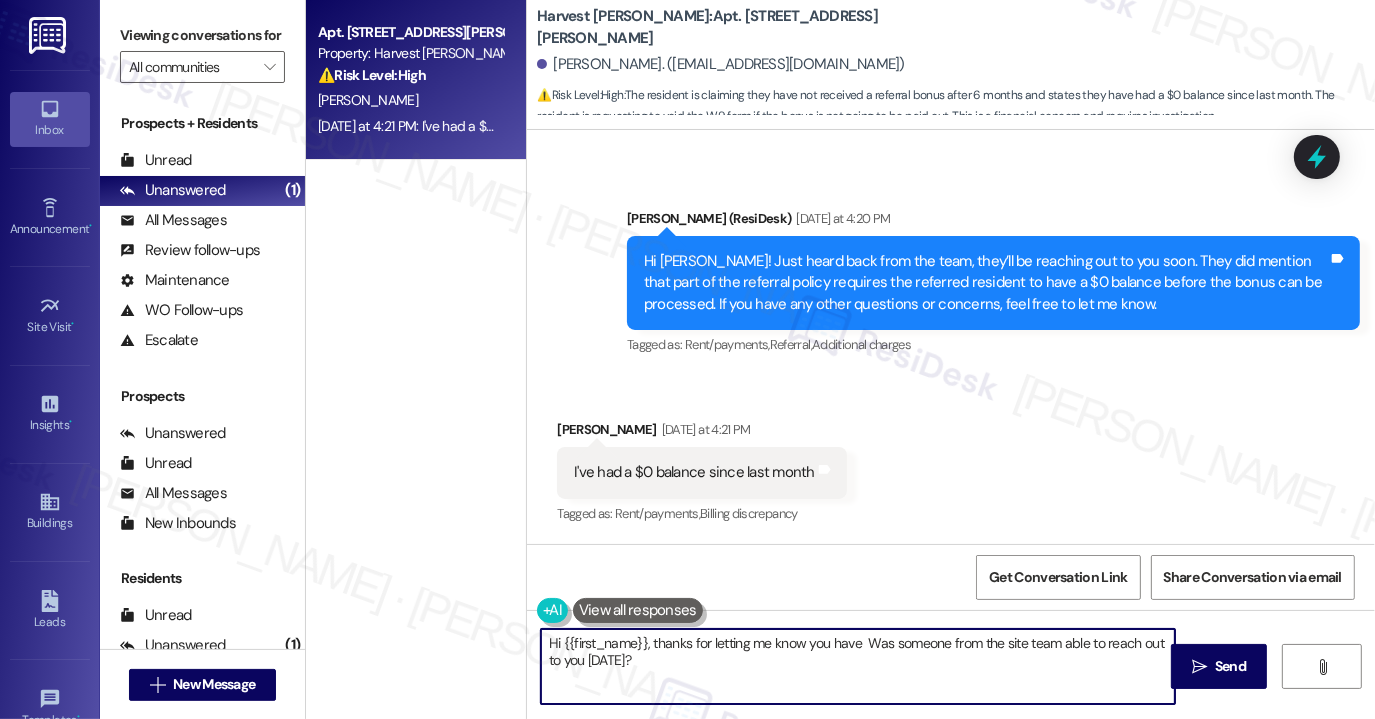 click on "Hi {{first_name}}, thanks for letting me know you have  Was someone from the site team able to reach out to you [DATE]?" at bounding box center (858, 666) 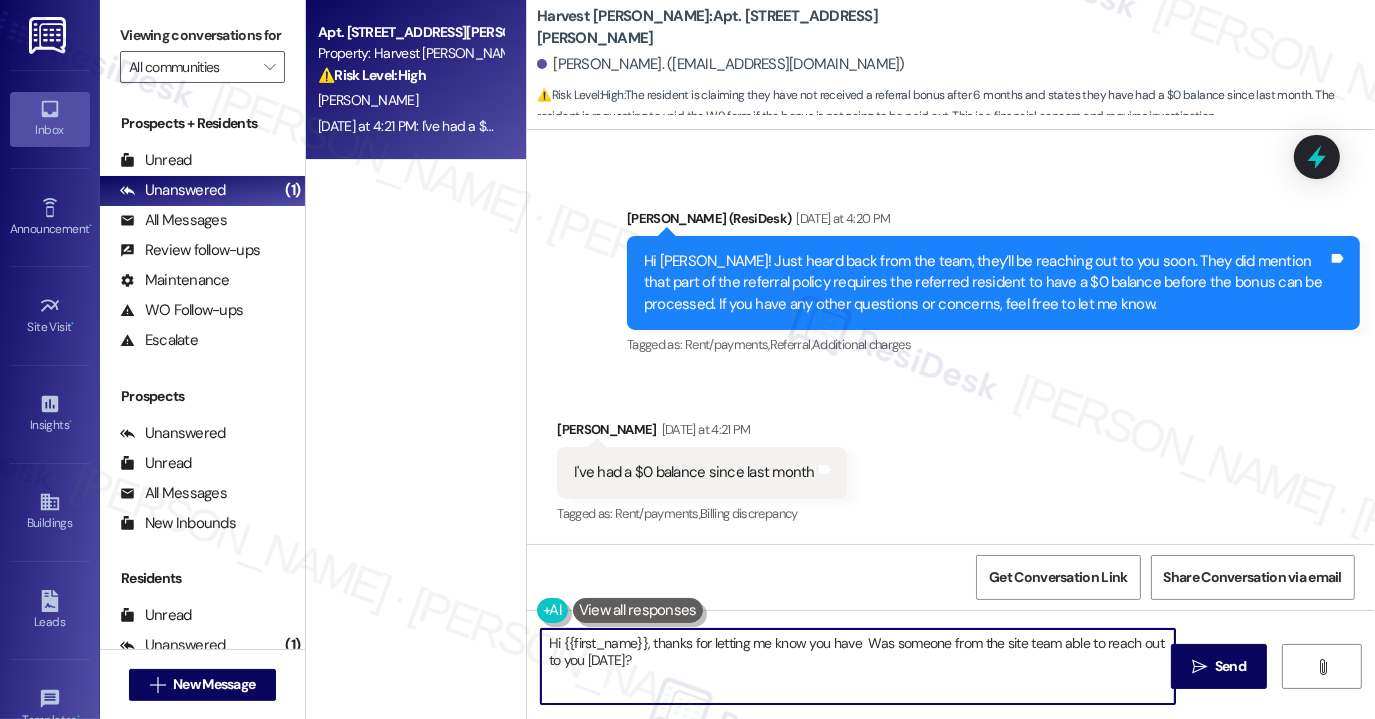 click on "Hi {{first_name}}, thanks for letting me know you have  Was someone from the site team able to reach out to you [DATE]?" at bounding box center (858, 666) 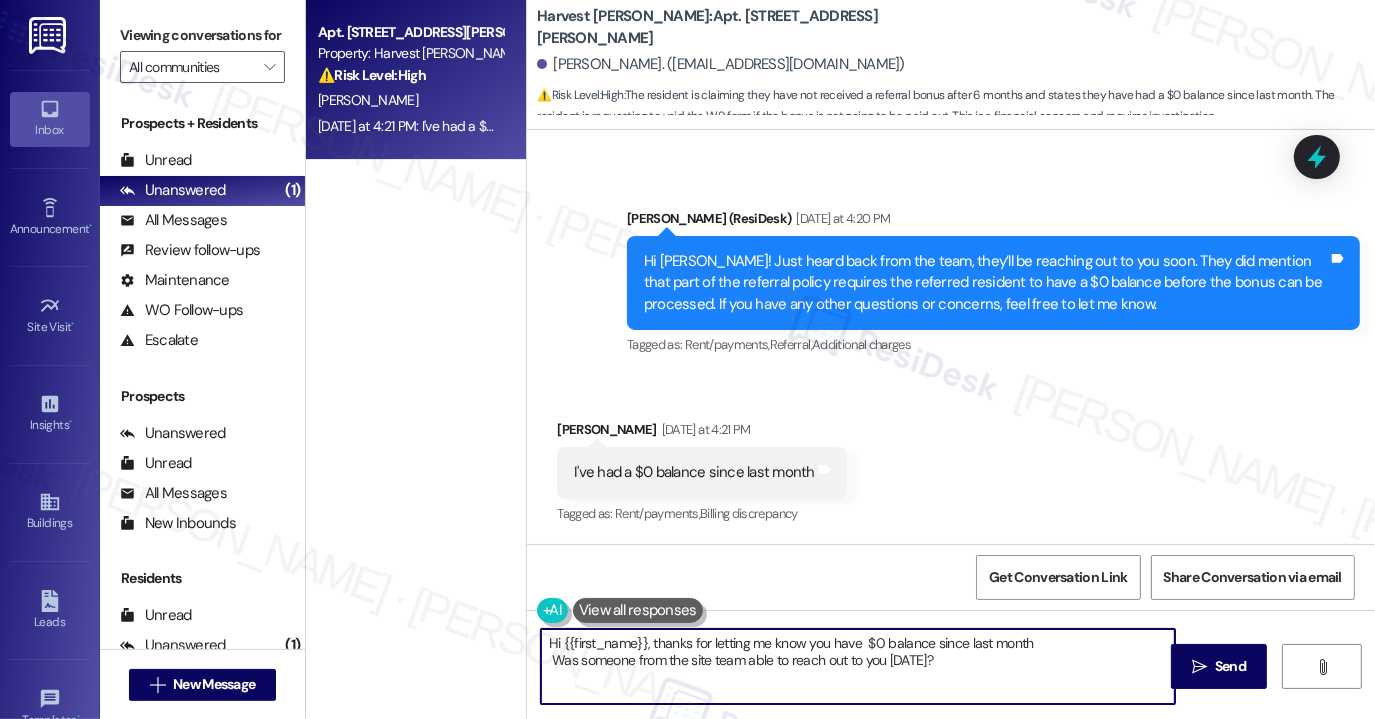 click on "Hi {{first_name}}, thanks for letting me know you have  $0 balance since last month
Was someone from the site team able to reach out to you [DATE]?" at bounding box center [858, 666] 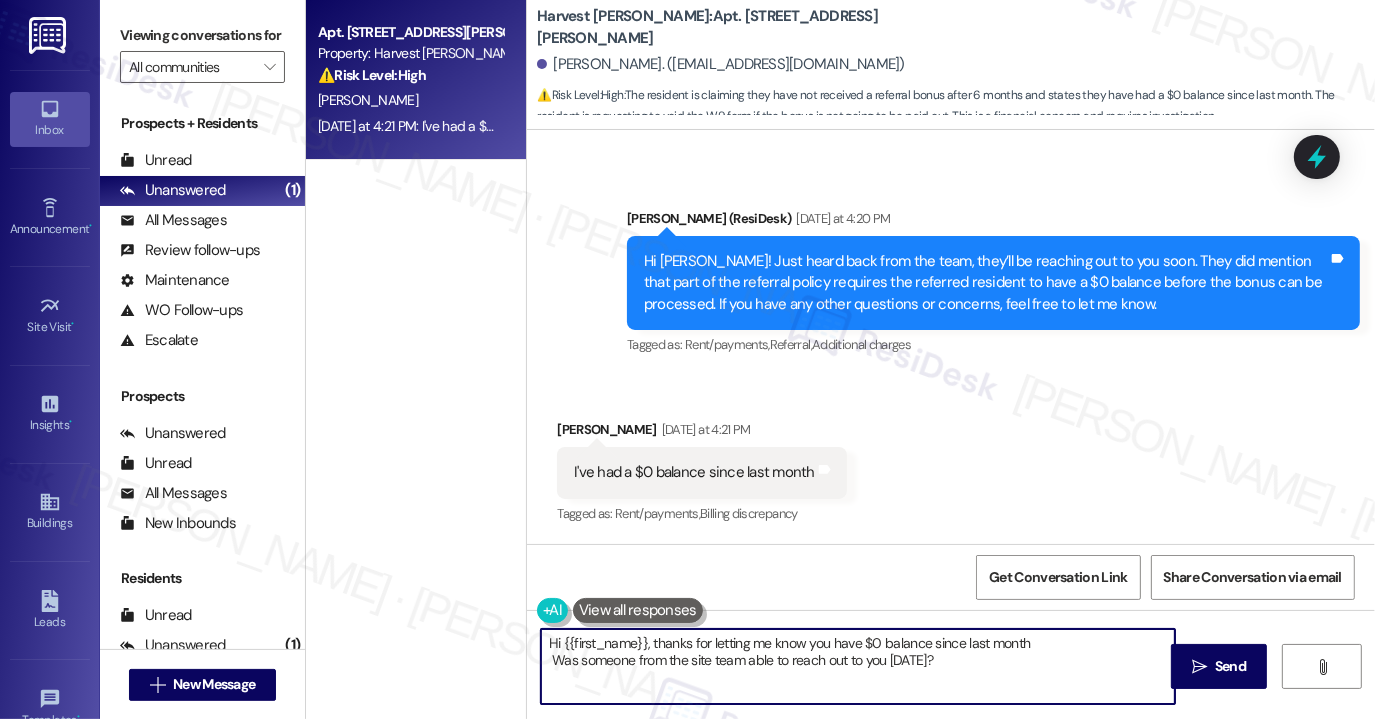 click on "Hi {{first_name}}, thanks for letting me know you have $0 balance since last month
Was someone from the site team able to reach out to you [DATE]?" at bounding box center [858, 666] 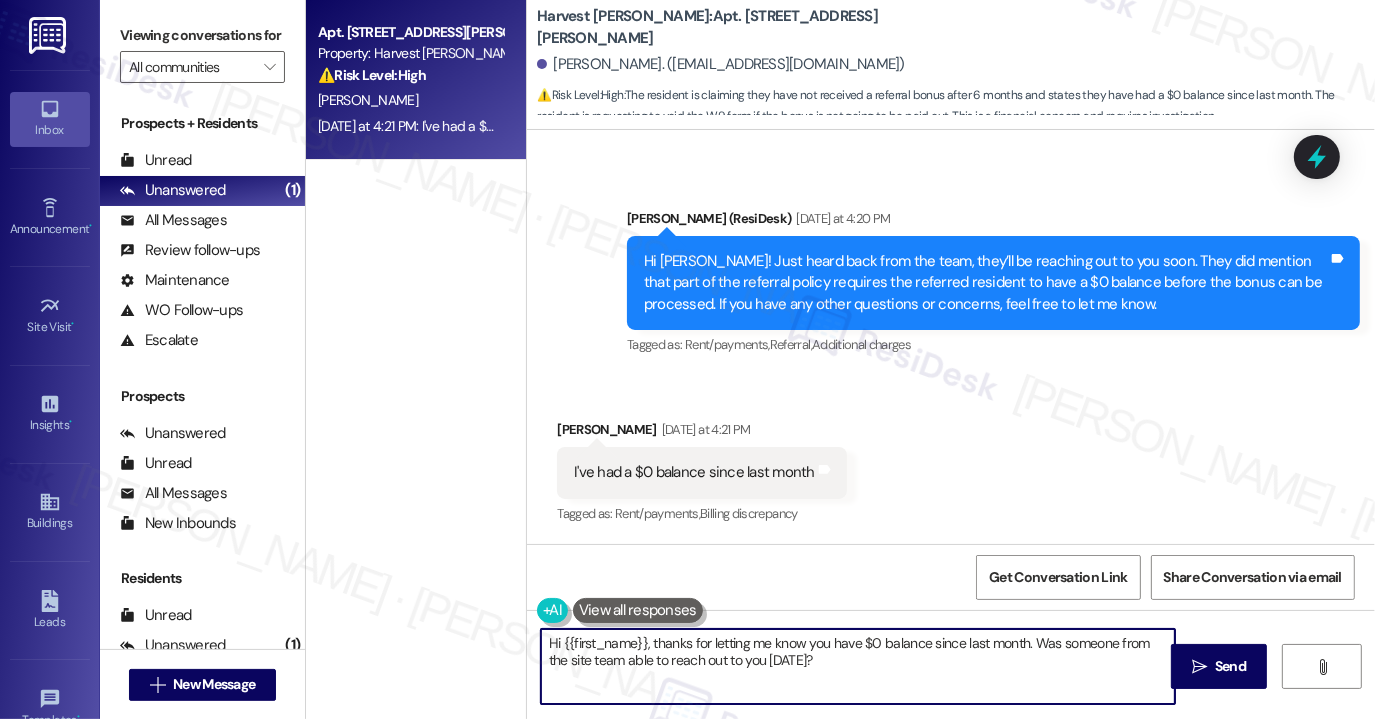 type on "Hi {{first_name}}, thanks for letting me know you have $0 balance since last month. Was someone from the site team able to reach out to you [DATE]?" 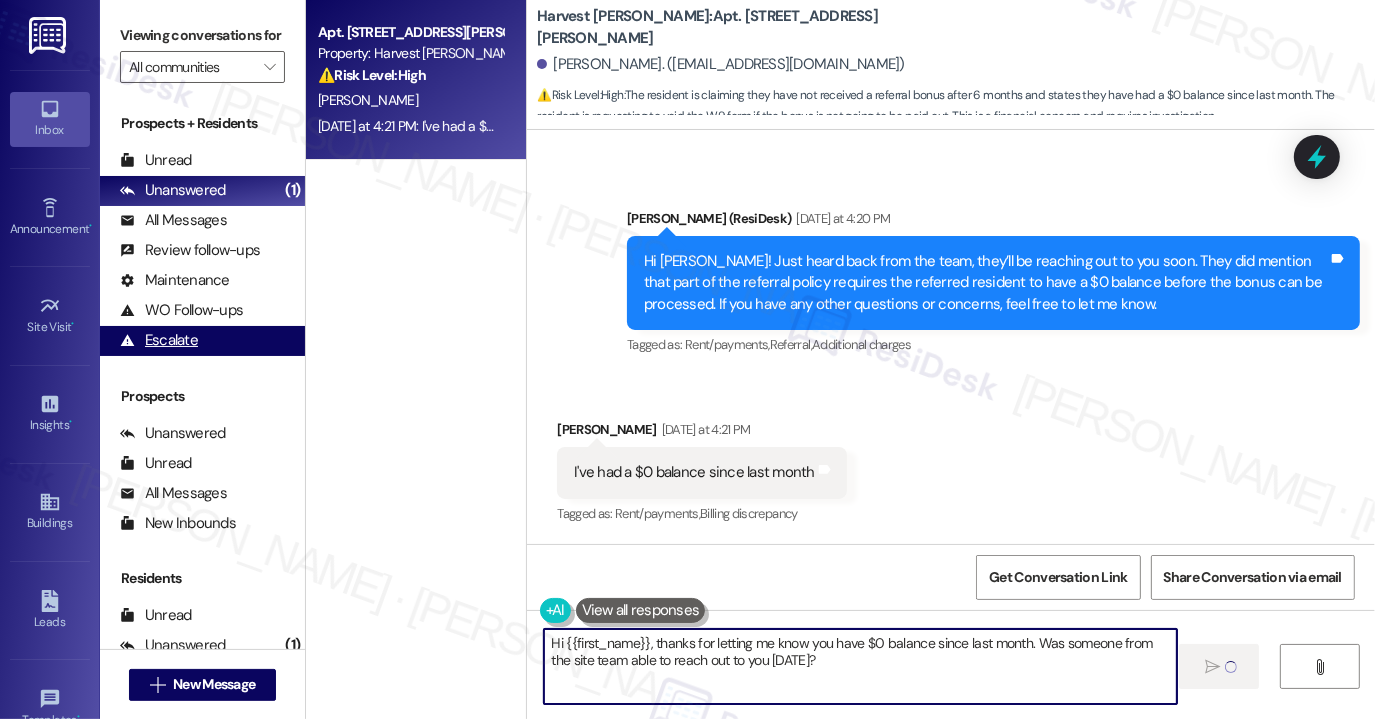 type 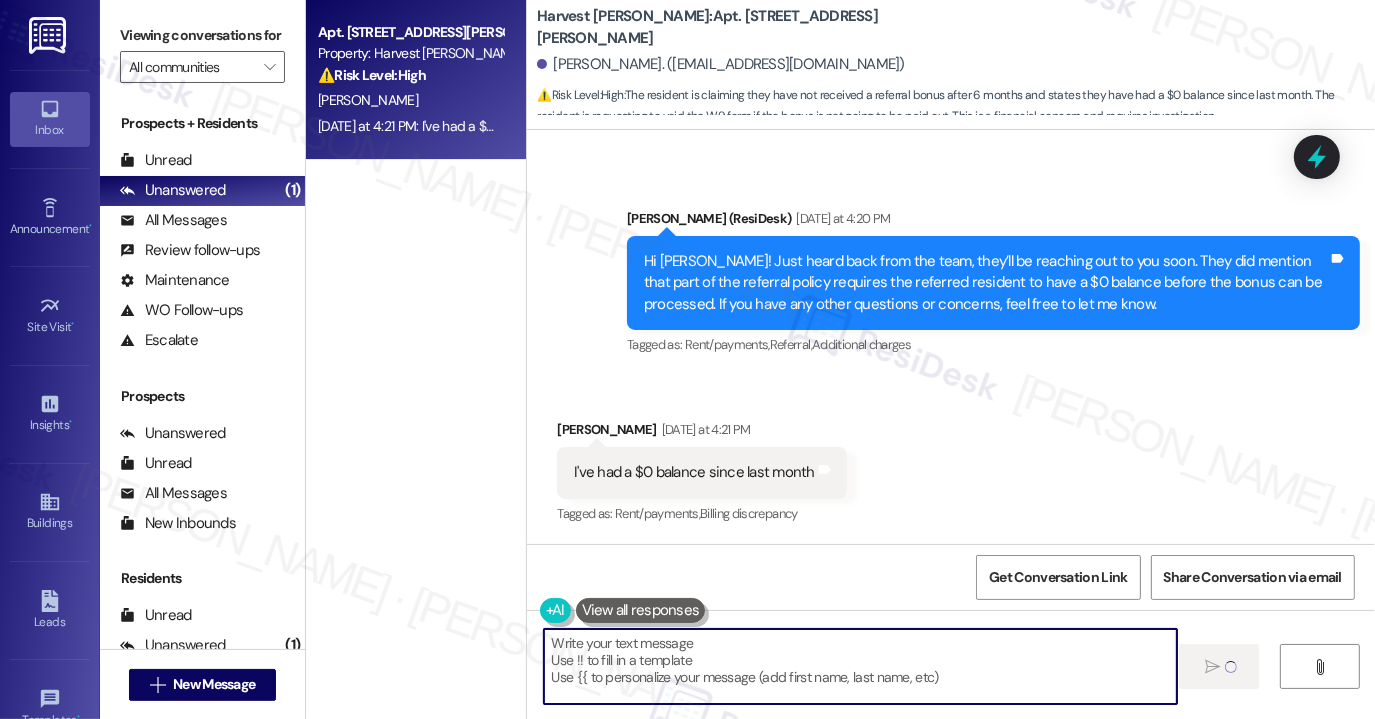 scroll, scrollTop: 5738, scrollLeft: 0, axis: vertical 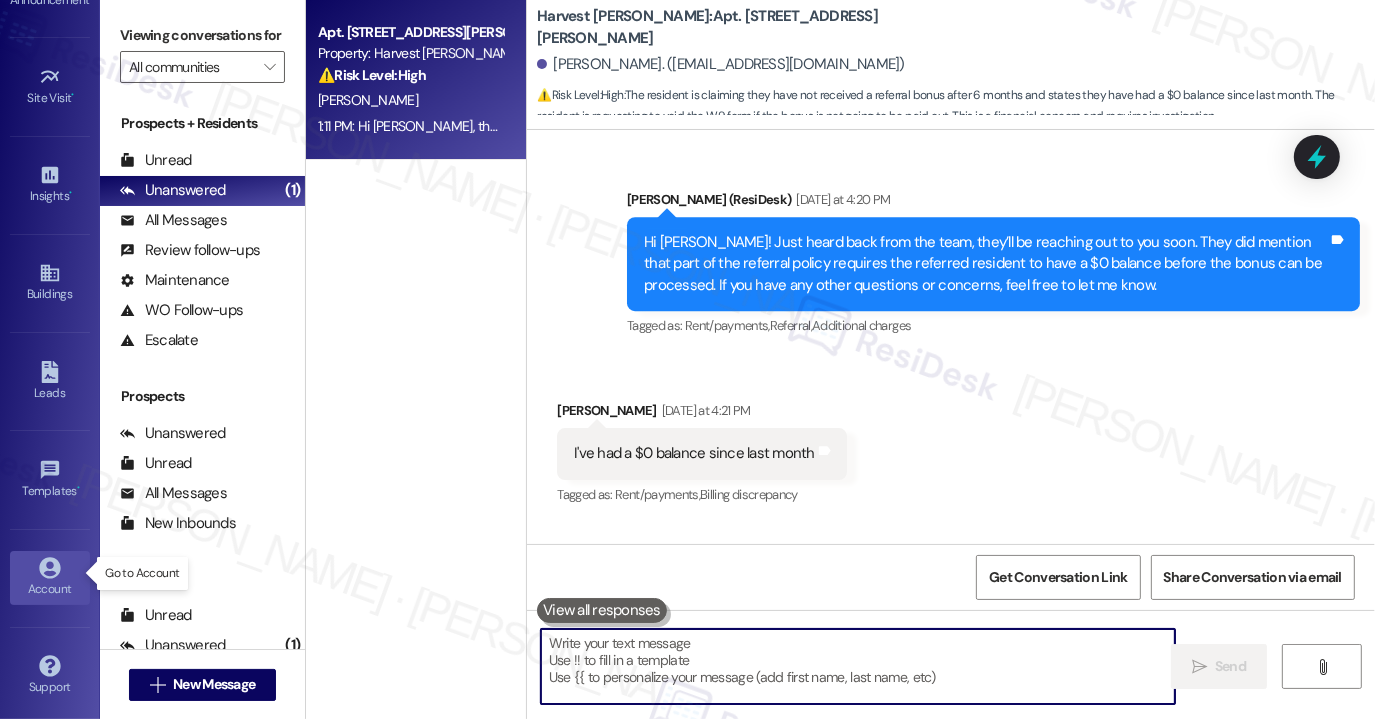 click on "Account" at bounding box center (50, 589) 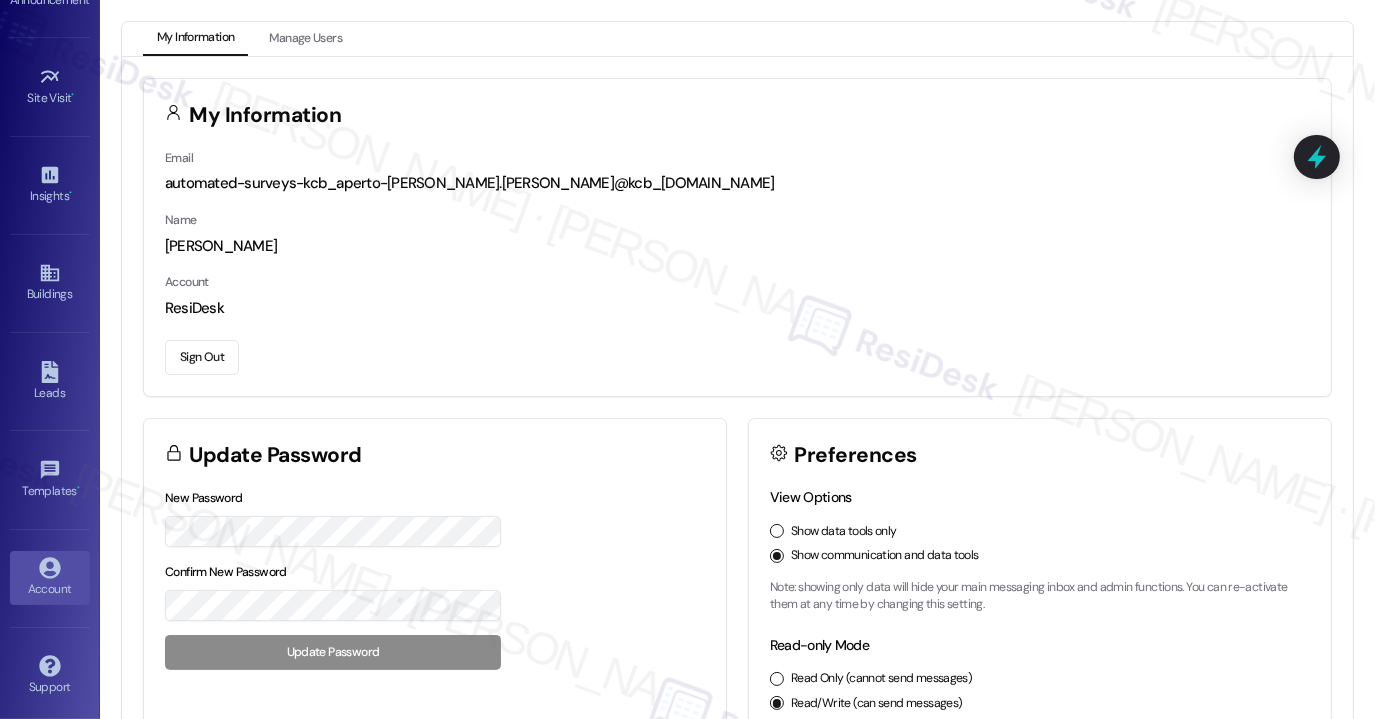 click on "Sign Out" at bounding box center (202, 357) 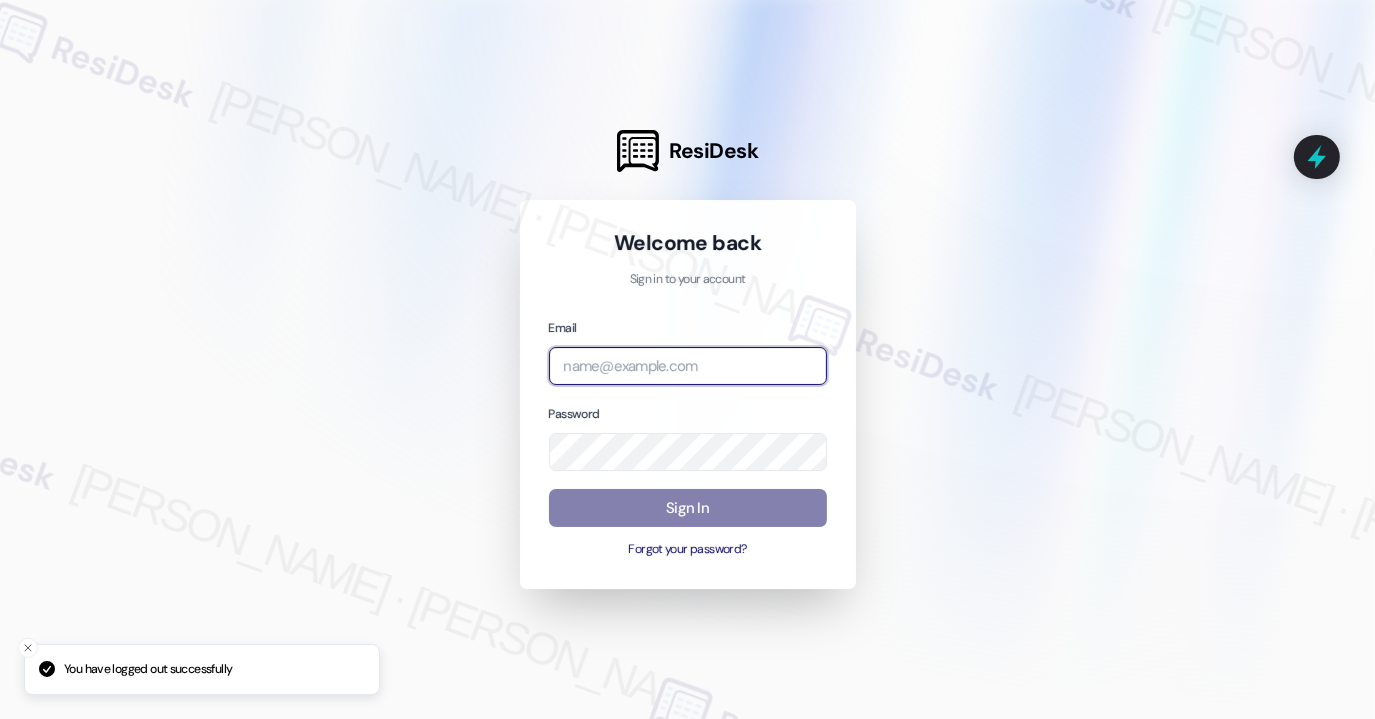 click at bounding box center (688, 366) 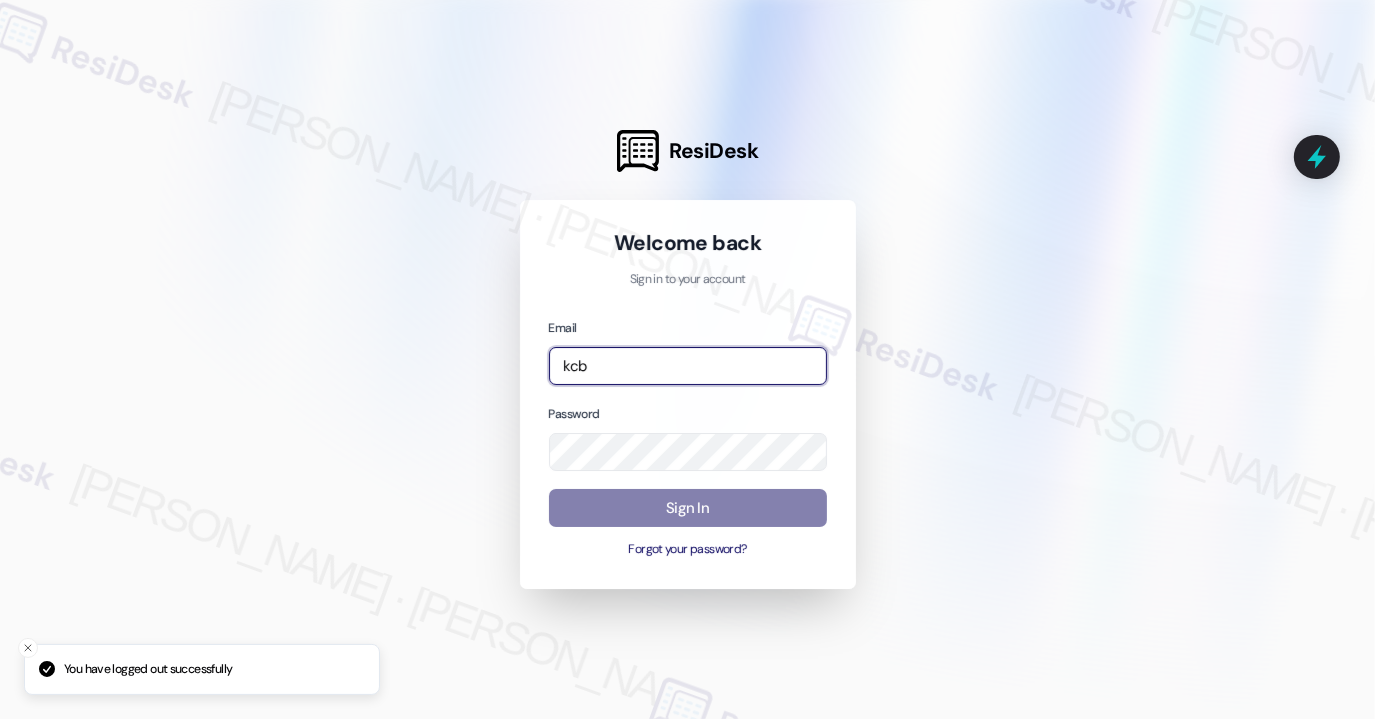 type on "automated-surveys-kcb_lincoln-[PERSON_NAME].[PERSON_NAME]@kcb_[DOMAIN_NAME]" 